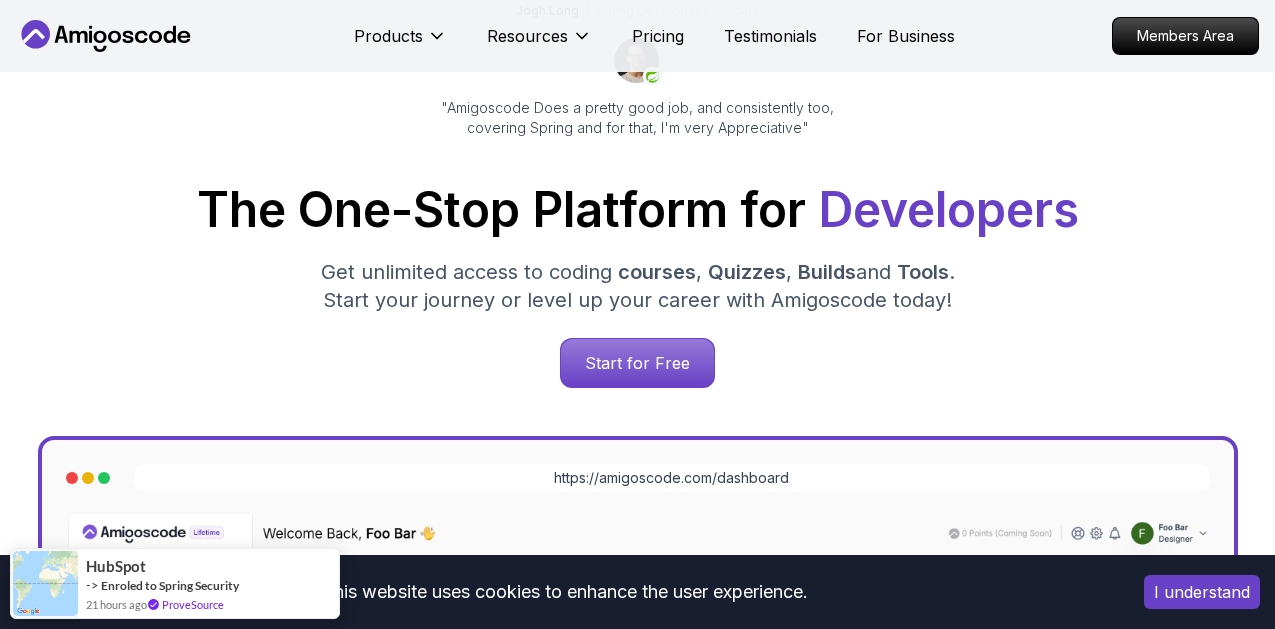 scroll, scrollTop: 0, scrollLeft: 0, axis: both 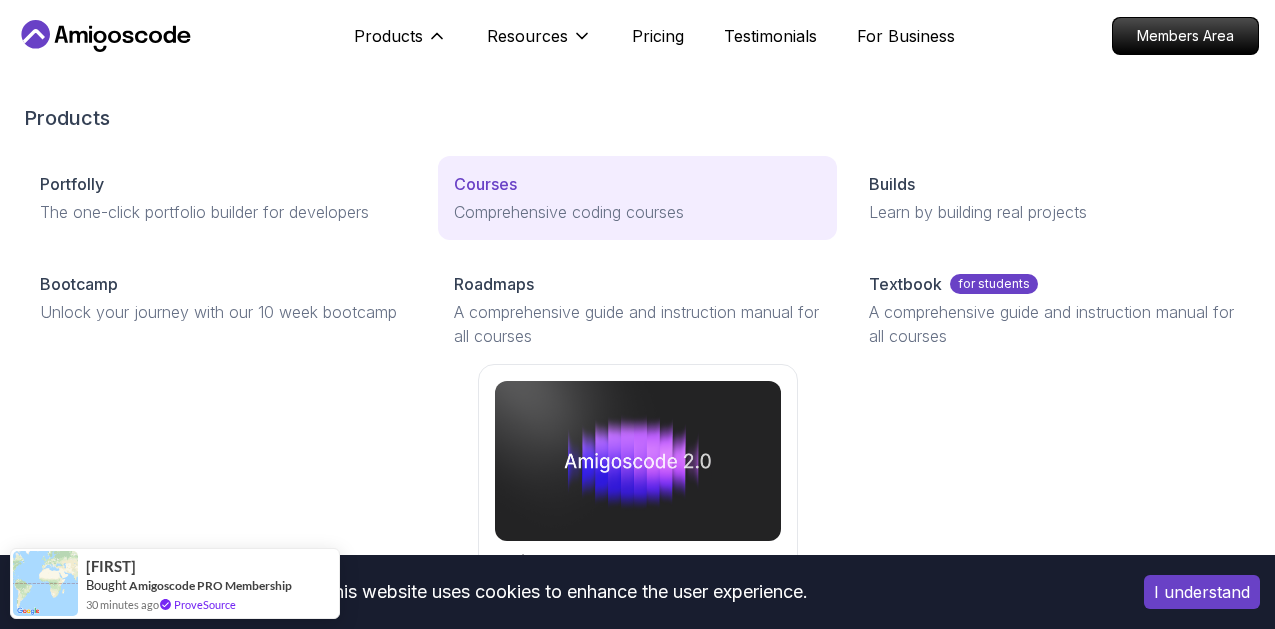 click on "Courses" at bounding box center [637, 184] 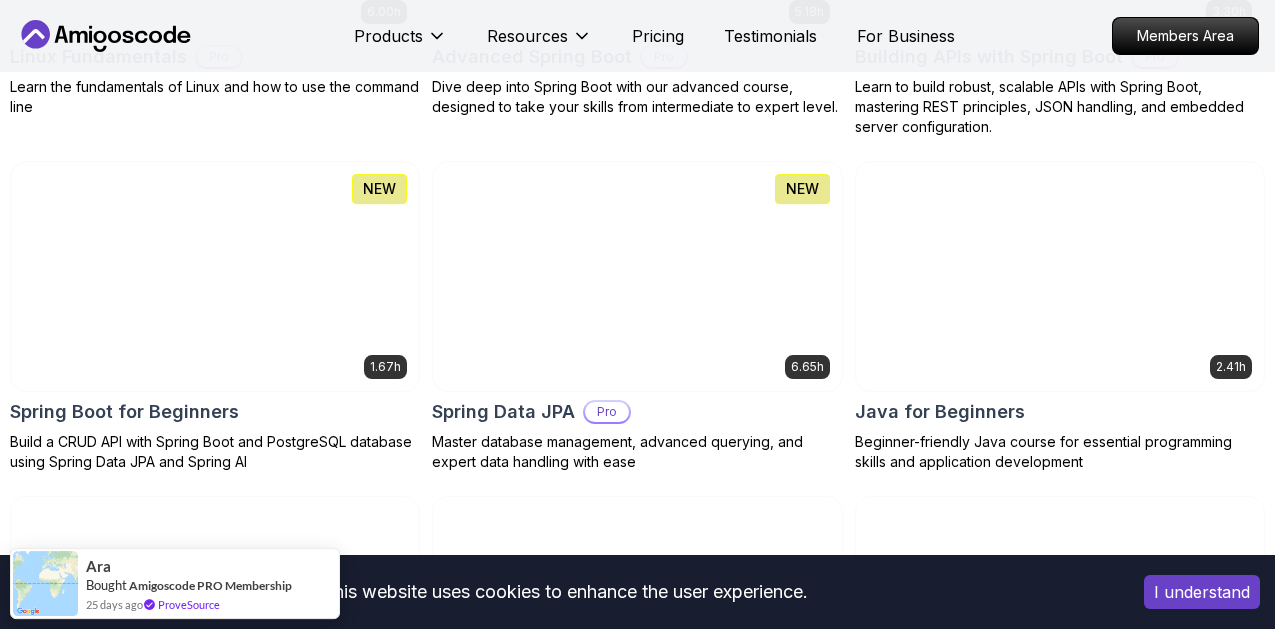 scroll, scrollTop: 918, scrollLeft: 0, axis: vertical 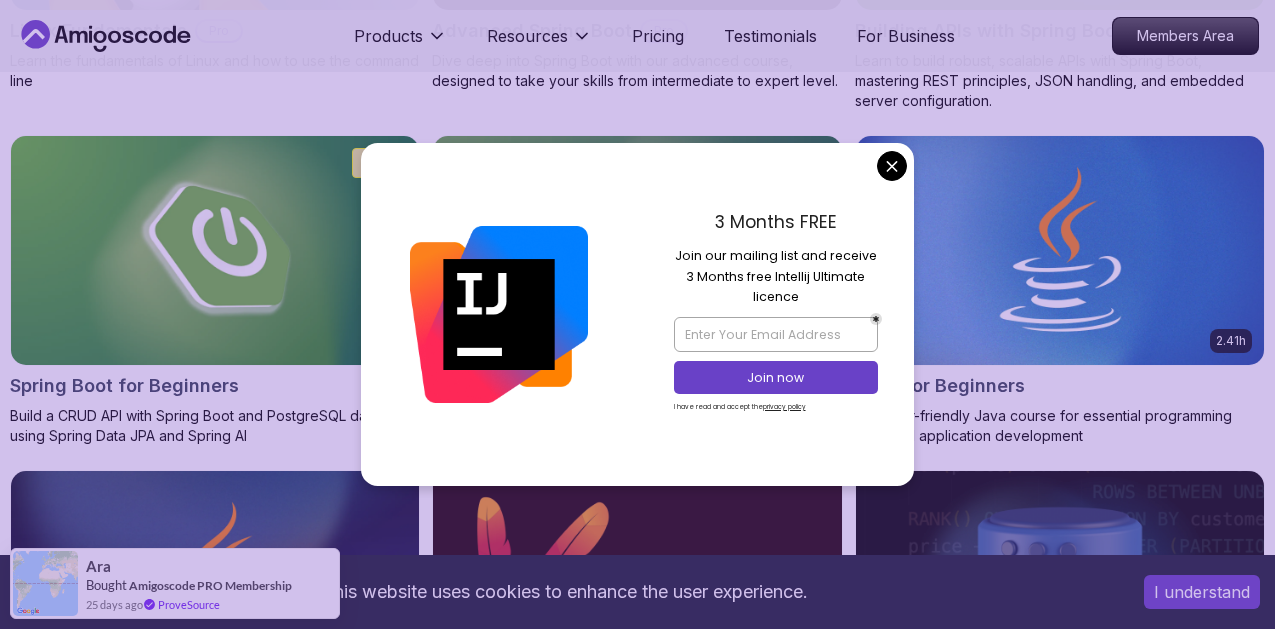 click on "This website uses cookies to enhance the user experience. I understand Products Resources Pricing Testimonials For Business Members Area Products Resources Pricing Testimonials For Business Members Area All Courses Learn Java, Spring Boot, DevOps & More with Amigoscode Premium Courses Master in-demand skills like Java, Spring Boot, DevOps, React, and more through hands-on, expert-led courses. Advance your software development career with real-world projects and practical learning. Filters Filters Type Course Build Price Pro Free Instructors Nelson Djalo Richard Abz Duration 0-1 Hour 1-3 Hours +3 Hours Track Front End Back End Dev Ops Full Stack Level Junior Mid-level Senior 6.00h Linux Fundamentals Pro Learn the fundamentals of Linux and how to use the command line 5.18h Advanced Spring Boot Pro Dive deep into Spring Boot with our advanced course, designed to take your skills from intermediate to expert level. 3.30h Building APIs with Spring Boot Pro 1.67h NEW Spring Boot for Beginners 6.65h NEW Pro 2.41h Pro" at bounding box center (637, 4420) 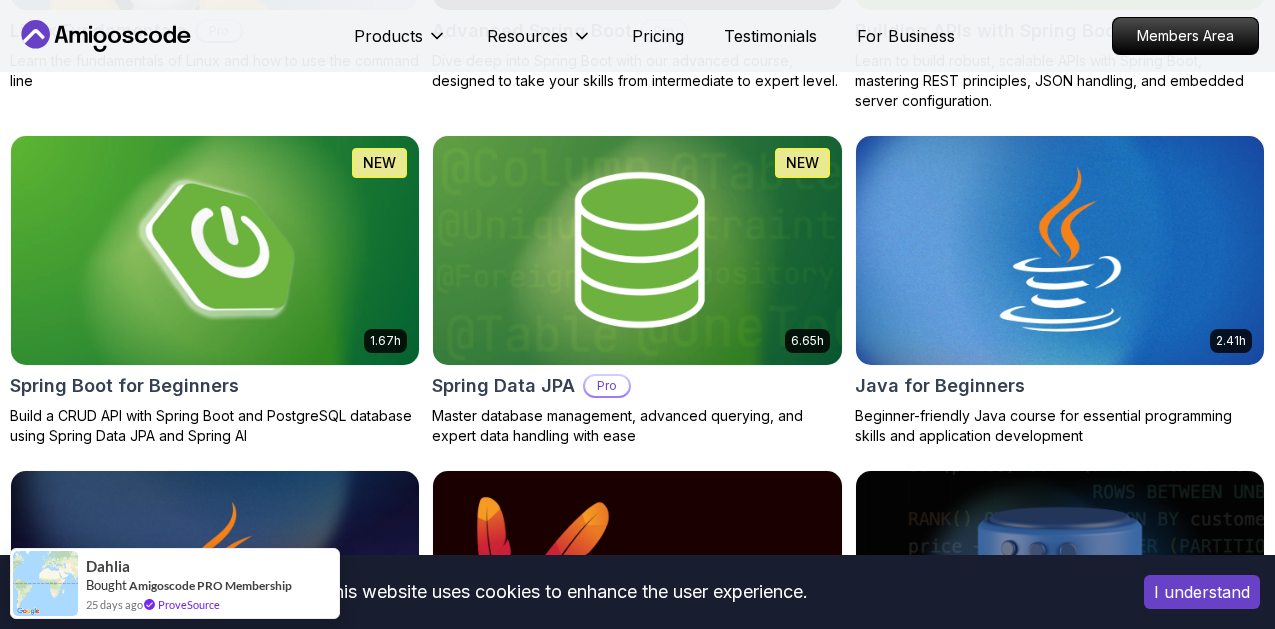 click at bounding box center [215, 250] 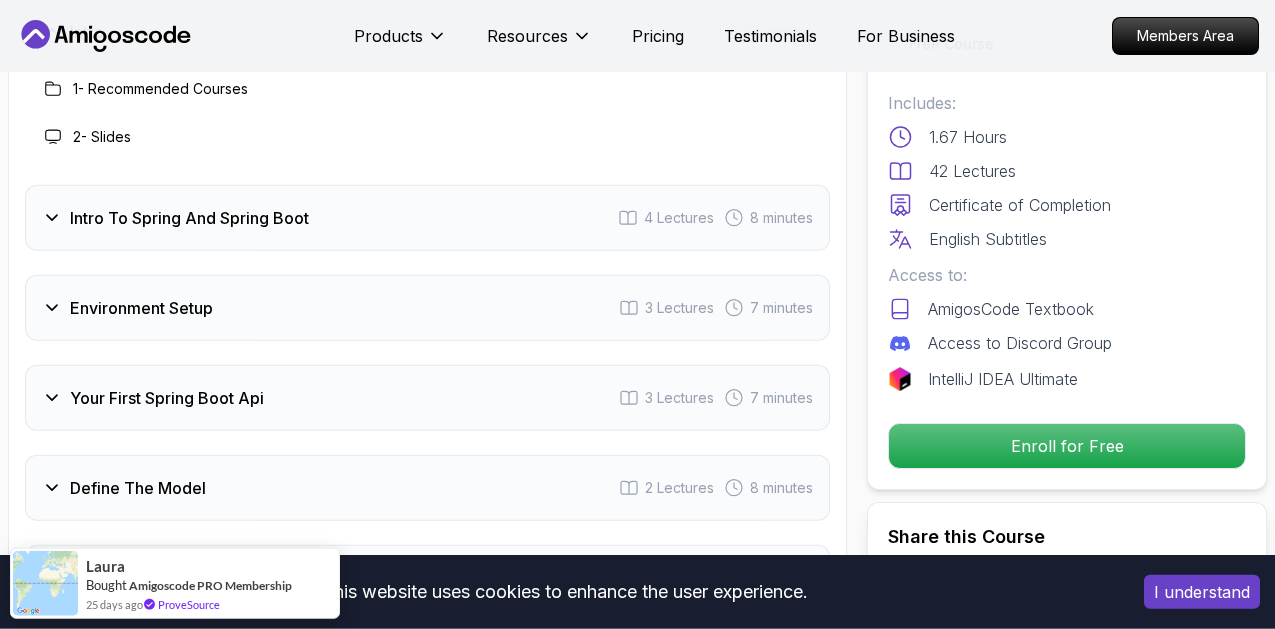 scroll, scrollTop: 2754, scrollLeft: 0, axis: vertical 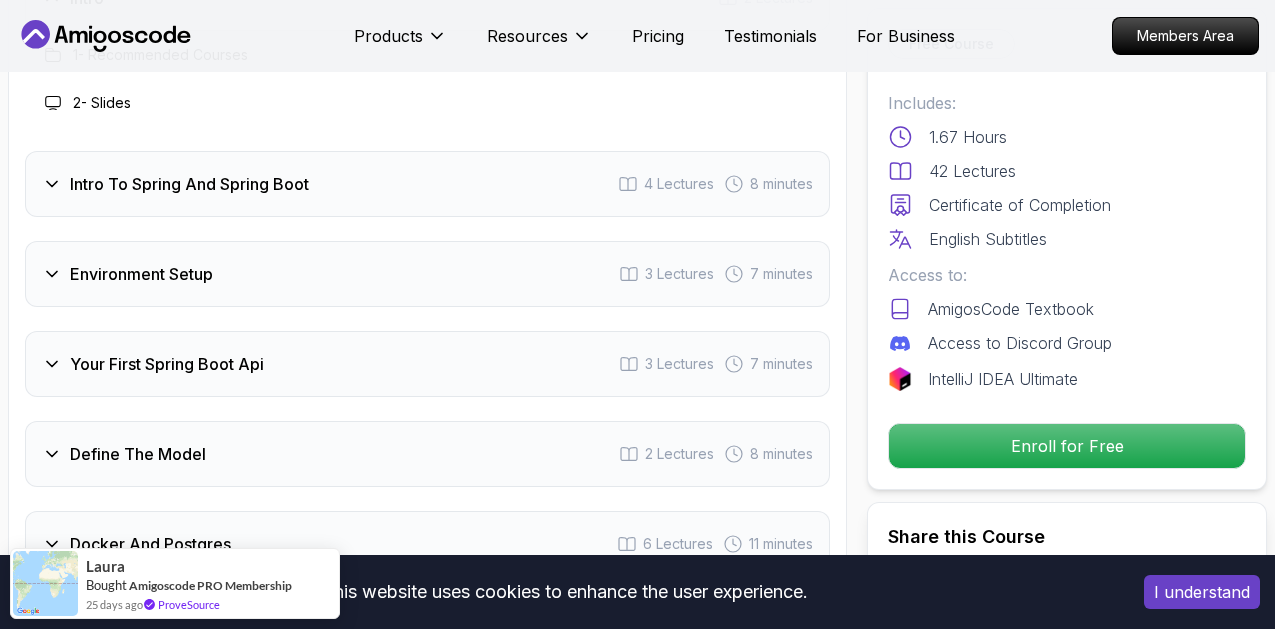 click on "Intro To Spring And Spring Boot 4   Lectures     8 minutes" at bounding box center (427, 184) 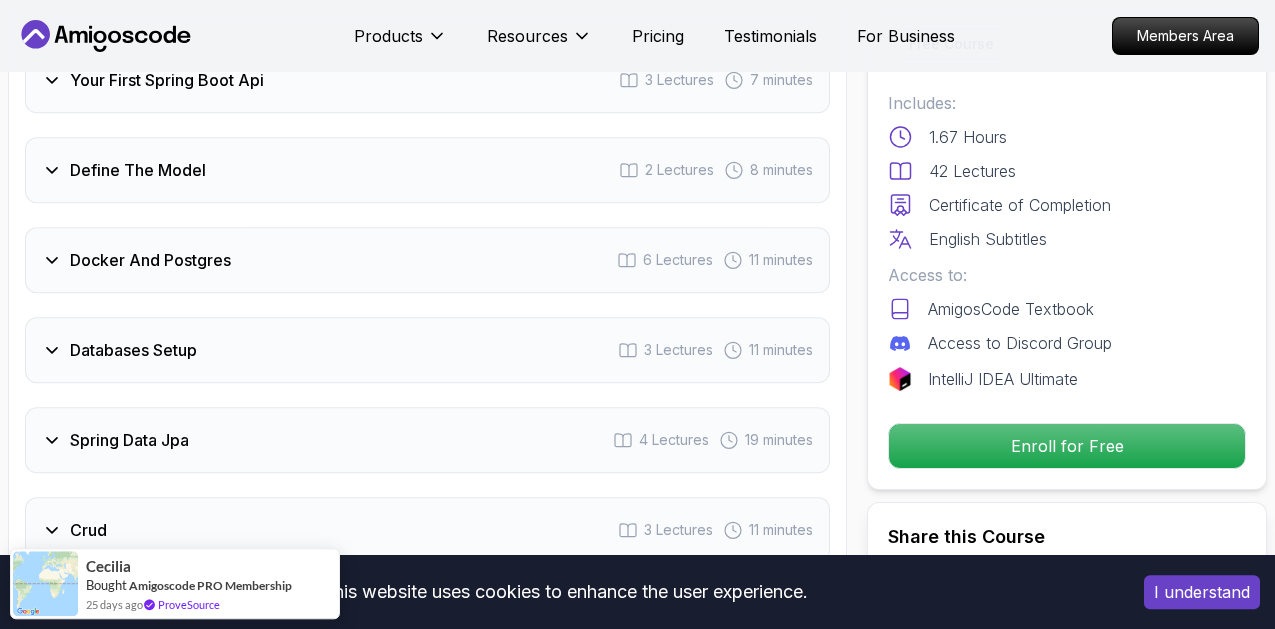 scroll, scrollTop: 3162, scrollLeft: 0, axis: vertical 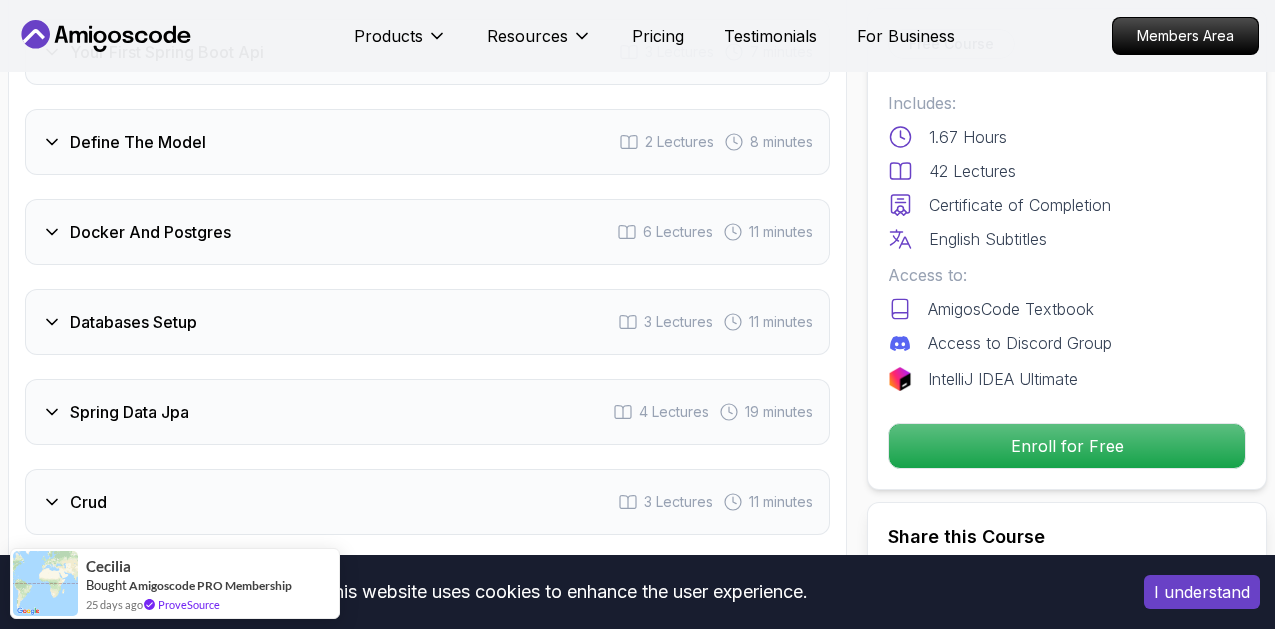 click on "Define The Model 2   Lectures     8 minutes" at bounding box center [427, 142] 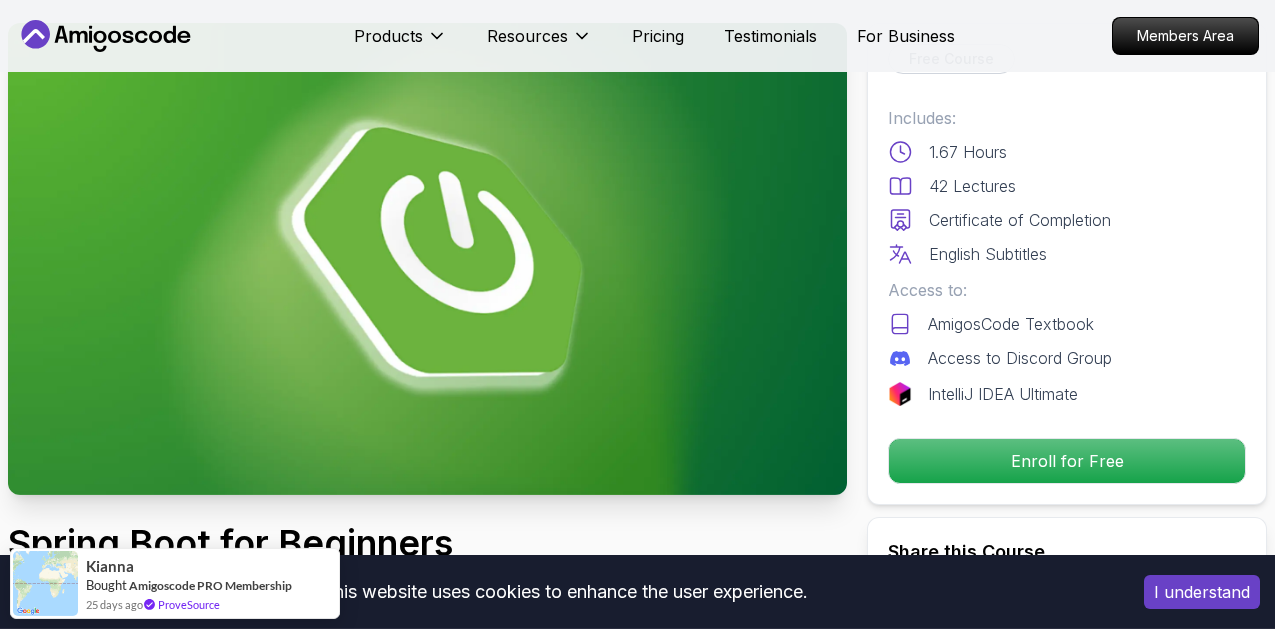 scroll, scrollTop: 0, scrollLeft: 0, axis: both 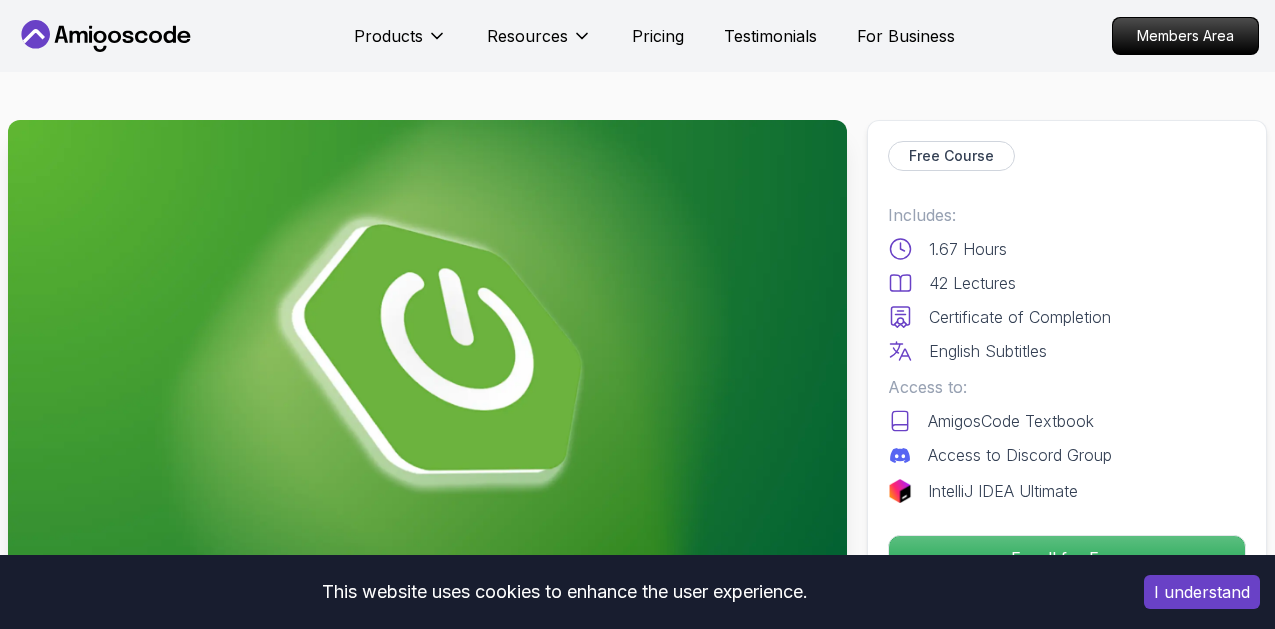 click on "Free Course Includes: 1.67 Hours 42 Lectures Certificate of Completion English Subtitles Access to: AmigosCode Textbook Access to Discord Group IntelliJ IDEA Ultimate Enroll for Free" at bounding box center (1067, 361) 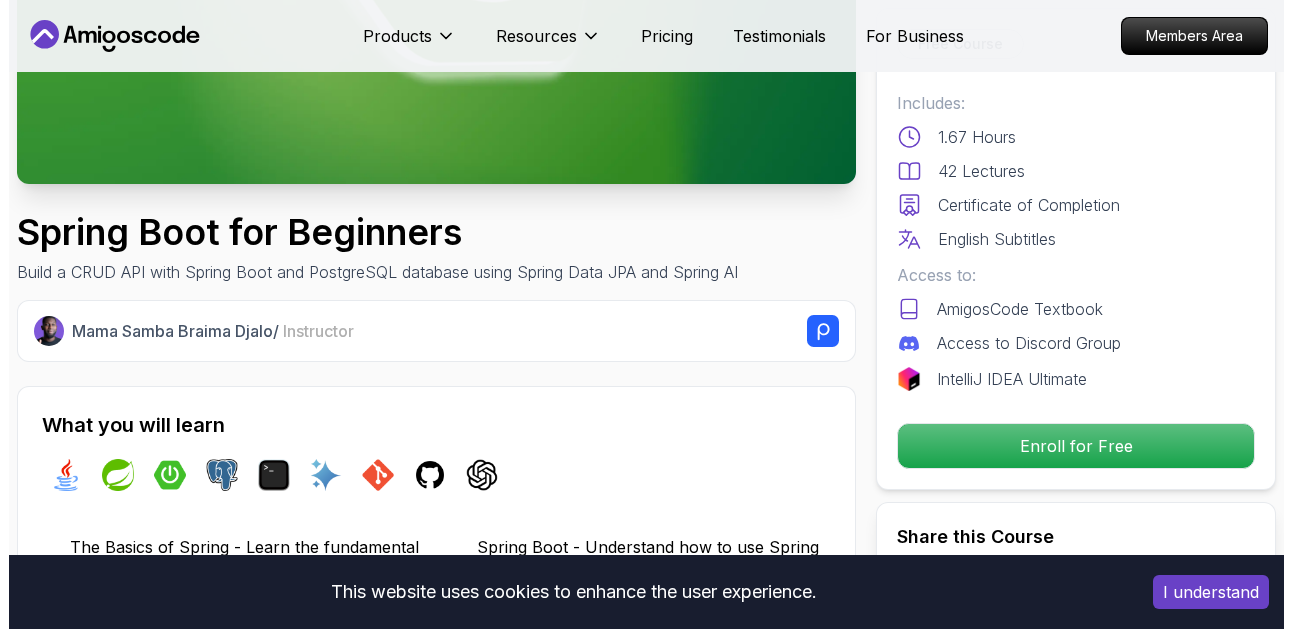 scroll, scrollTop: 0, scrollLeft: 0, axis: both 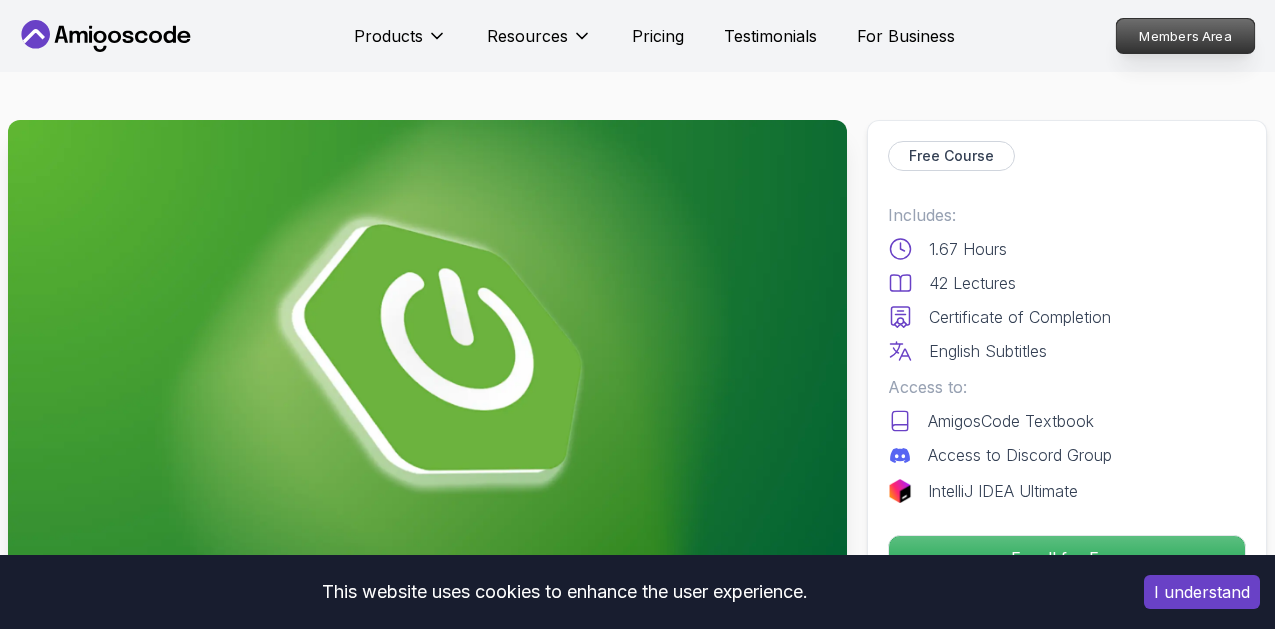 click on "Members Area" at bounding box center (1186, 36) 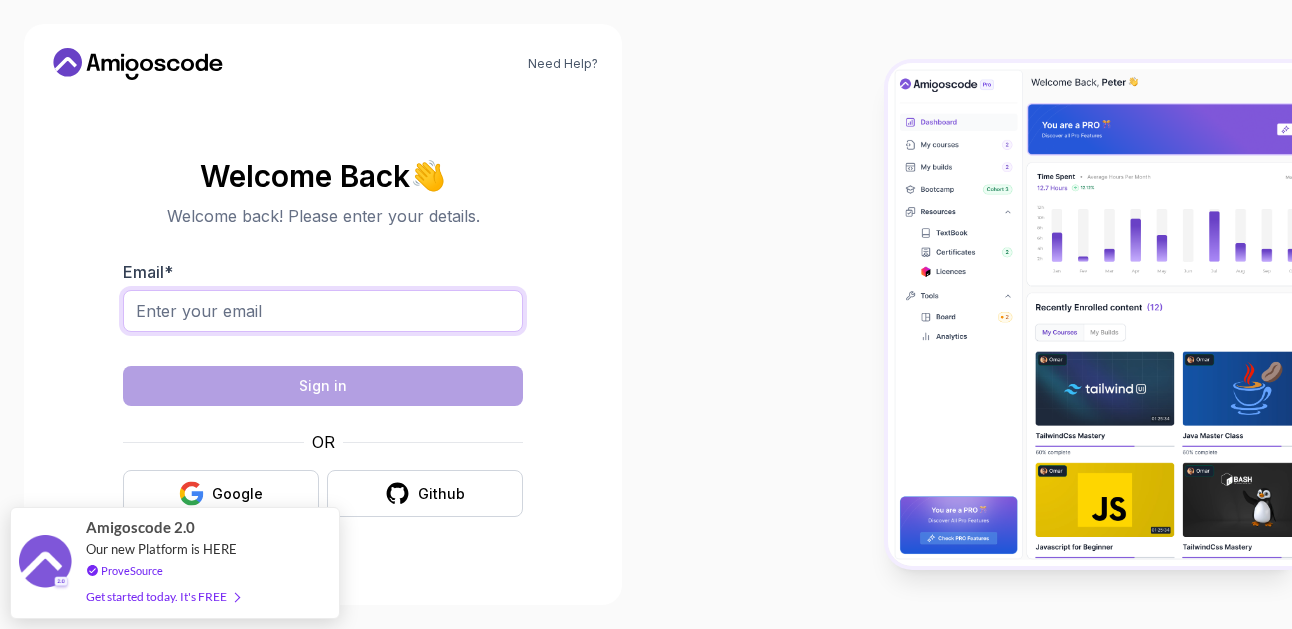 click on "Email *" at bounding box center (323, 311) 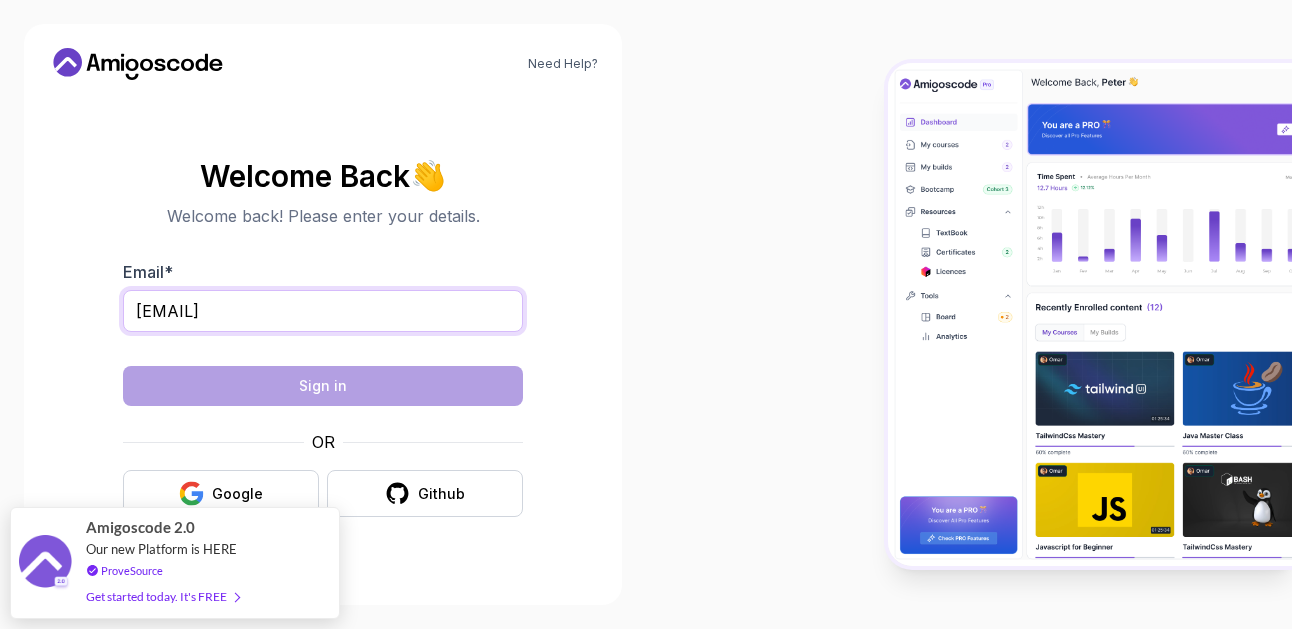 type on "[EMAIL]" 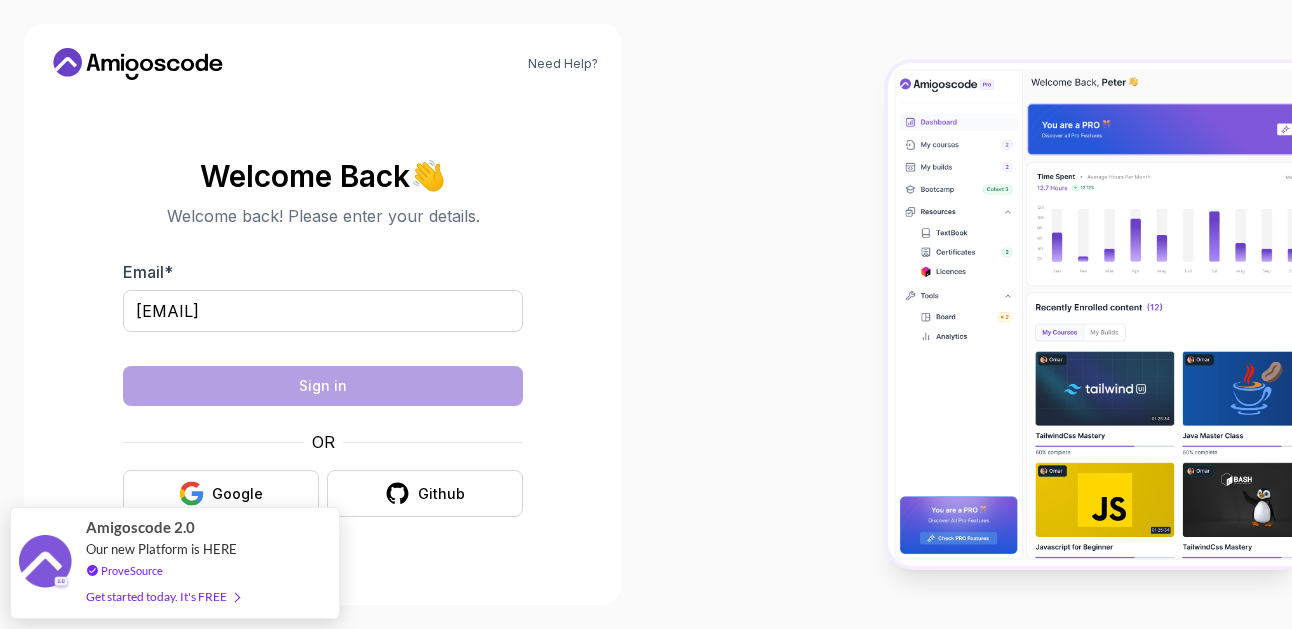 click at bounding box center [969, 314] 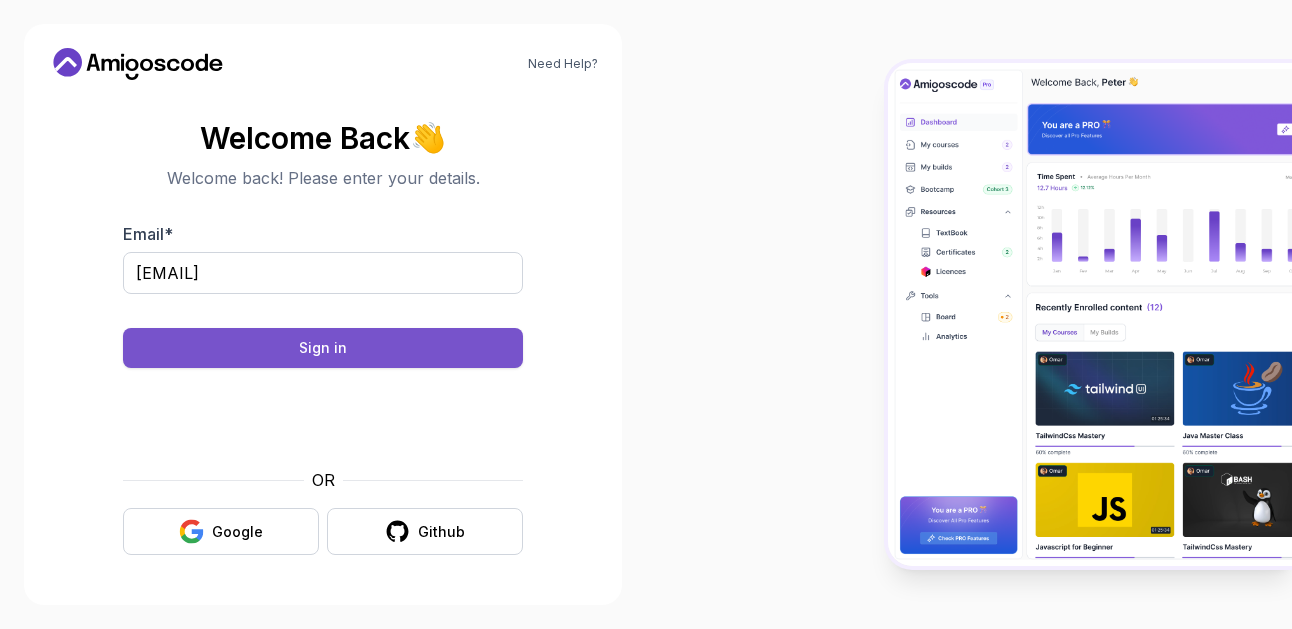click on "Sign in" at bounding box center (323, 348) 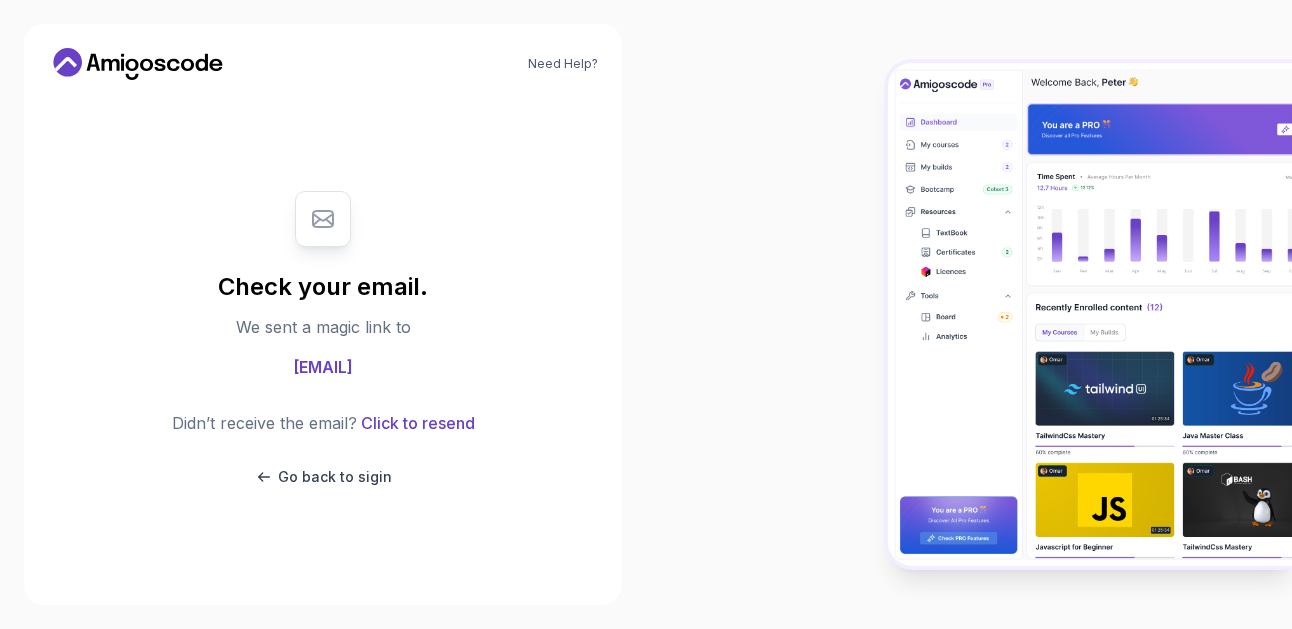 click at bounding box center [969, 314] 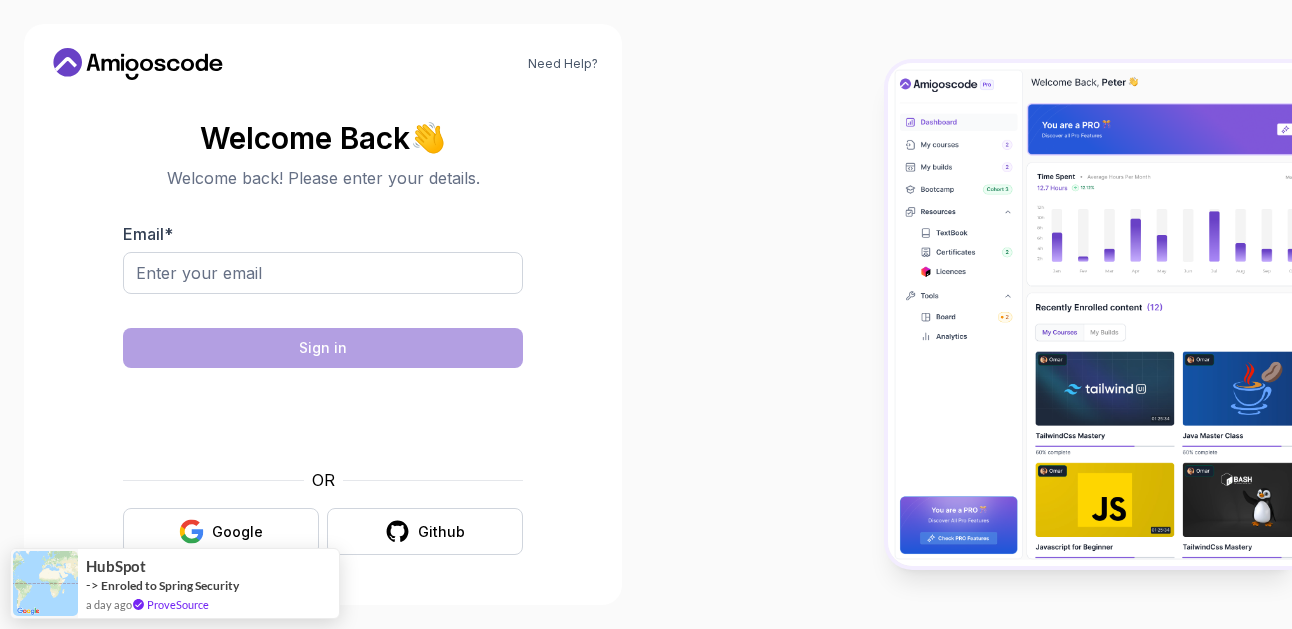 scroll, scrollTop: 0, scrollLeft: 0, axis: both 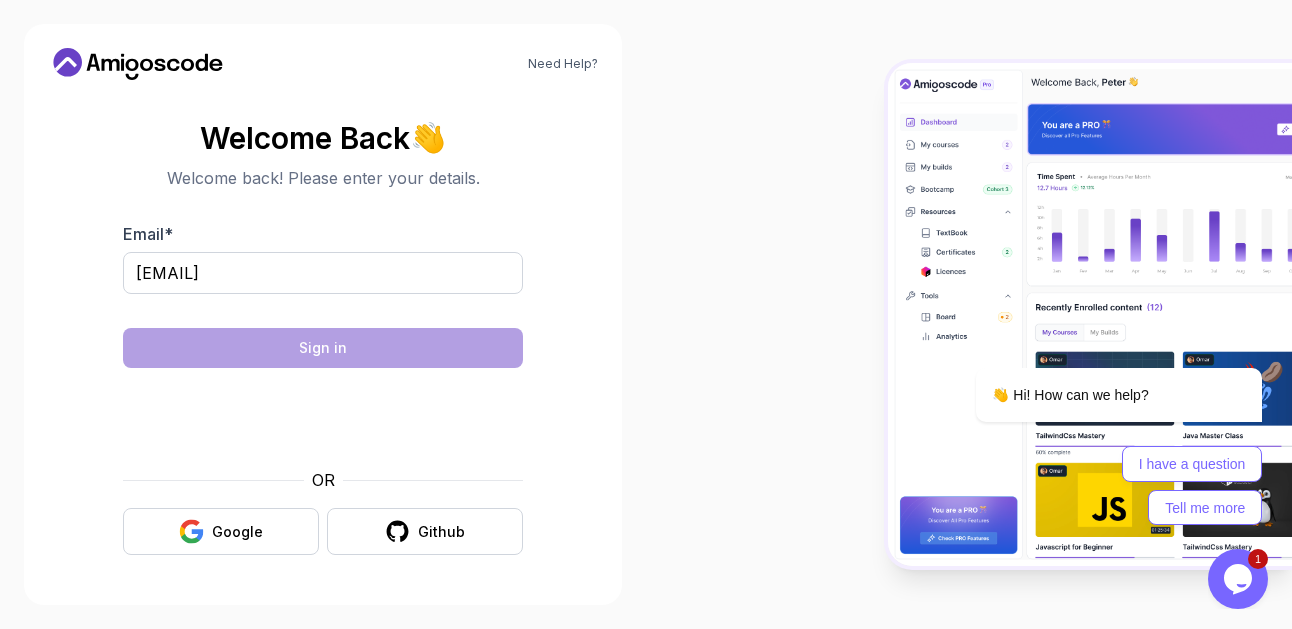 type on "[EMAIL]" 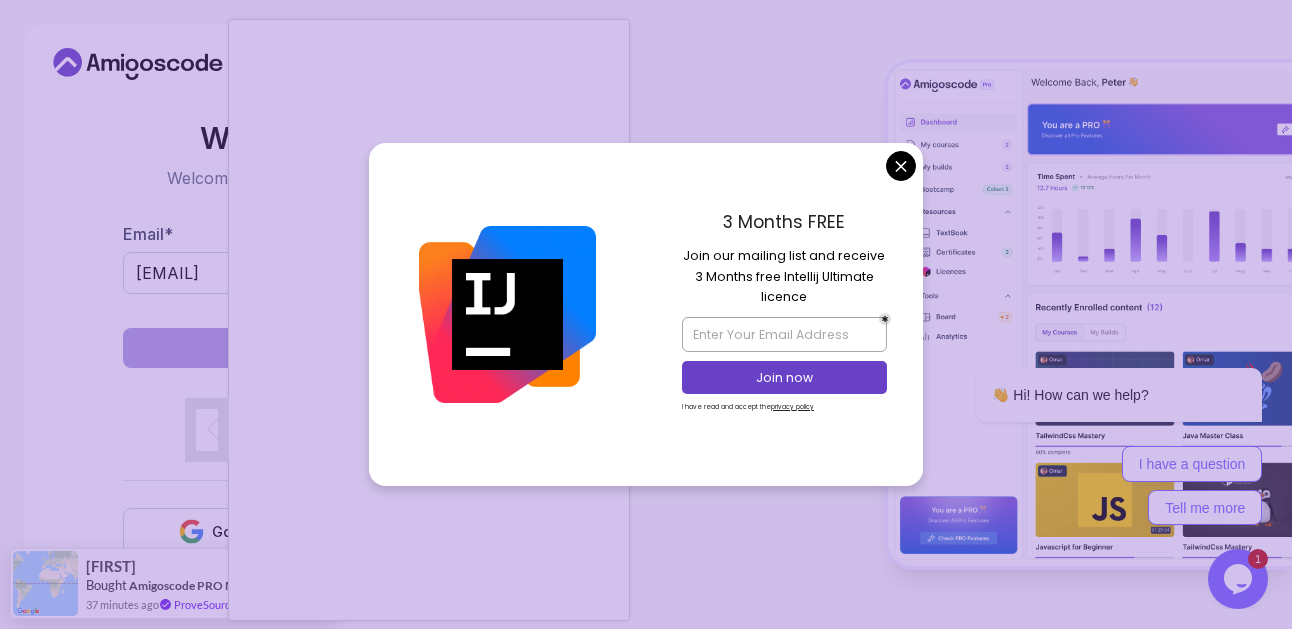 click on "Need Help? Welcome Back 👋 Welcome back! Please enter your details. Email * gtzmp@hotmail.com Sign in OR Google Github
Tina Bought   Amigoscode PRO Membership 37 minutes ago     ProveSource" at bounding box center [646, 314] 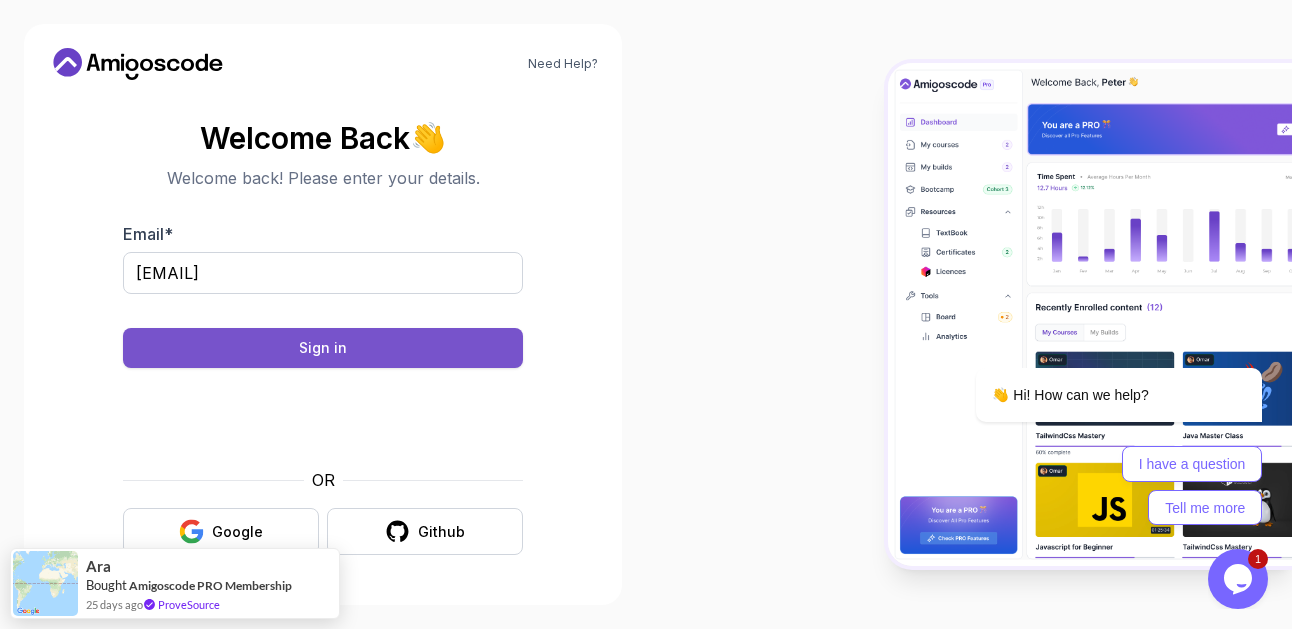 click on "Sign in" at bounding box center (323, 348) 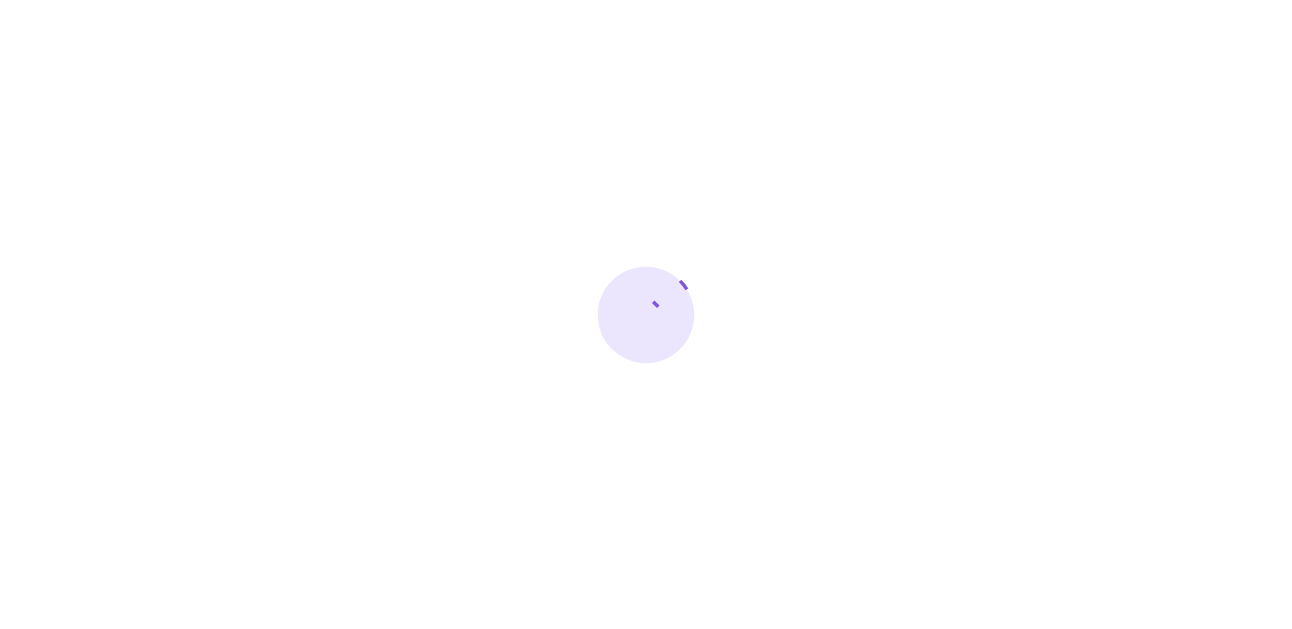 scroll, scrollTop: 0, scrollLeft: 0, axis: both 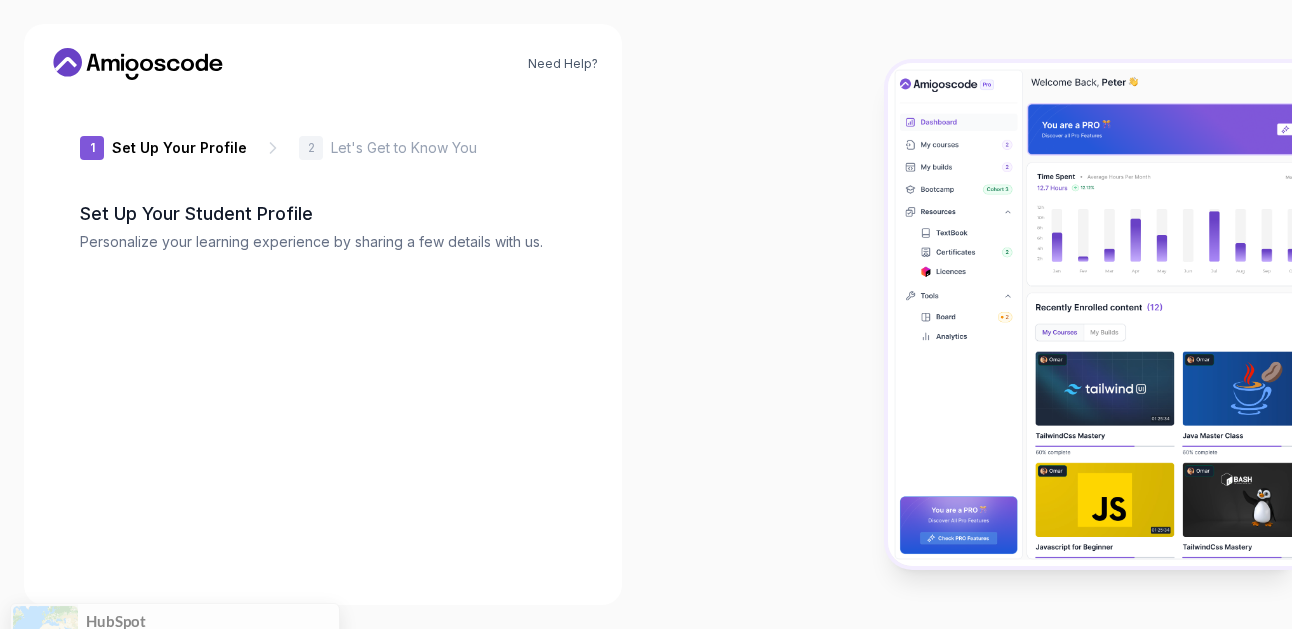 type on "[USERNAME]" 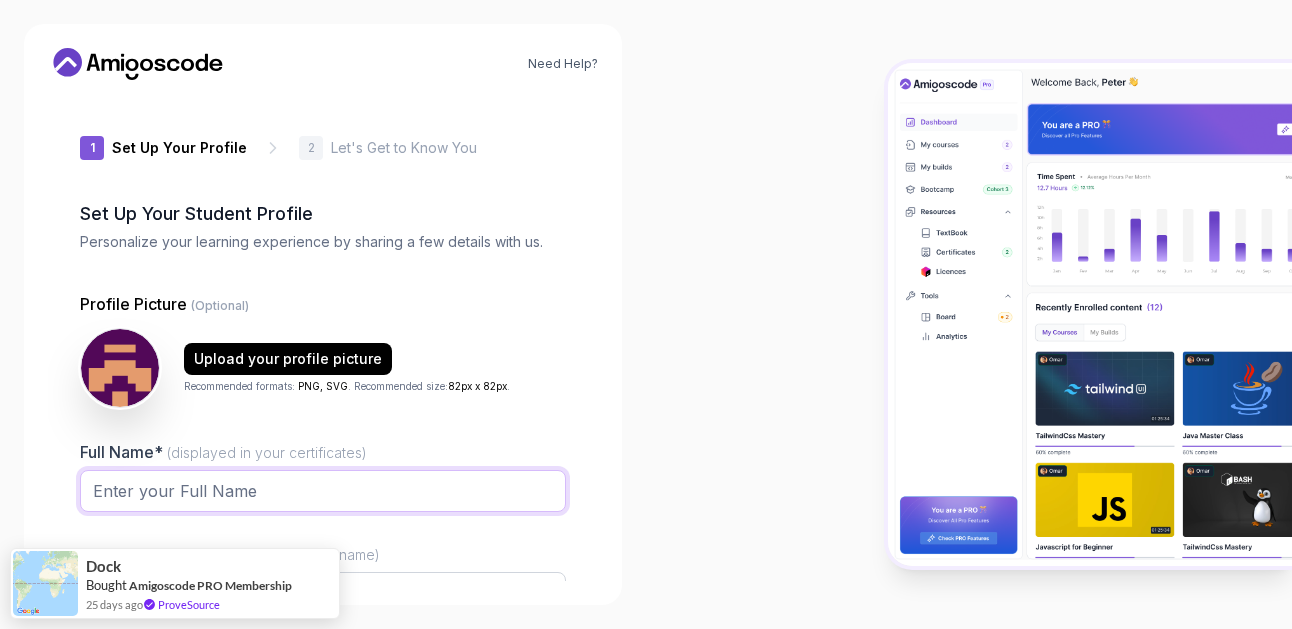 click on "Full Name*   (displayed in your certificates)" at bounding box center (323, 491) 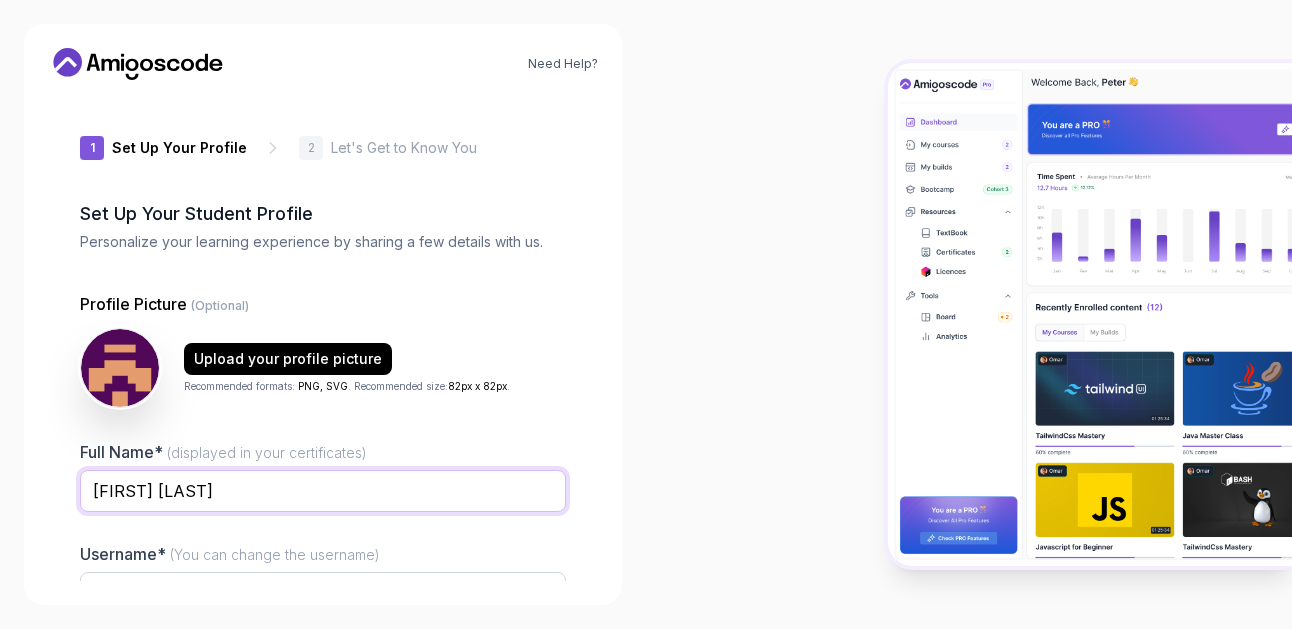 type on "Maria del Pilar Gutiérrez" 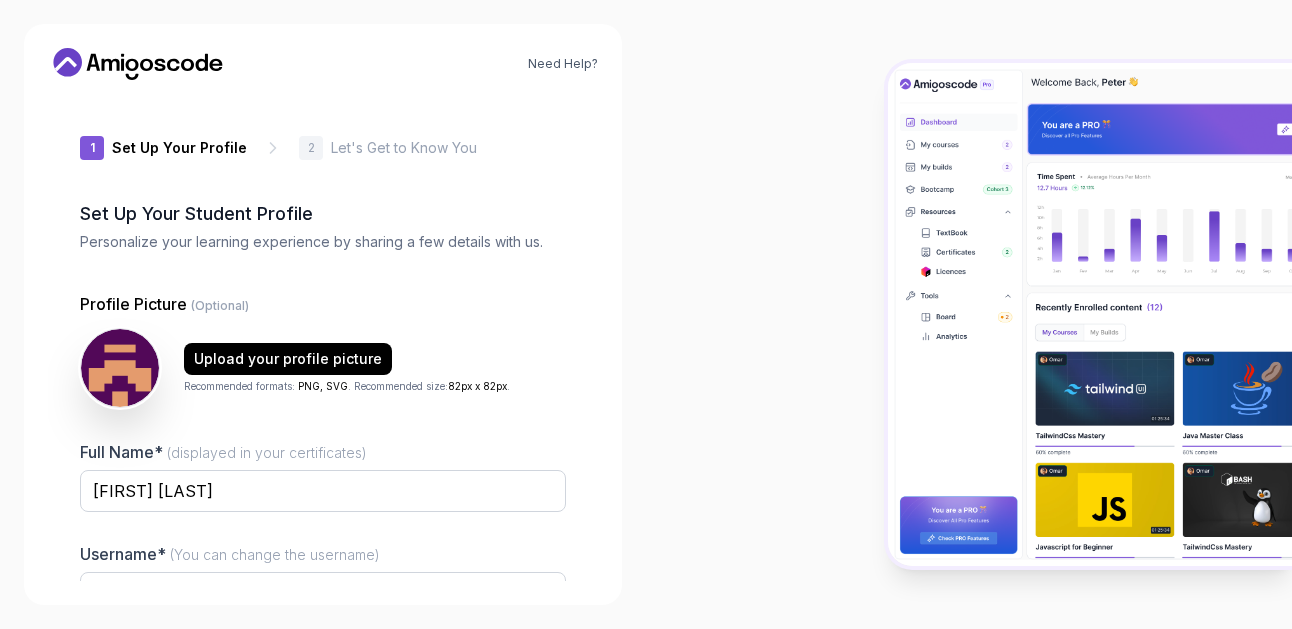 drag, startPoint x: 615, startPoint y: 371, endPoint x: 683, endPoint y: 357, distance: 69.426216 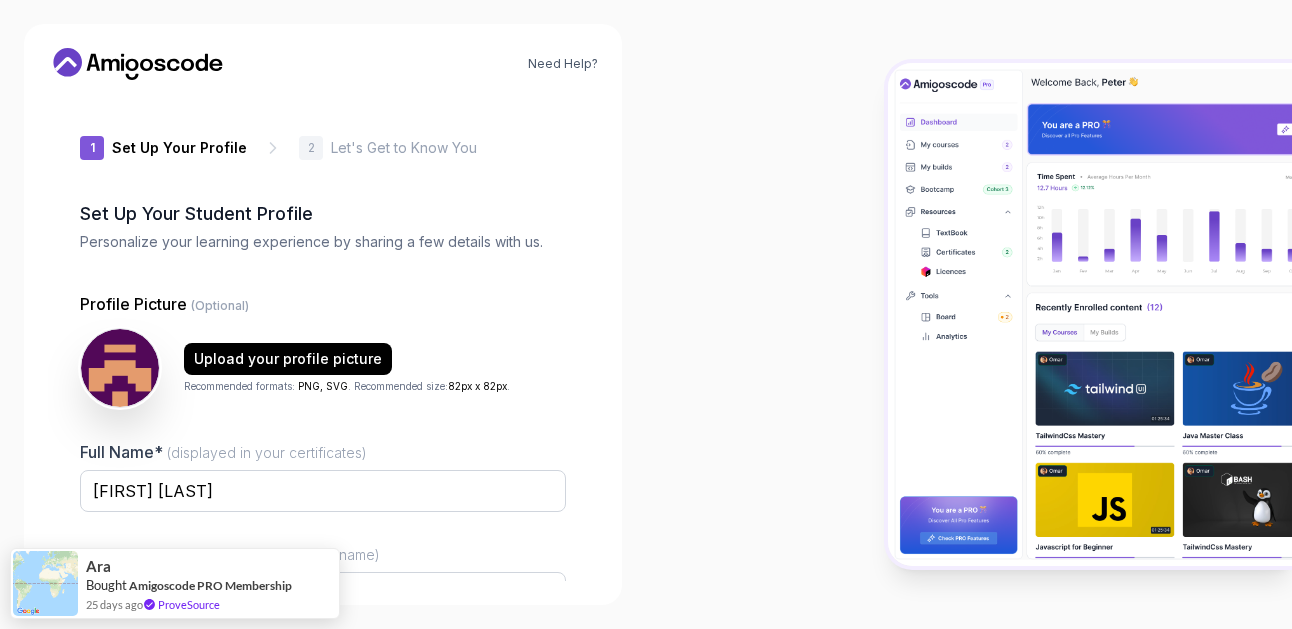 click on "Need Help? 1 Set Up Your Profile 1 Set Up Your Profile 2 Let's Get to Know You Set Up Your Student Profile Personalize your learning experience by sharing a few details with us. Profile Picture   (Optional) Upload your profile picture Recommended formats:   PNG, SVG . Recommended size:  82px x 82px . Full Name*   (displayed in your certificates) Maria del Pilar Gutiérrez Username*   (You can change the username) sturdywolf6e6e4 Job Title* Student Software Engineer Tech Lead Designer Product Manager Founder/CEO Other Next" at bounding box center (323, 314) 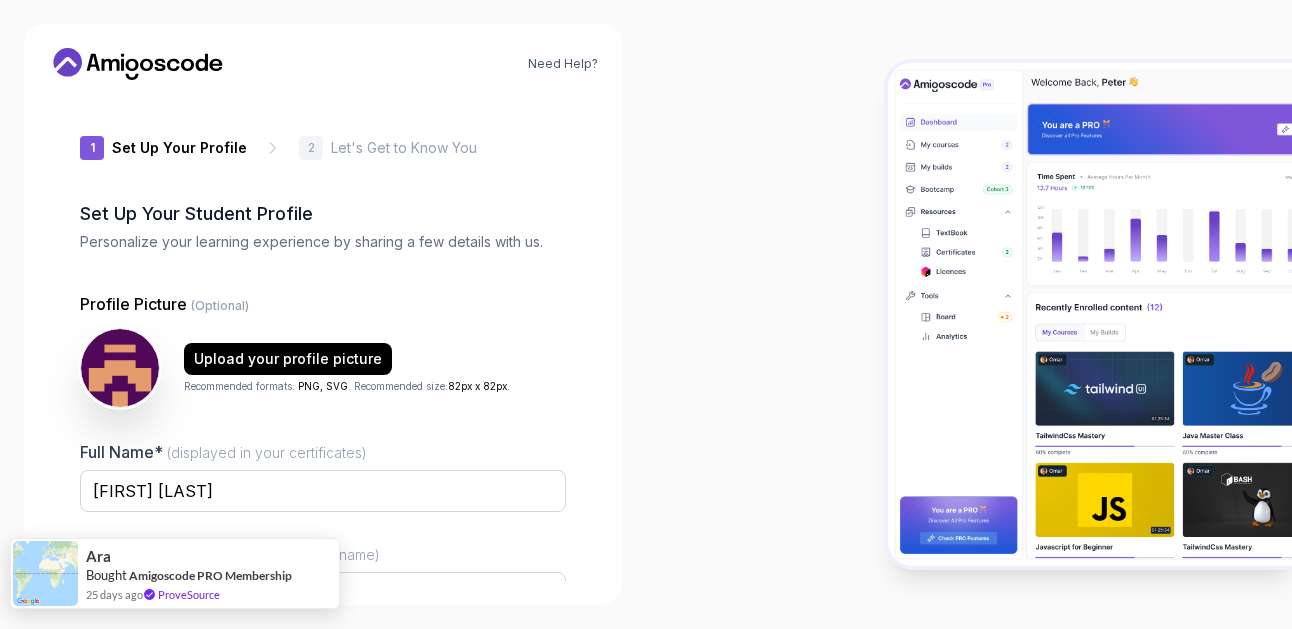 drag, startPoint x: 313, startPoint y: 571, endPoint x: 18, endPoint y: 565, distance: 295.061 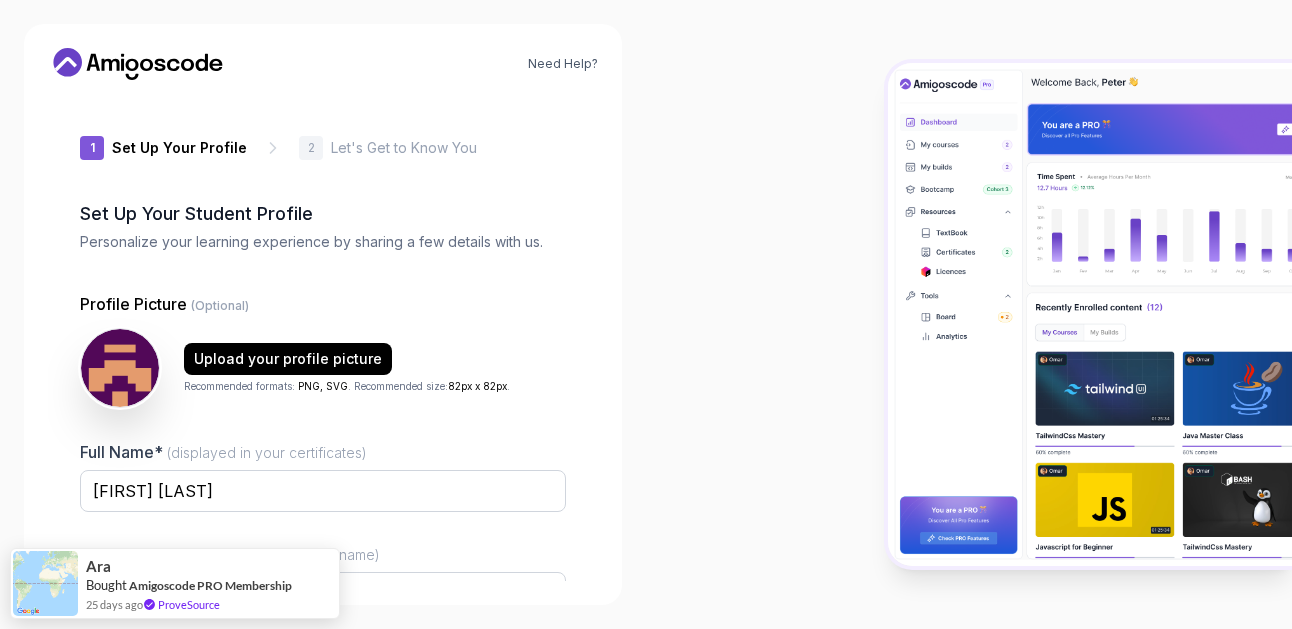 click on "Need Help? 1 Set Up Your Profile 1 Set Up Your Profile 2 Let's Get to Know You Set Up Your Student Profile Personalize your learning experience by sharing a few details with us. Profile Picture   (Optional) Upload your profile picture Recommended formats:   PNG, SVG . Recommended size:  82px x 82px . Full Name*   (displayed in your certificates) Maria del Pilar Gutiérrez Username*   (You can change the username) sturdywolf6e6e4 Job Title* Student Software Engineer Tech Lead Designer Product Manager Founder/CEO Other Next" at bounding box center [323, 314] 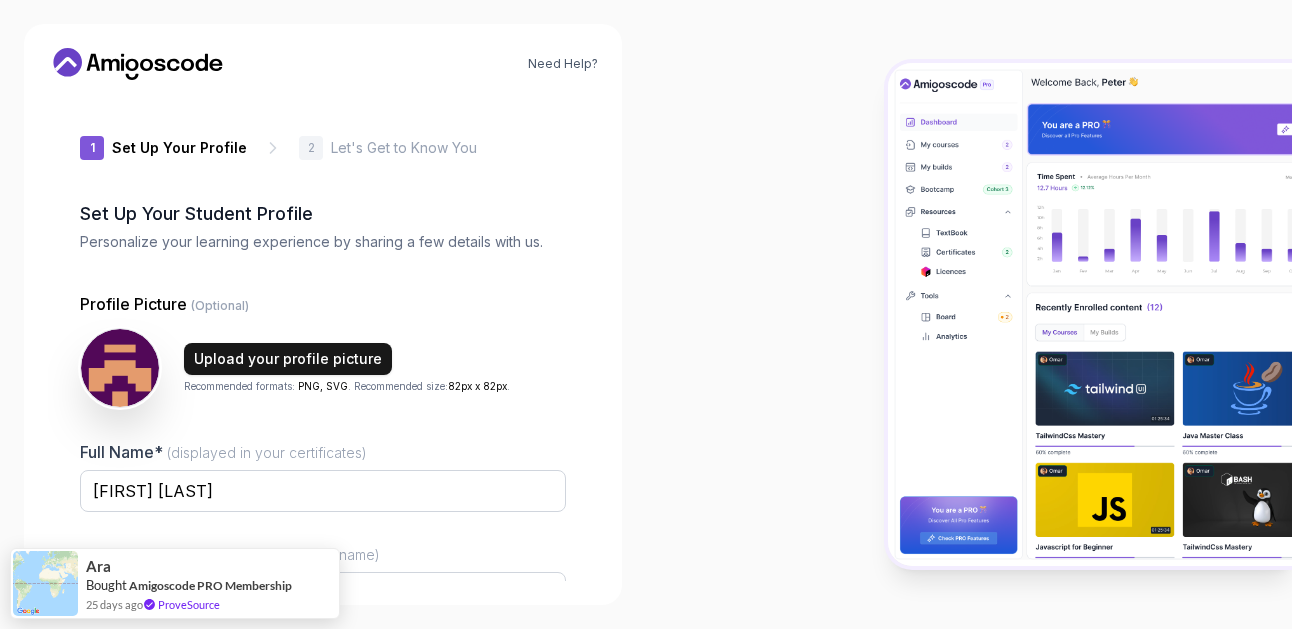 click on "Upload your profile picture" at bounding box center [288, 359] 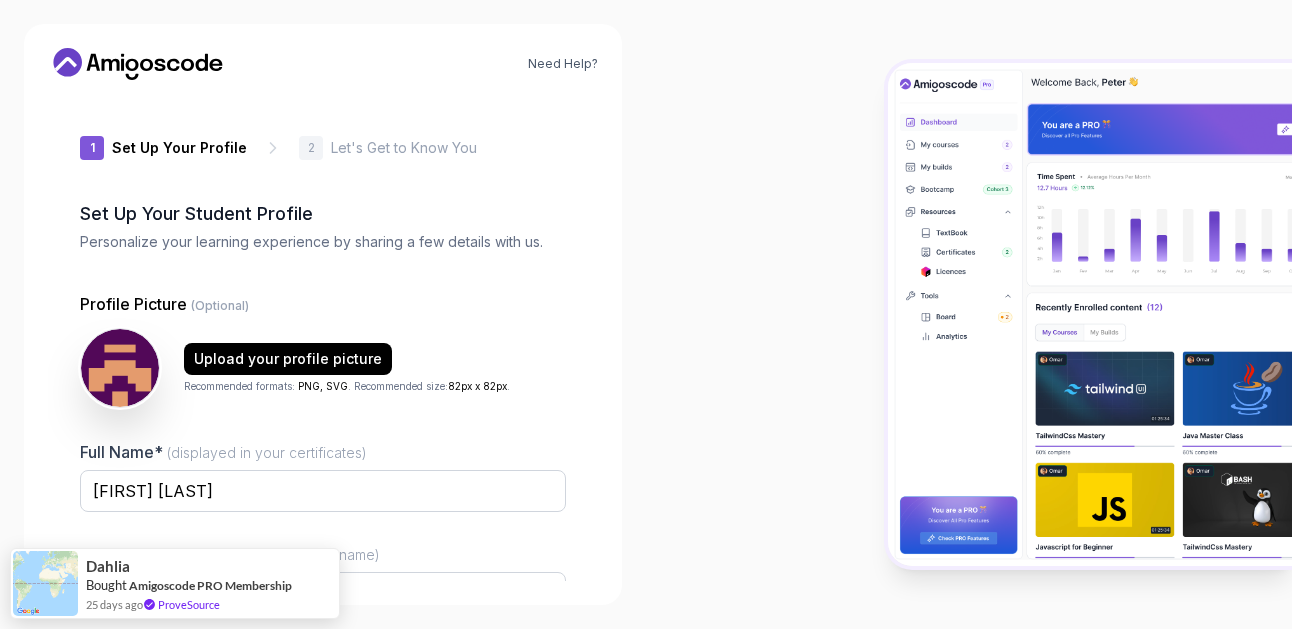 click on "Dahlia Bought   Amigoscode PRO Membership 25 days ago     ProveSource" at bounding box center (212, 583) 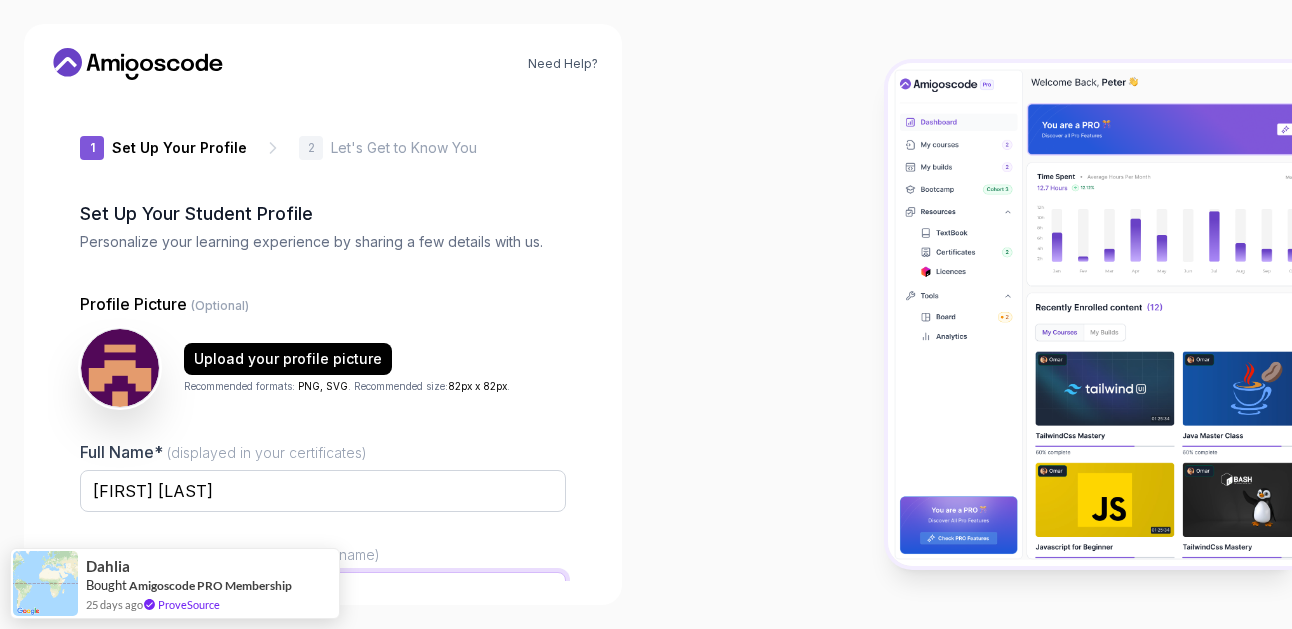 scroll, scrollTop: 205, scrollLeft: 0, axis: vertical 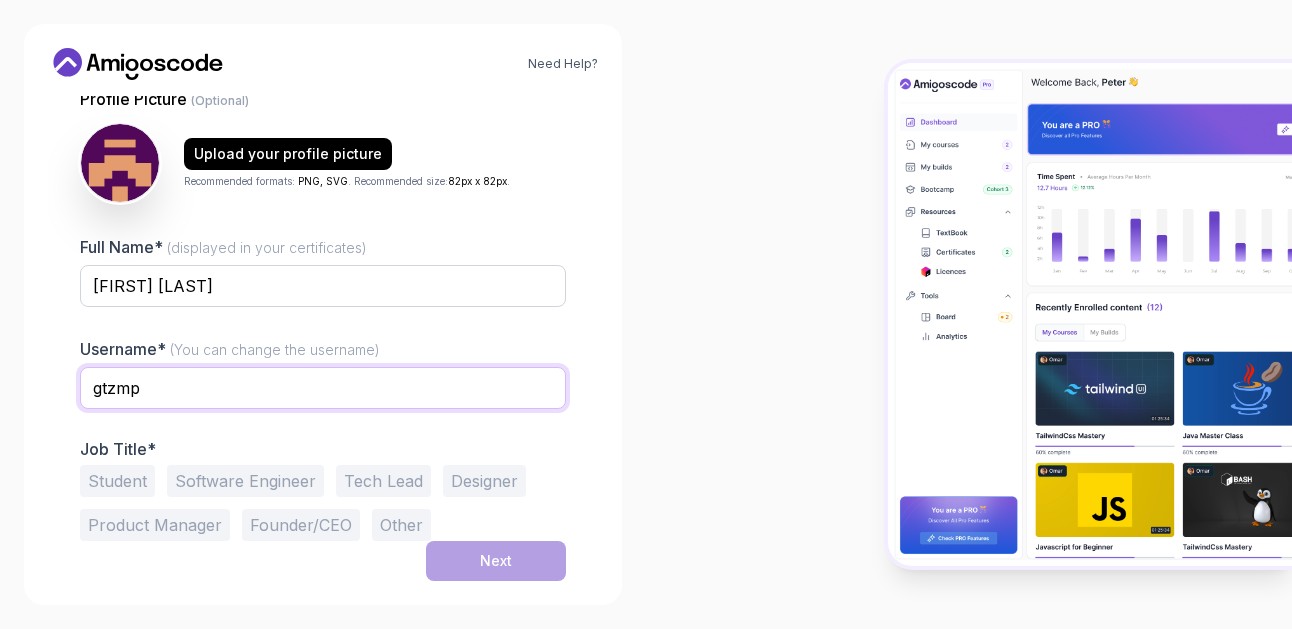 type on "[CITY]" 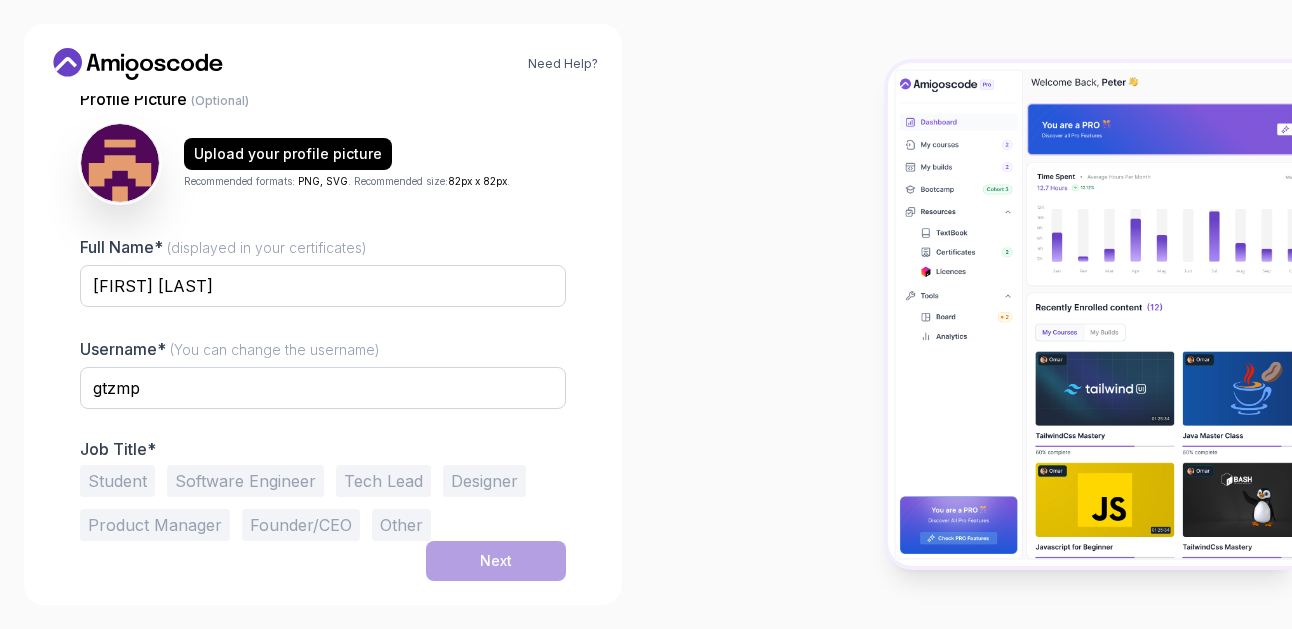 click at bounding box center (969, 314) 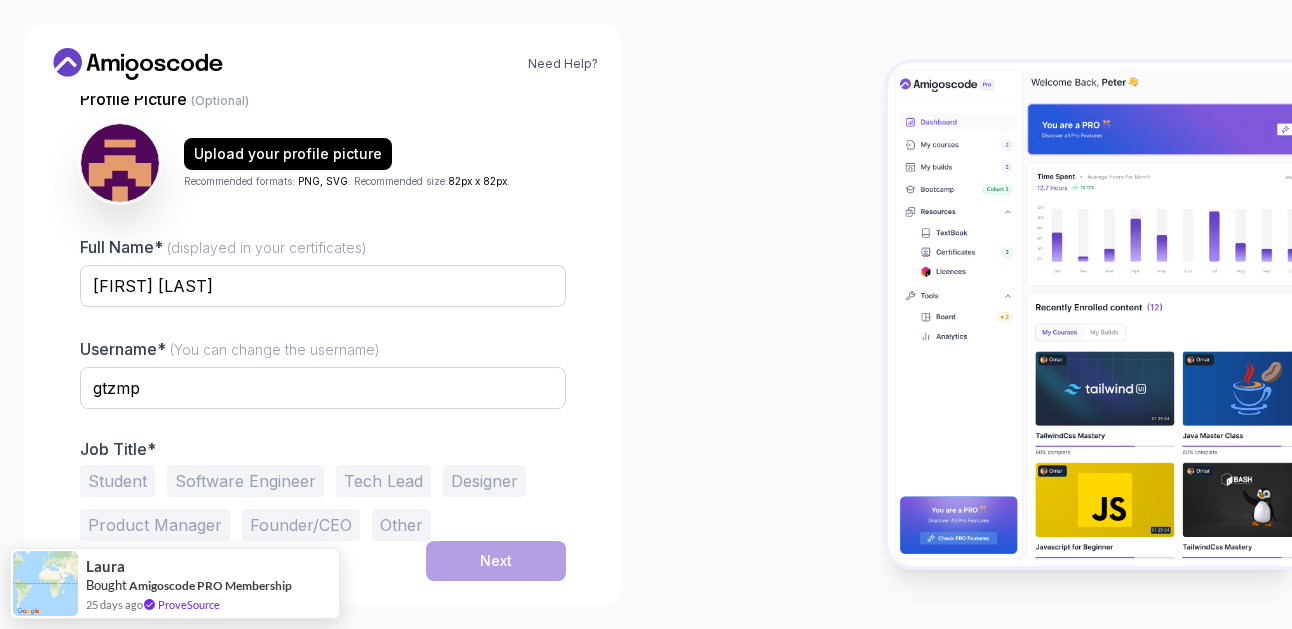 click on "Software Engineer" at bounding box center [245, 481] 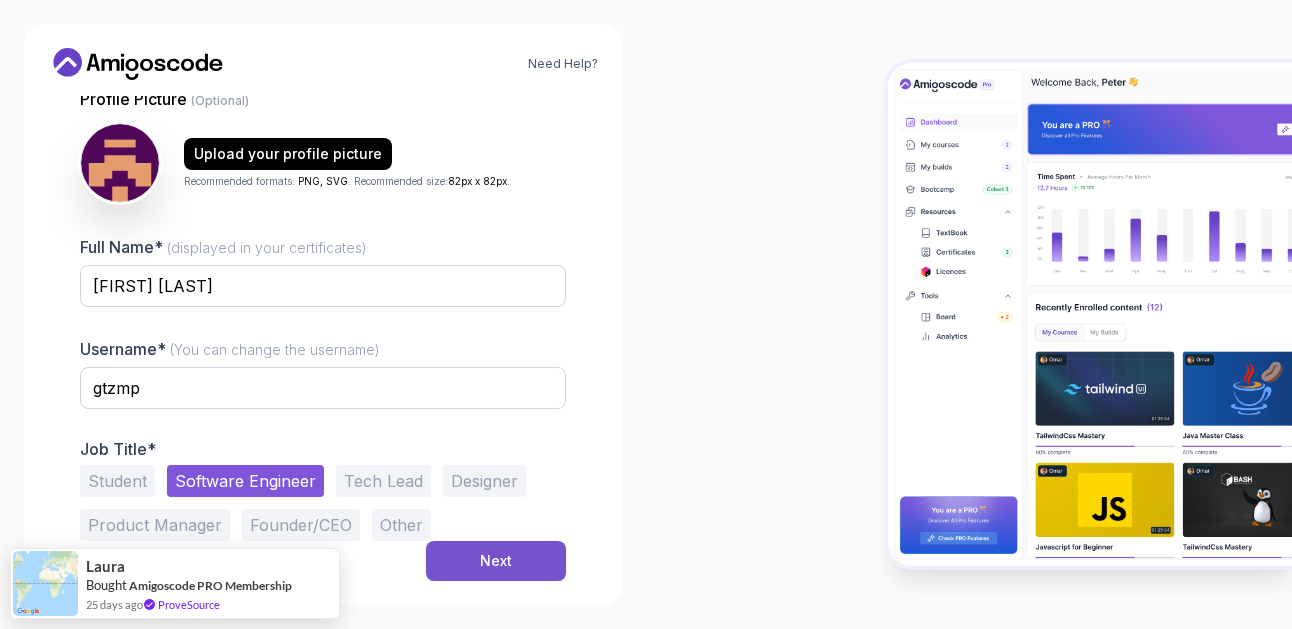 click on "Next" at bounding box center [496, 561] 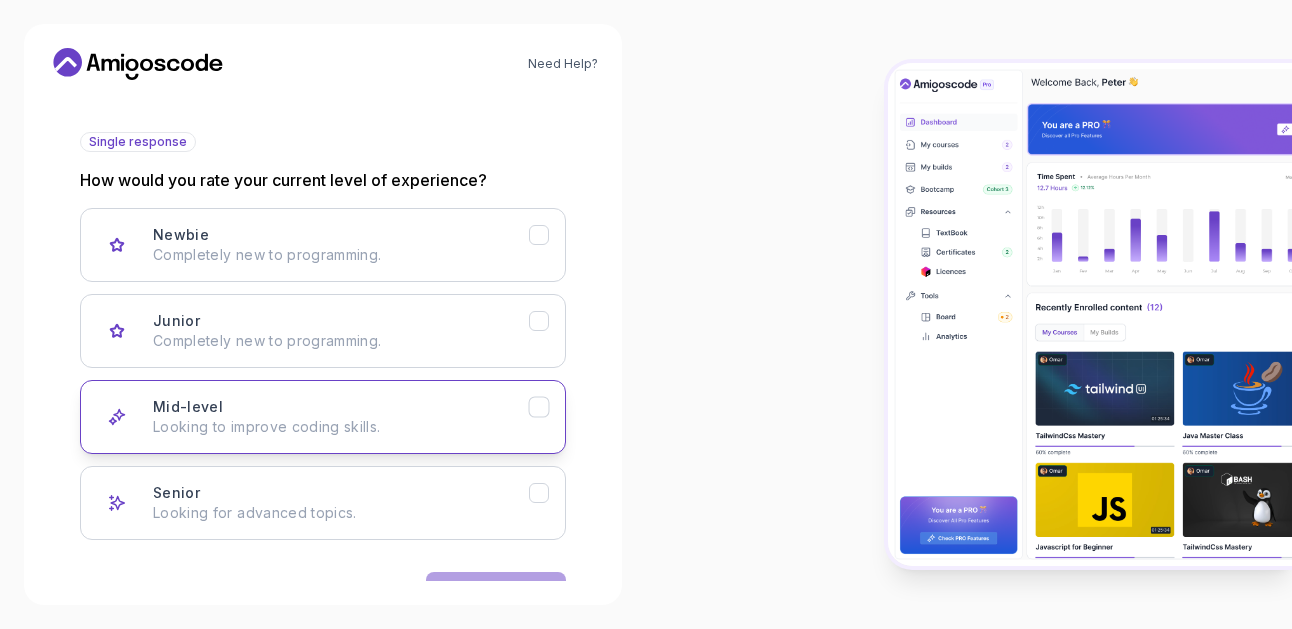 click on "Mid-level Looking to improve coding skills." at bounding box center (341, 417) 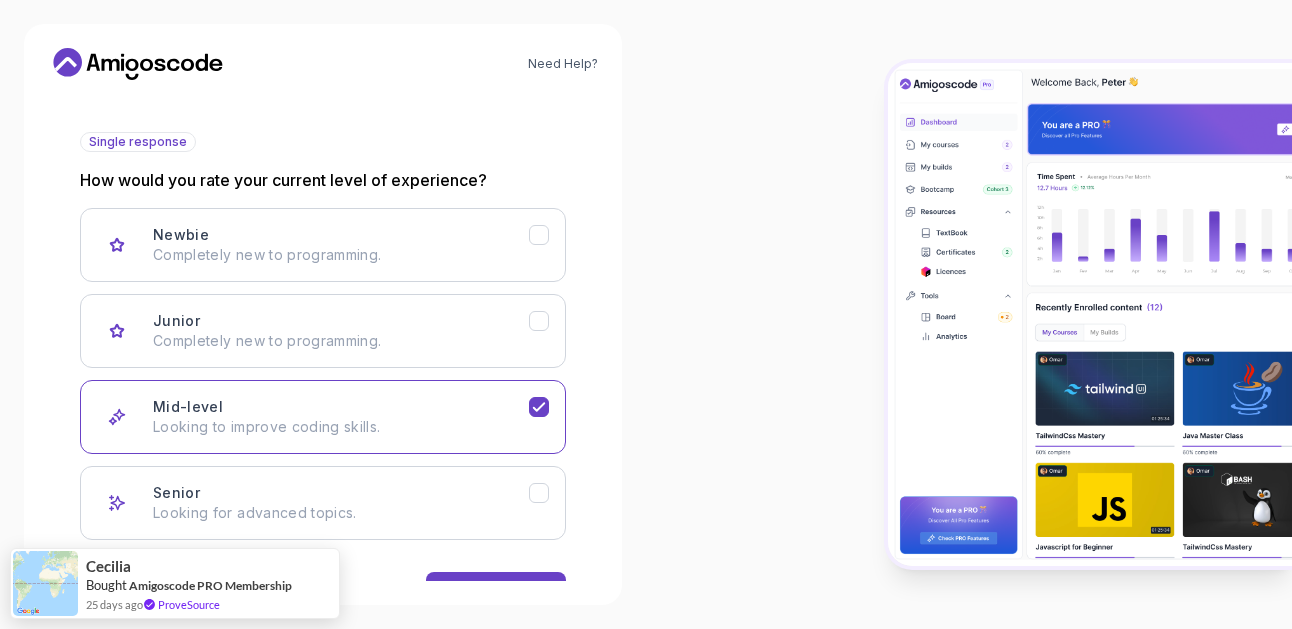click at bounding box center [969, 314] 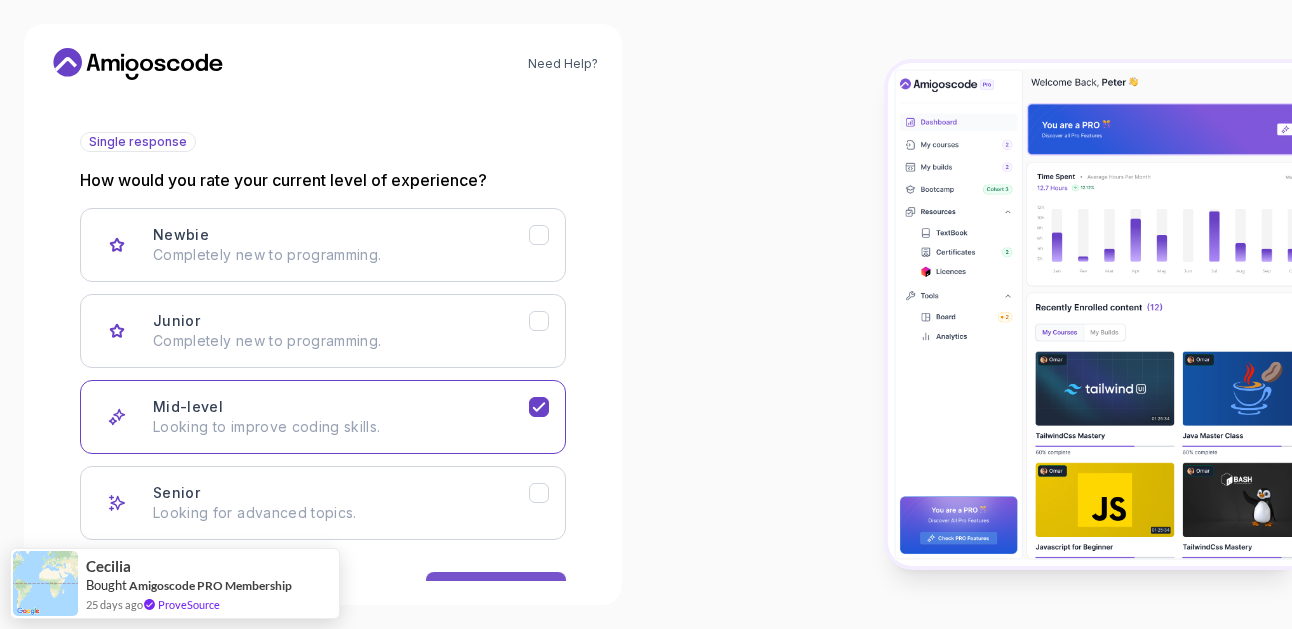 click on "Next" at bounding box center (496, 592) 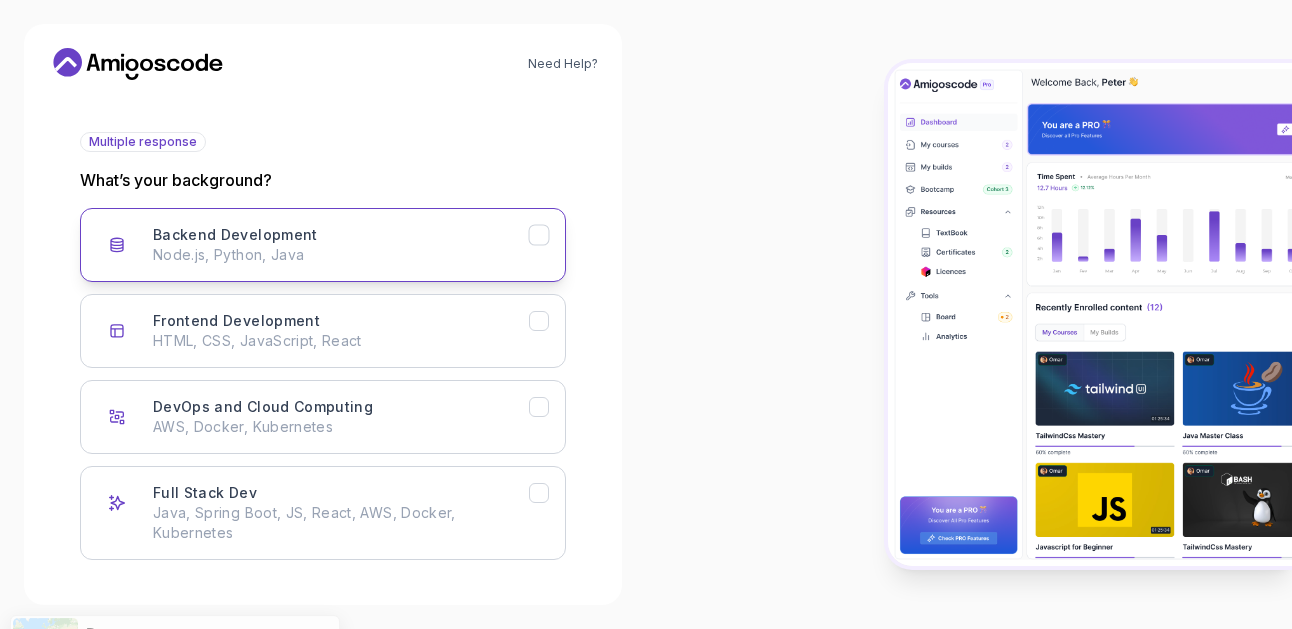 click on "Node.js, Python, Java" at bounding box center [341, 255] 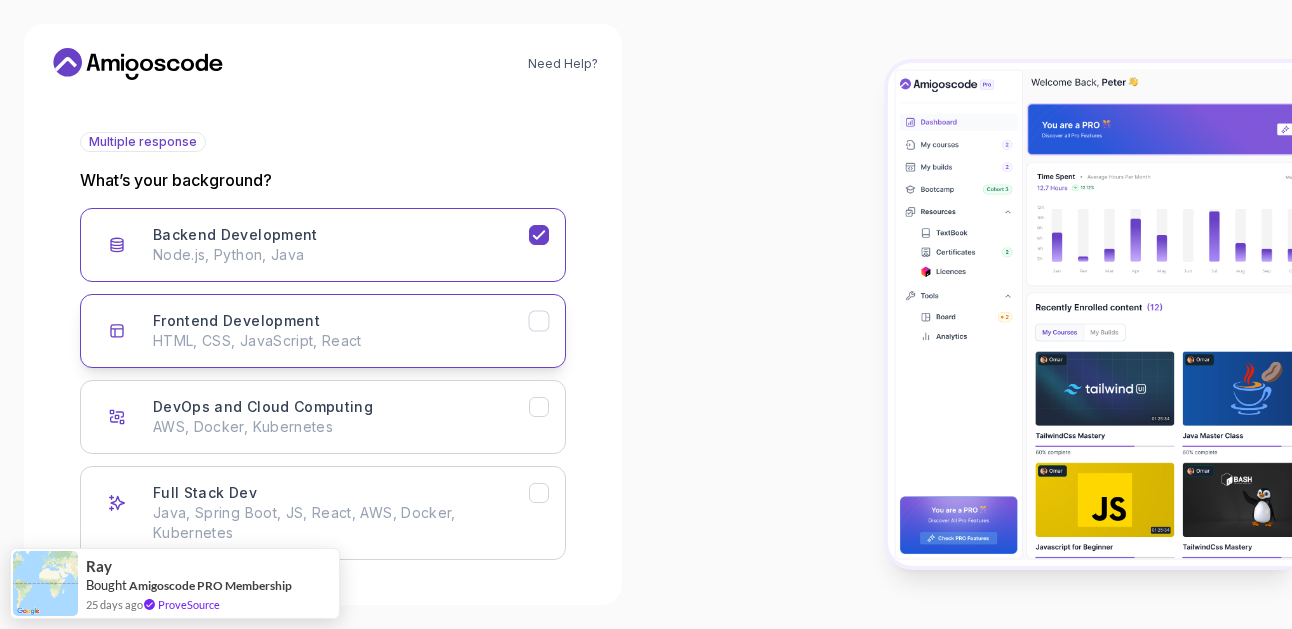 click on "Frontend Development HTML, CSS, JavaScript, React" at bounding box center [341, 331] 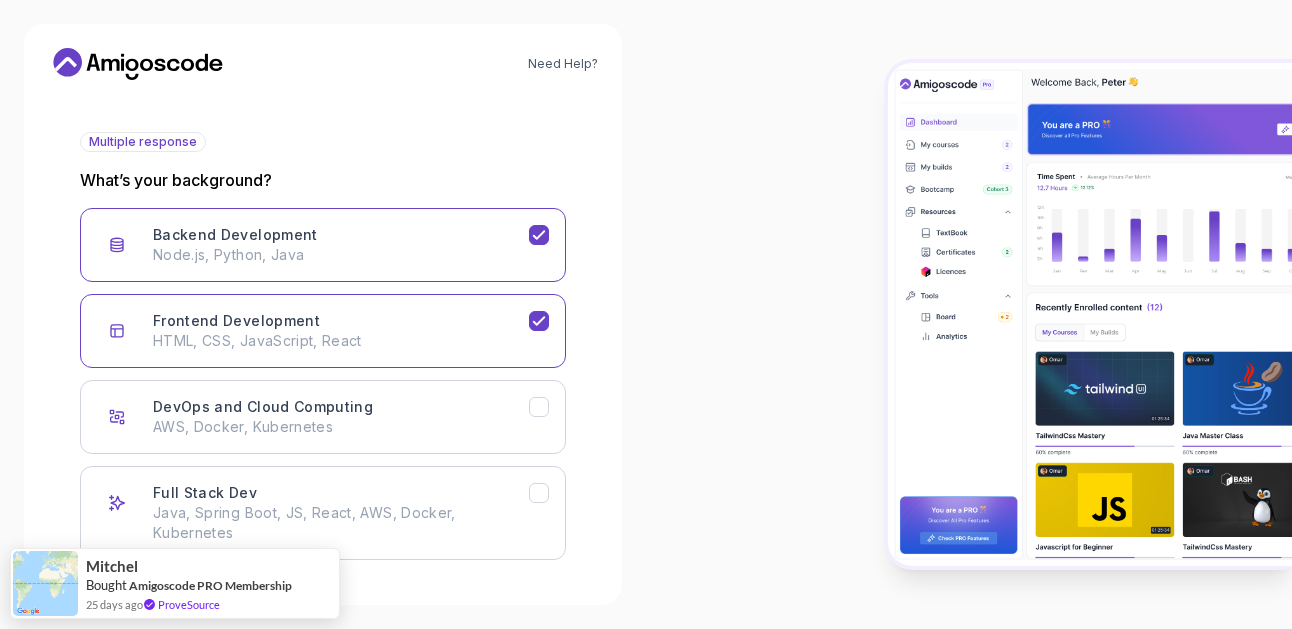 click at bounding box center (969, 314) 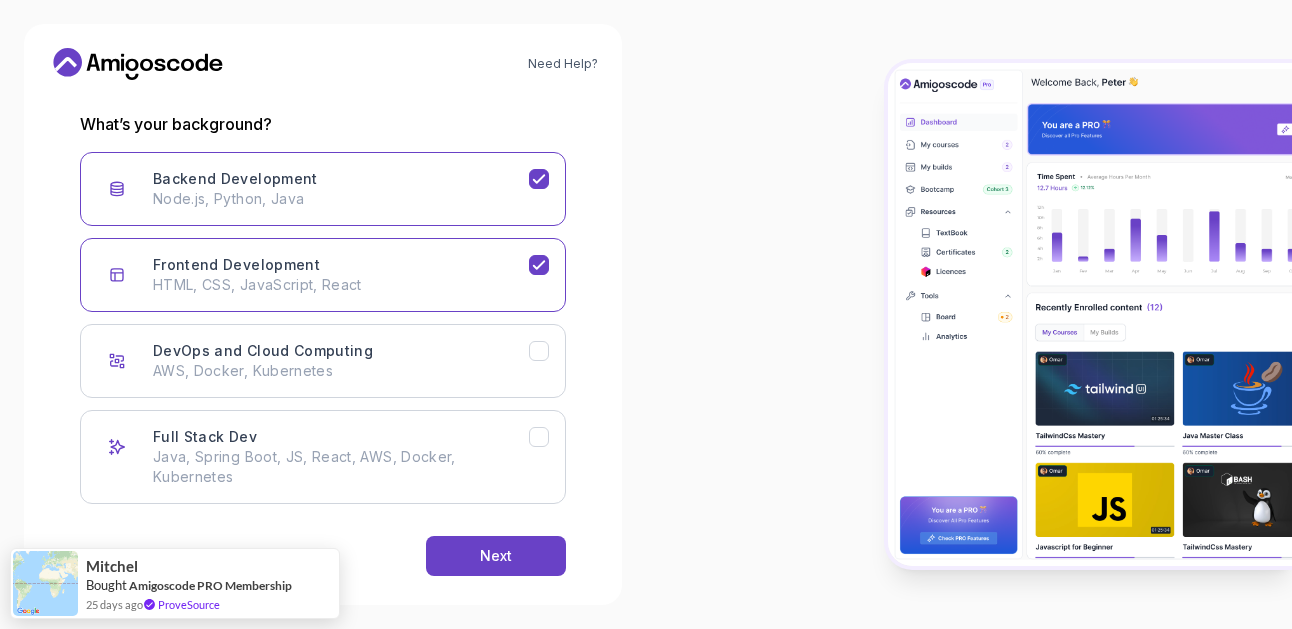 scroll, scrollTop: 288, scrollLeft: 0, axis: vertical 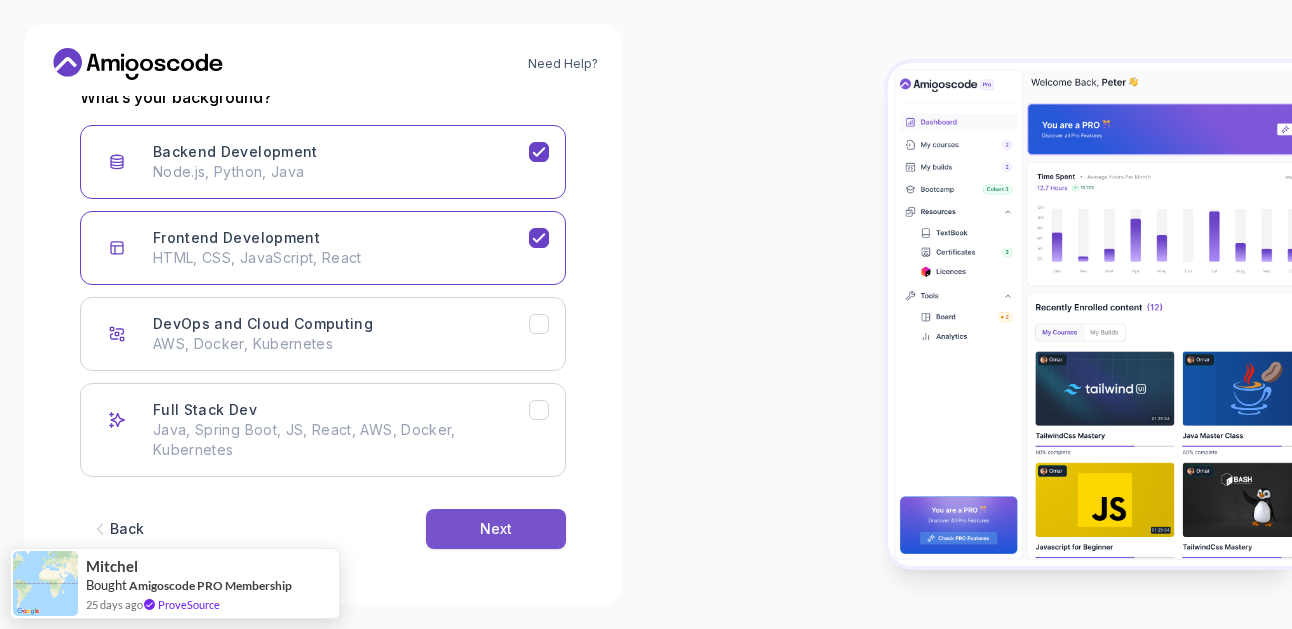 click on "Next" at bounding box center (496, 529) 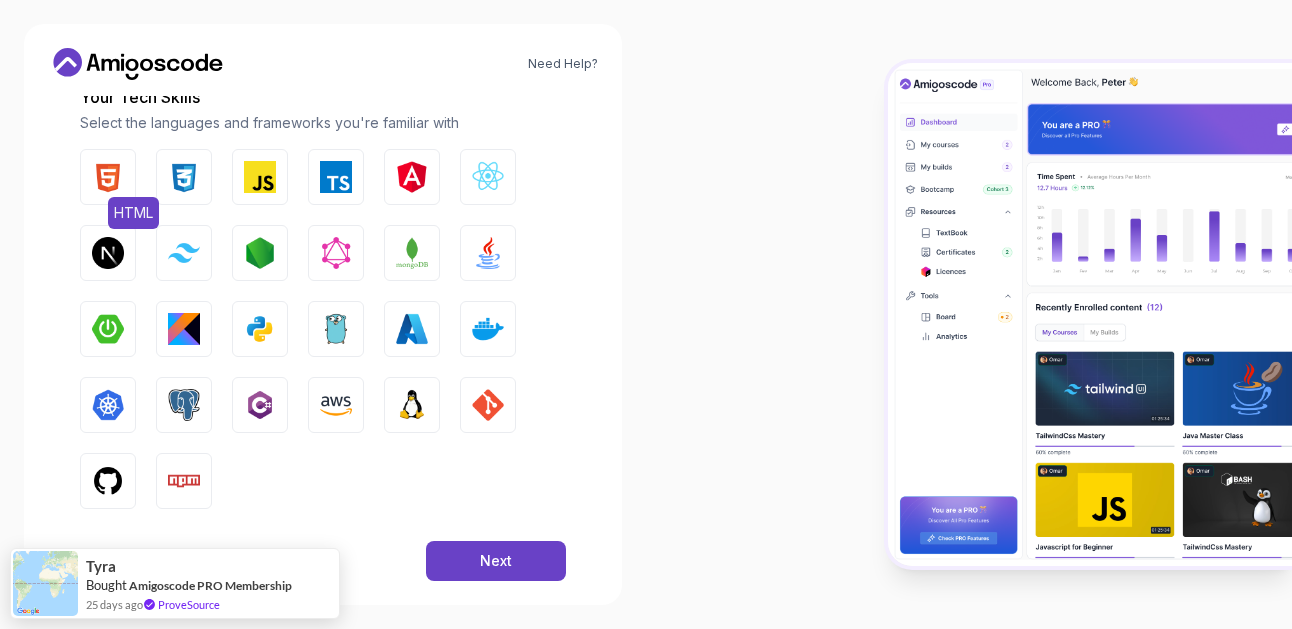 click at bounding box center (108, 177) 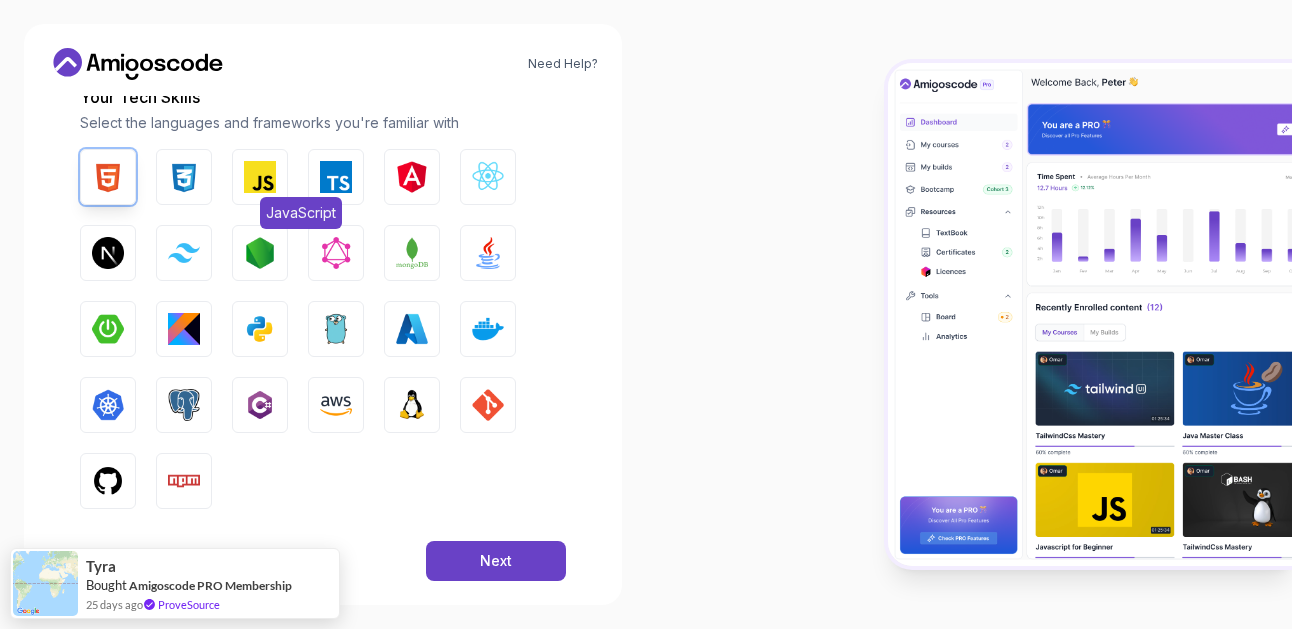 click at bounding box center (260, 177) 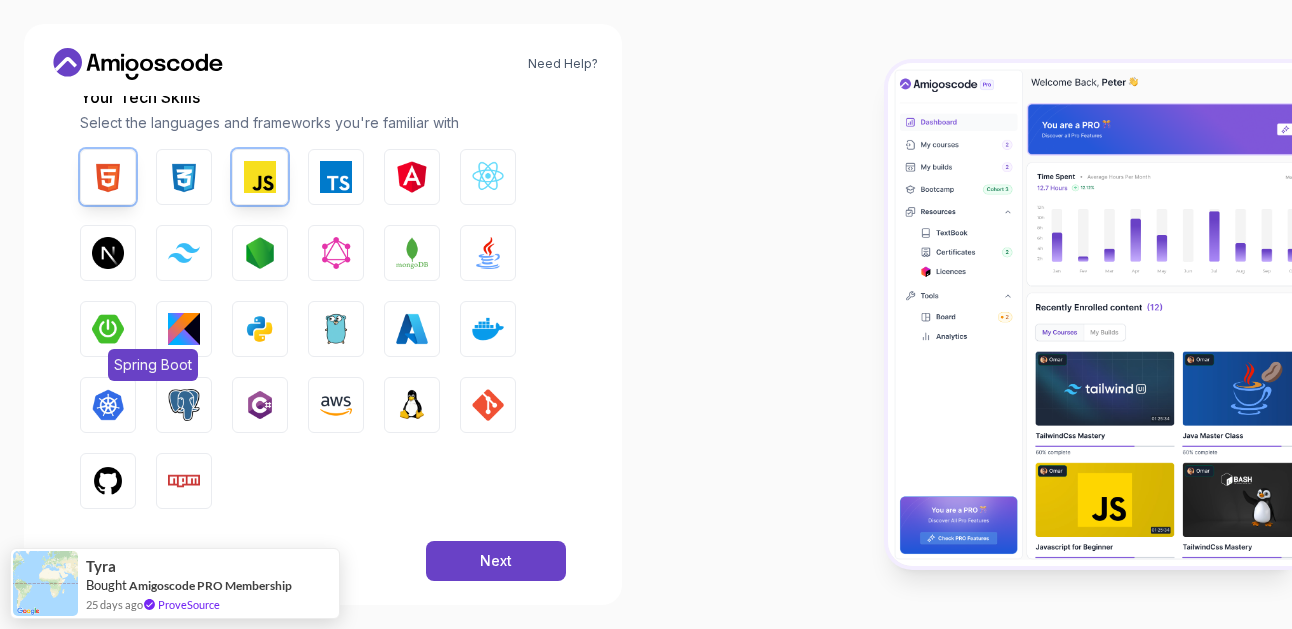 click at bounding box center [108, 329] 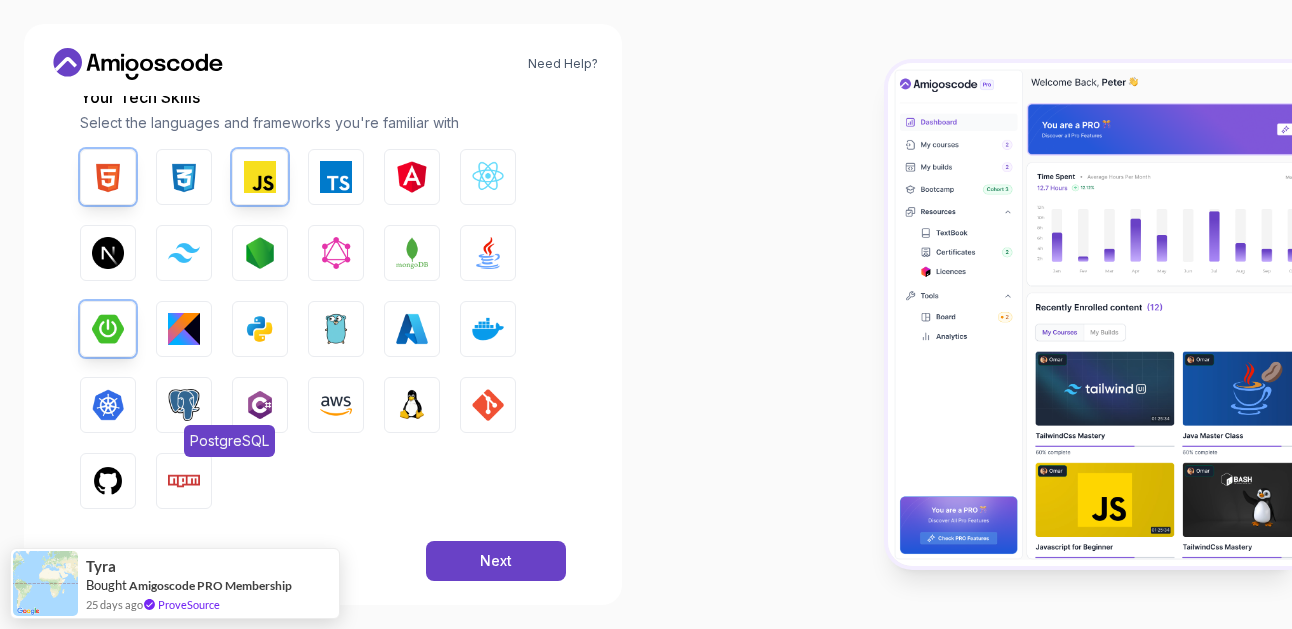 click at bounding box center (184, 405) 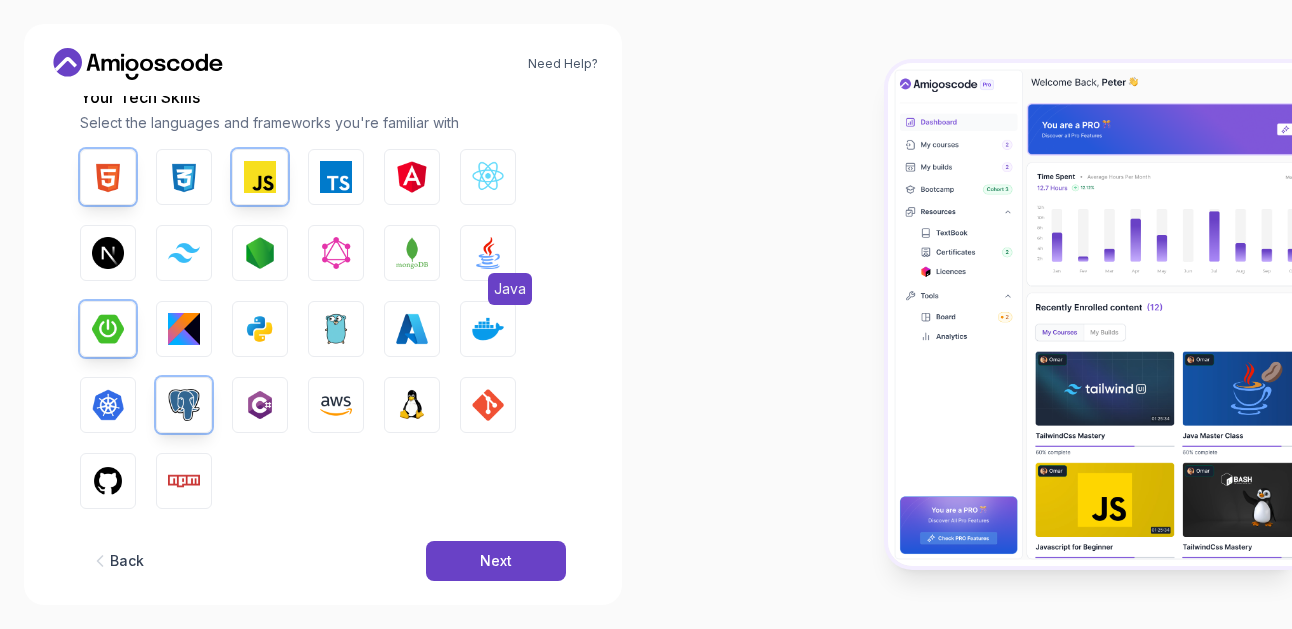 click at bounding box center (488, 253) 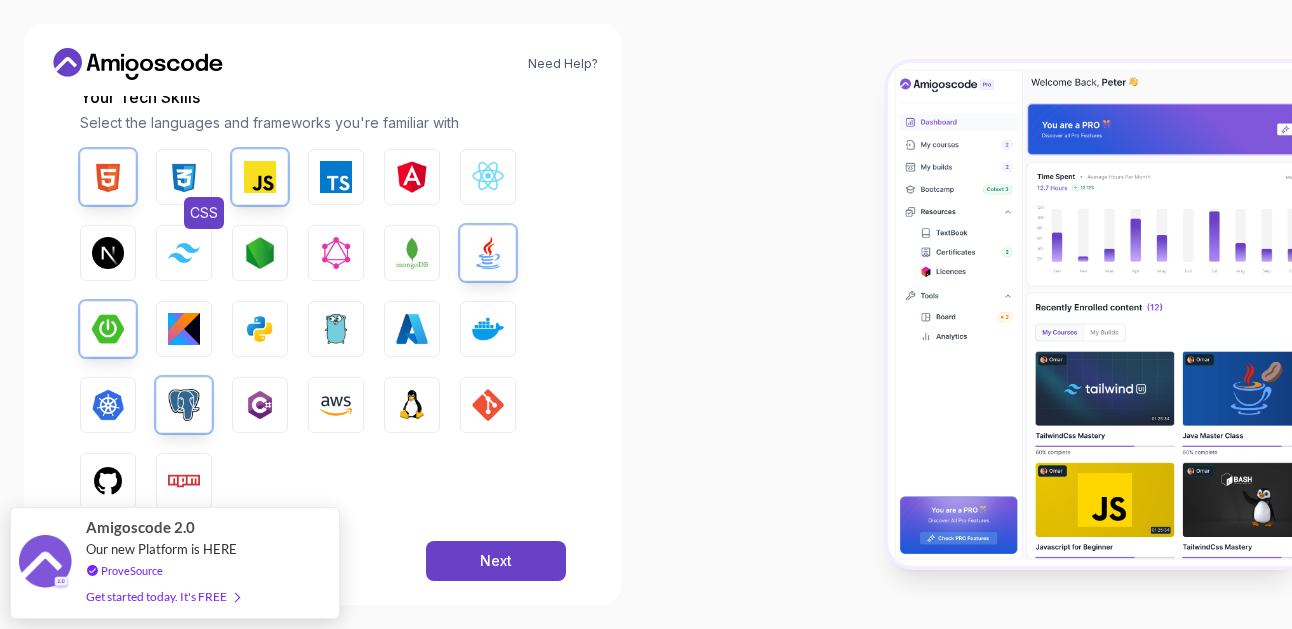 click at bounding box center (184, 177) 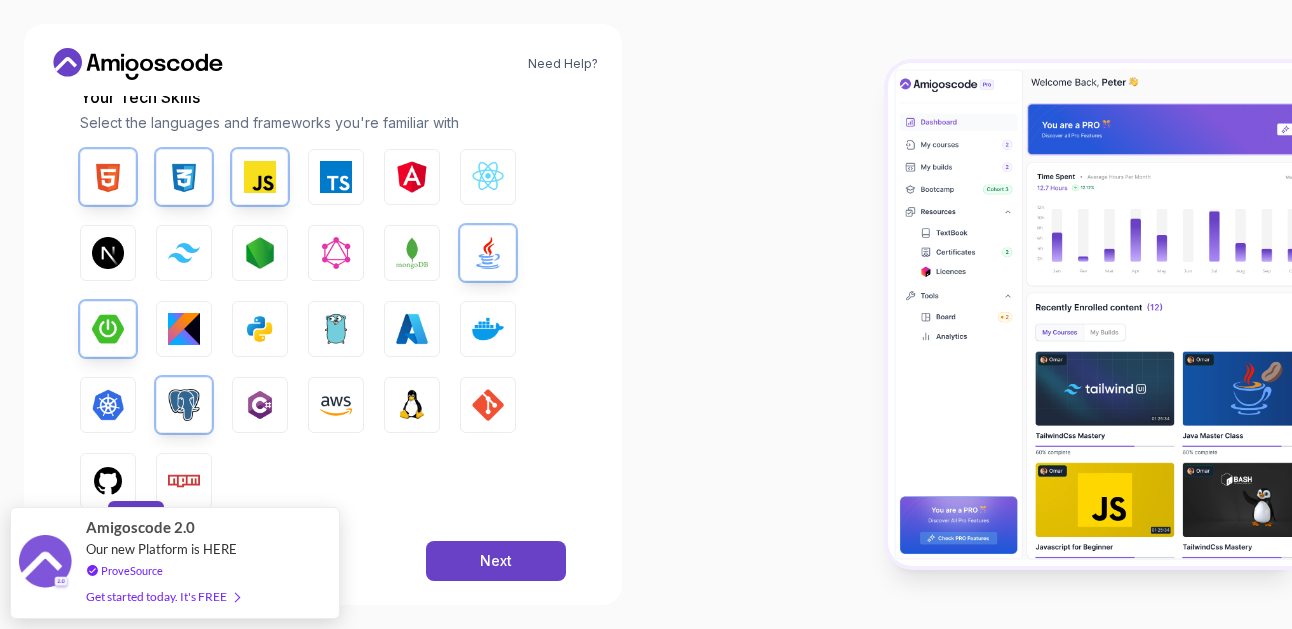click at bounding box center [108, 481] 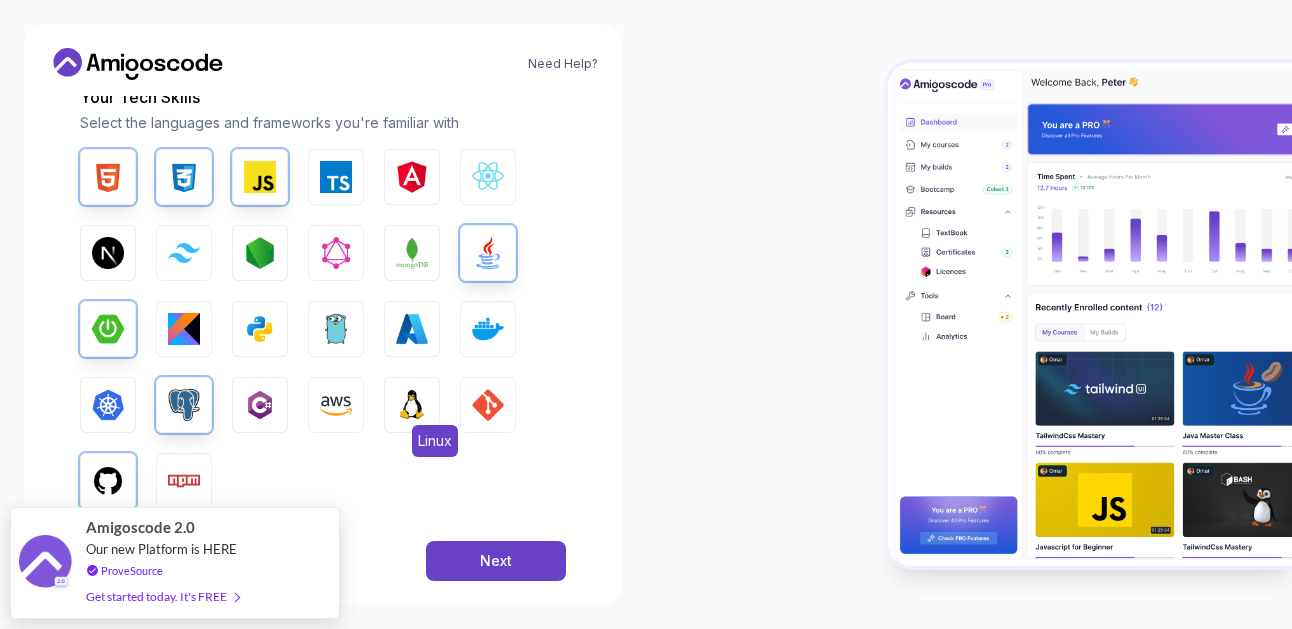 click at bounding box center (412, 405) 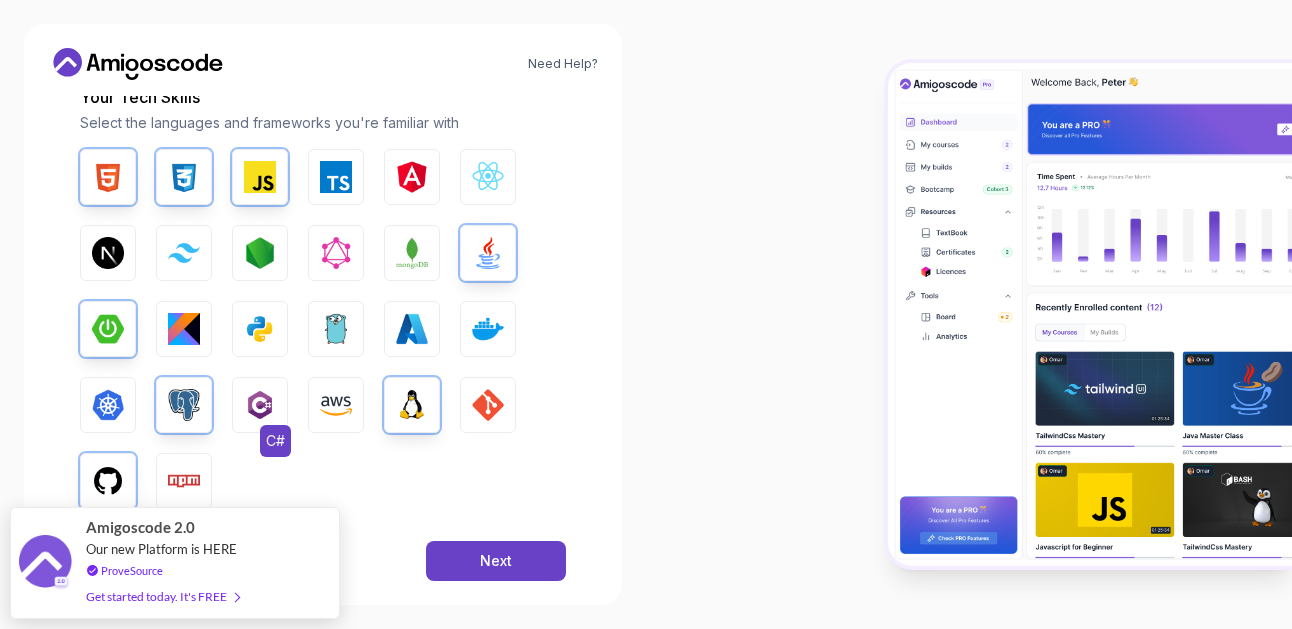 click at bounding box center (260, 405) 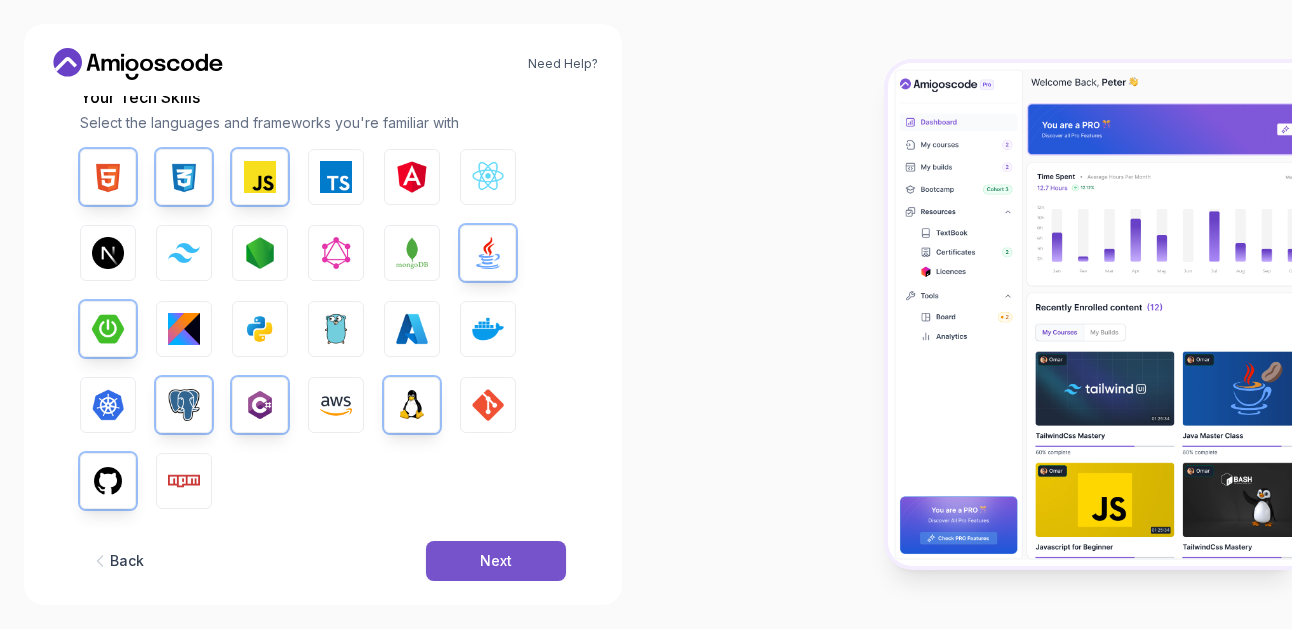 click on "Next" at bounding box center (496, 561) 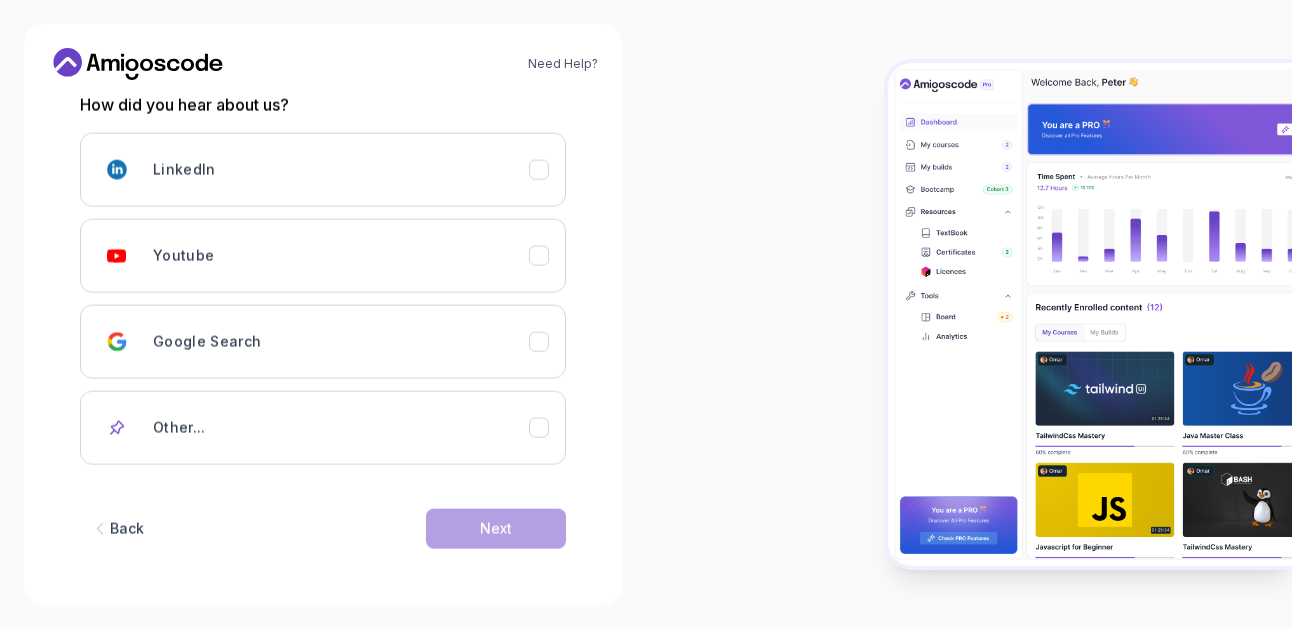 scroll, scrollTop: 279, scrollLeft: 0, axis: vertical 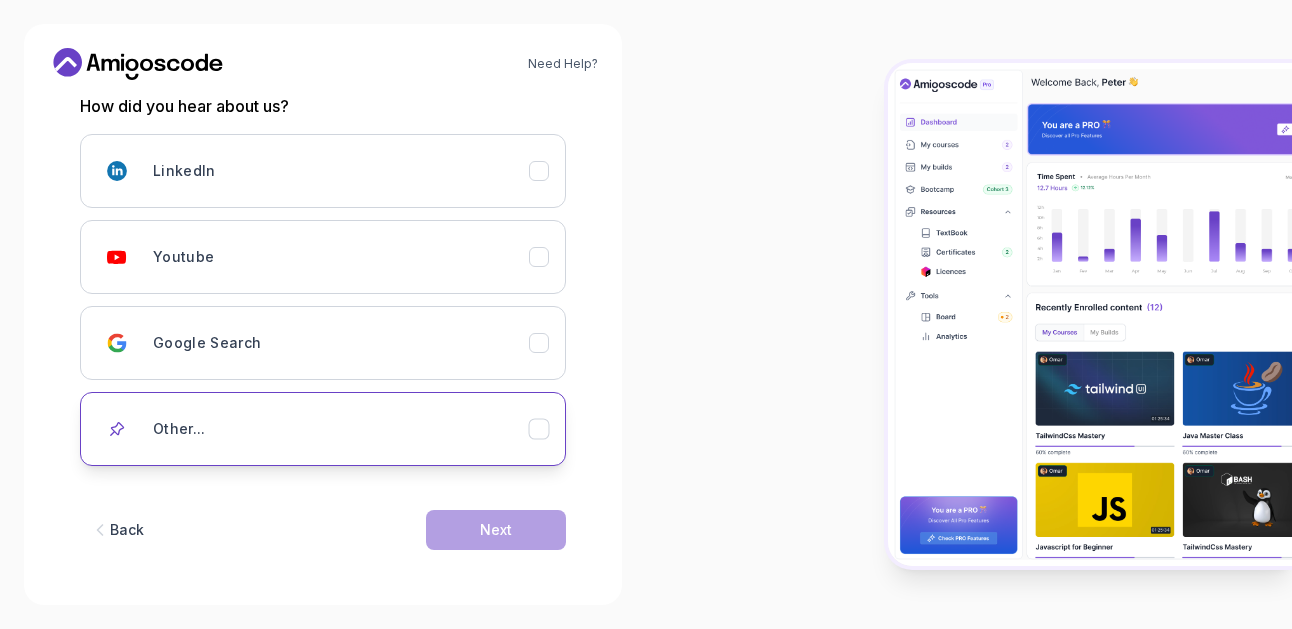 click on "Other..." at bounding box center (341, 429) 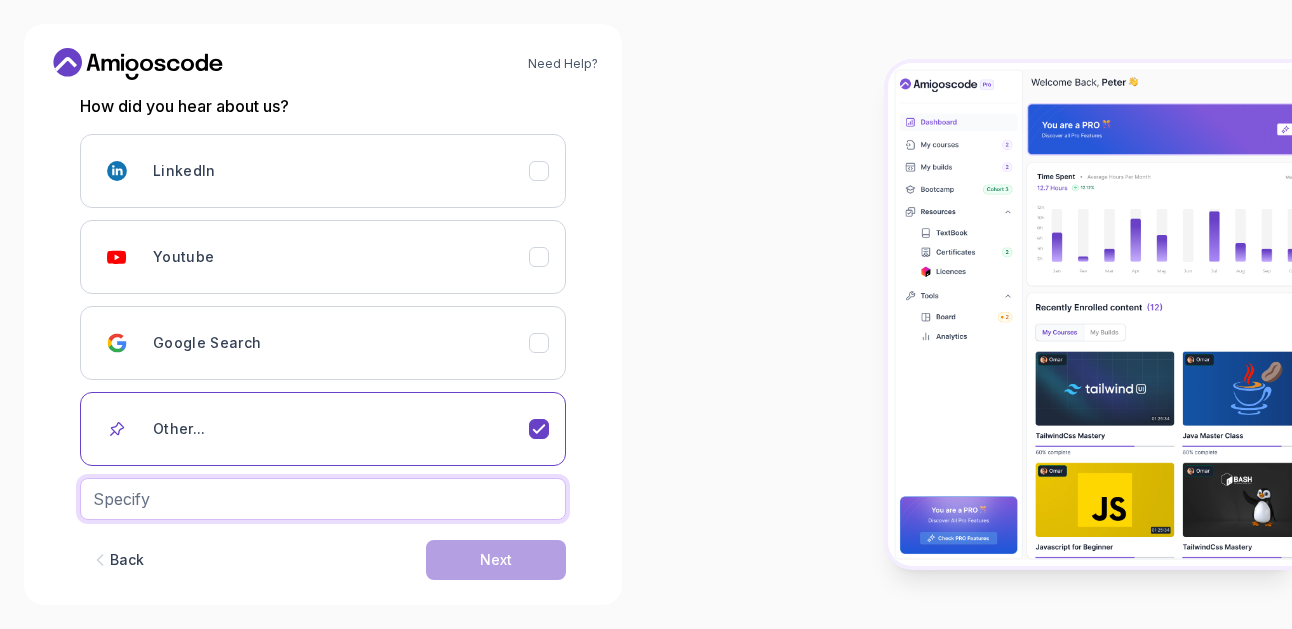 click at bounding box center [323, 499] 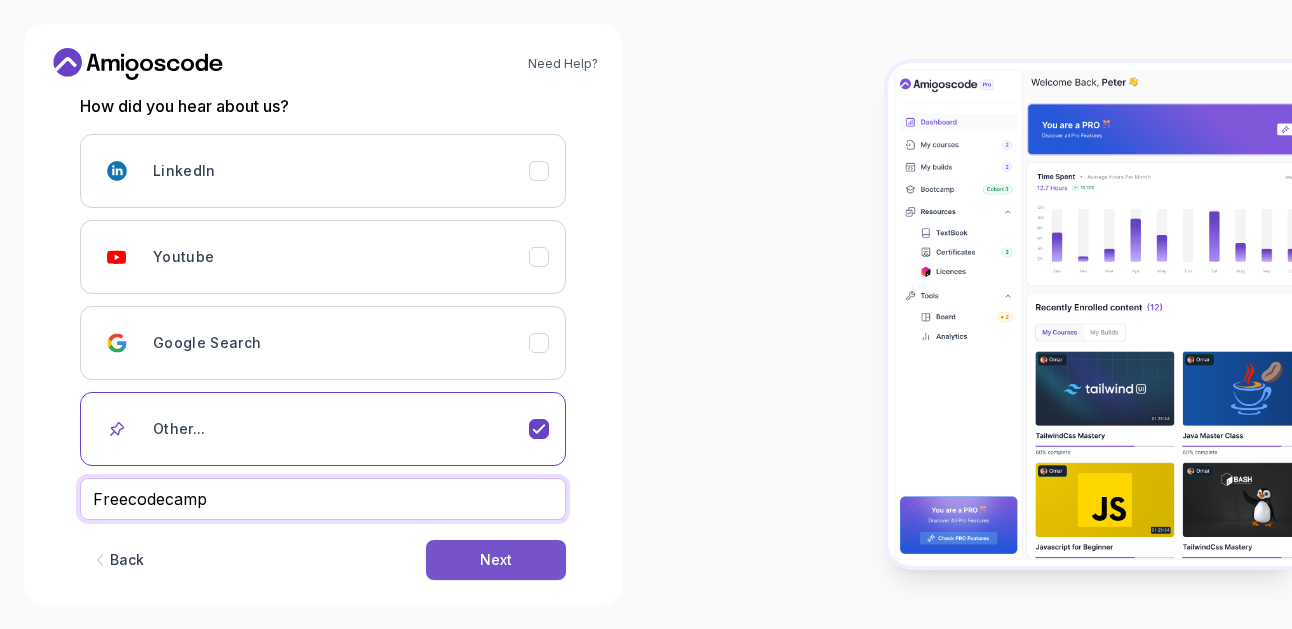 type on "Freecodecamp" 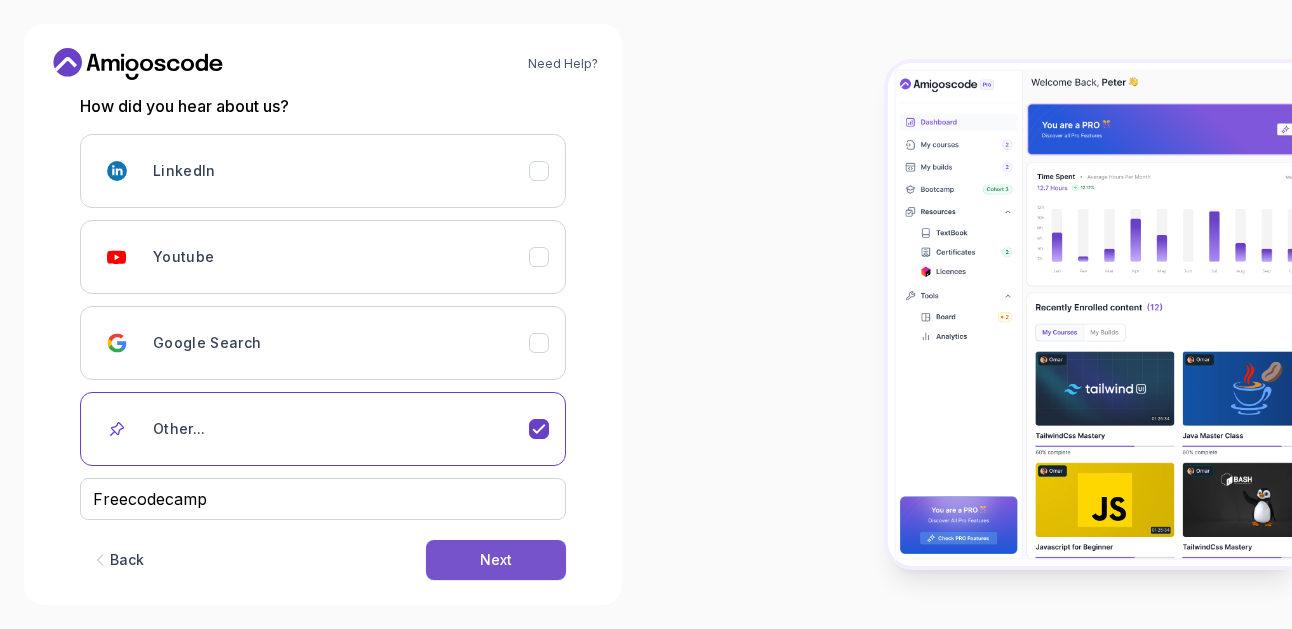 click on "Next" at bounding box center (496, 560) 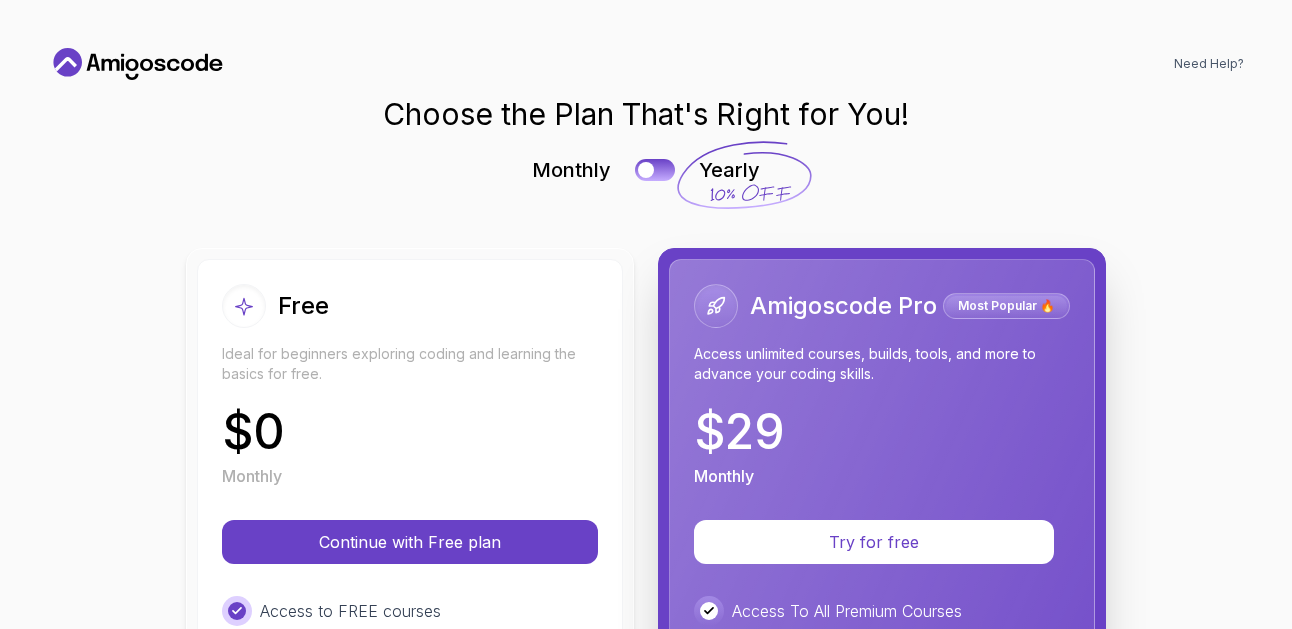 scroll, scrollTop: 0, scrollLeft: 0, axis: both 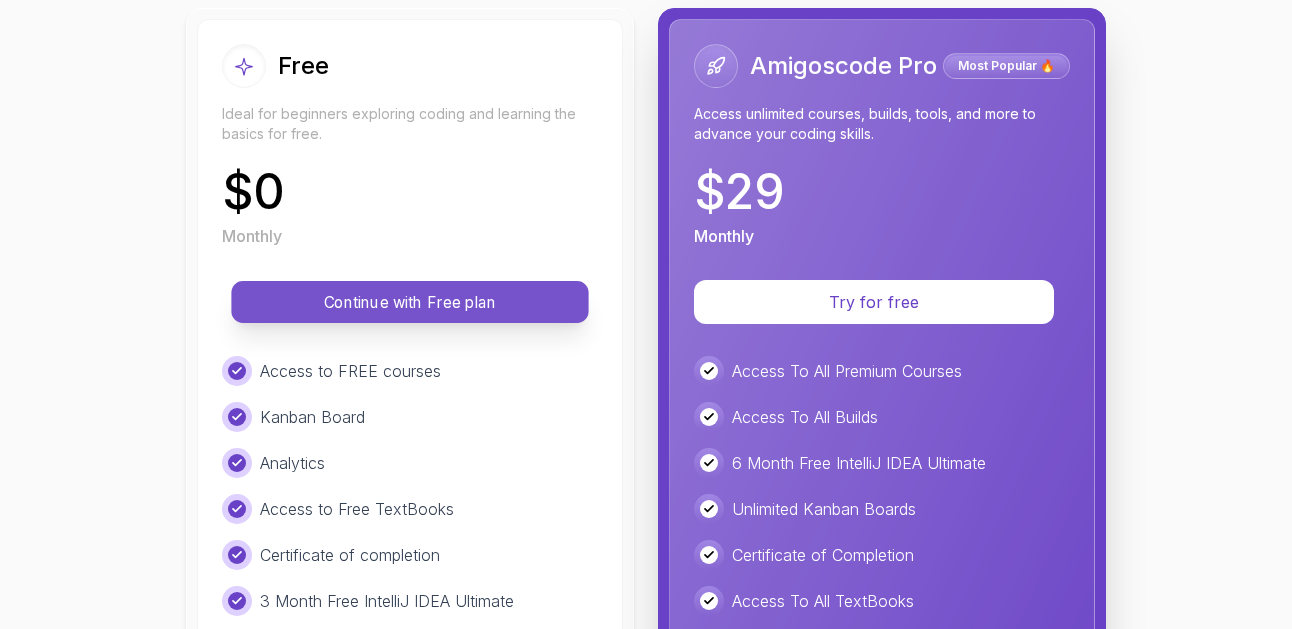 click on "Continue with Free plan" at bounding box center [410, 302] 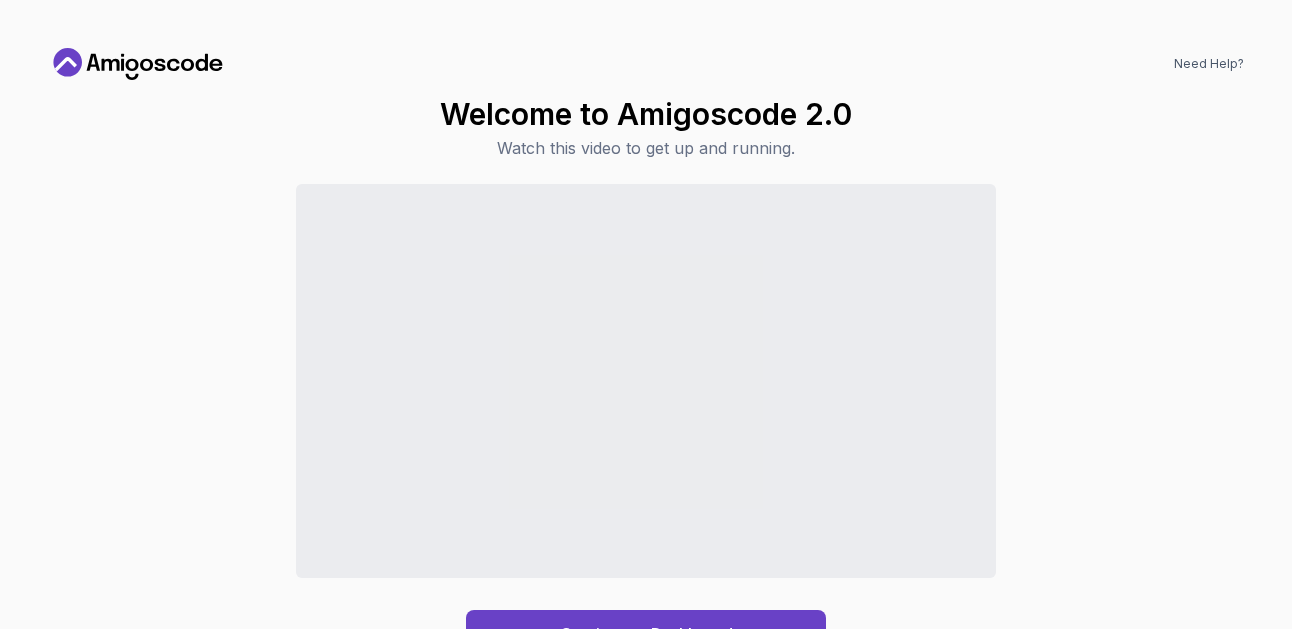 click on "Continue to Dashboard" at bounding box center [646, 421] 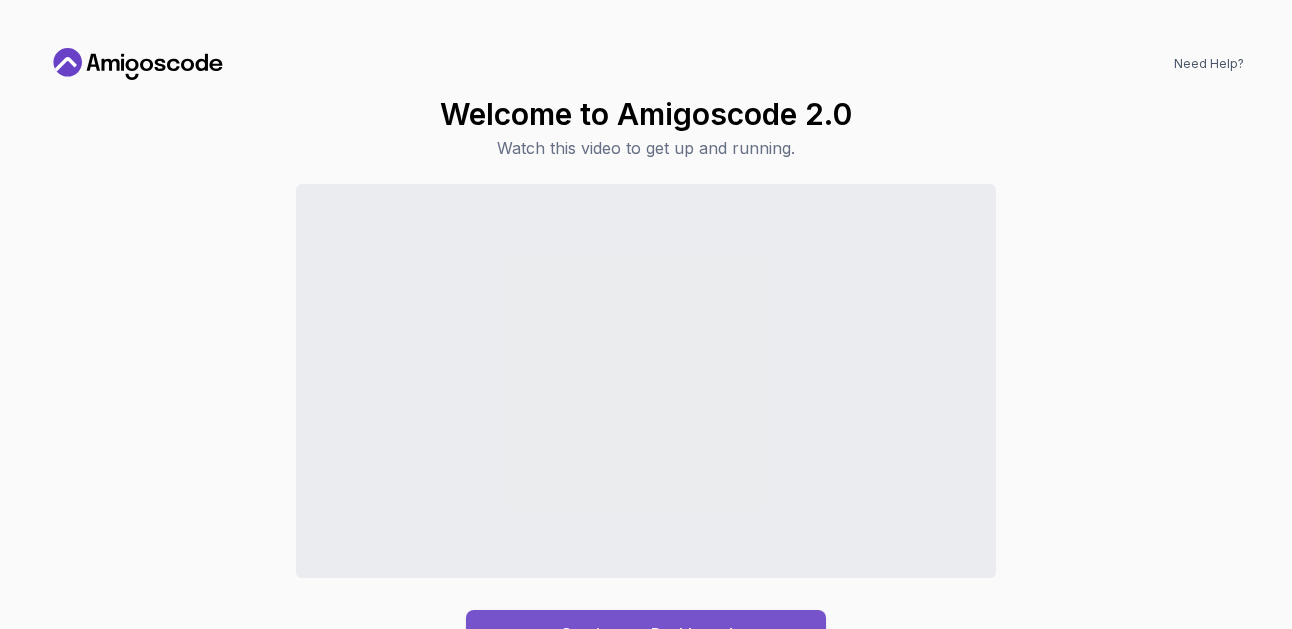 click on "Continue to Dashboard" at bounding box center [646, 634] 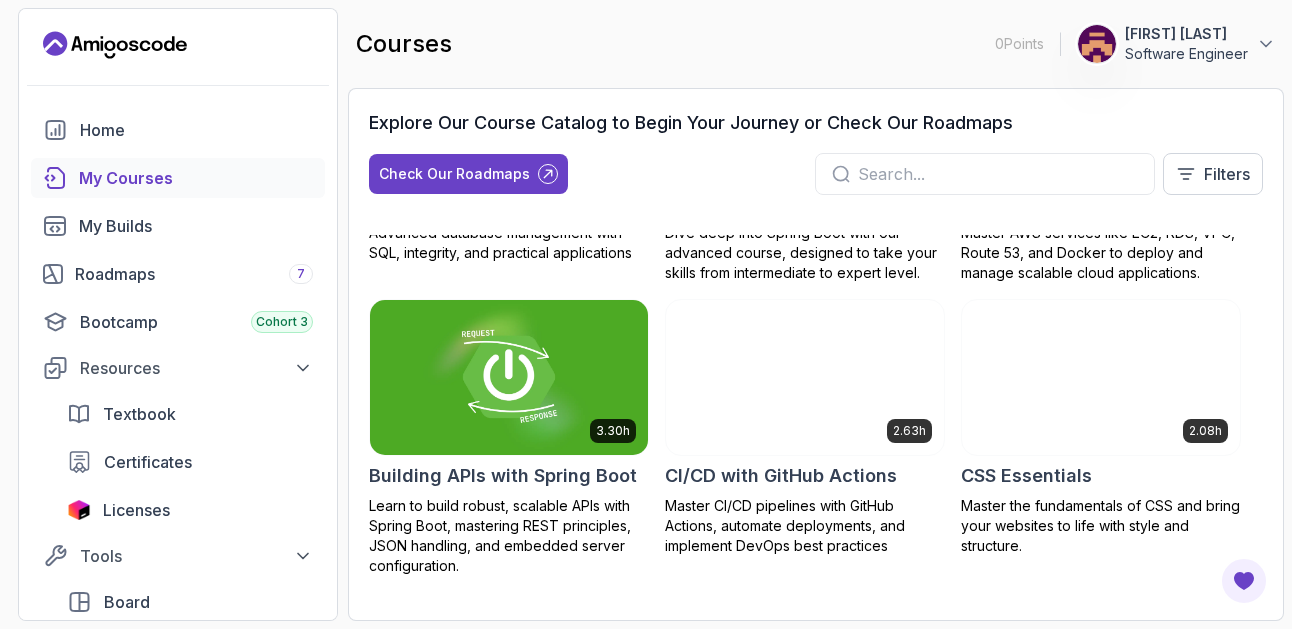 scroll, scrollTop: 240, scrollLeft: 0, axis: vertical 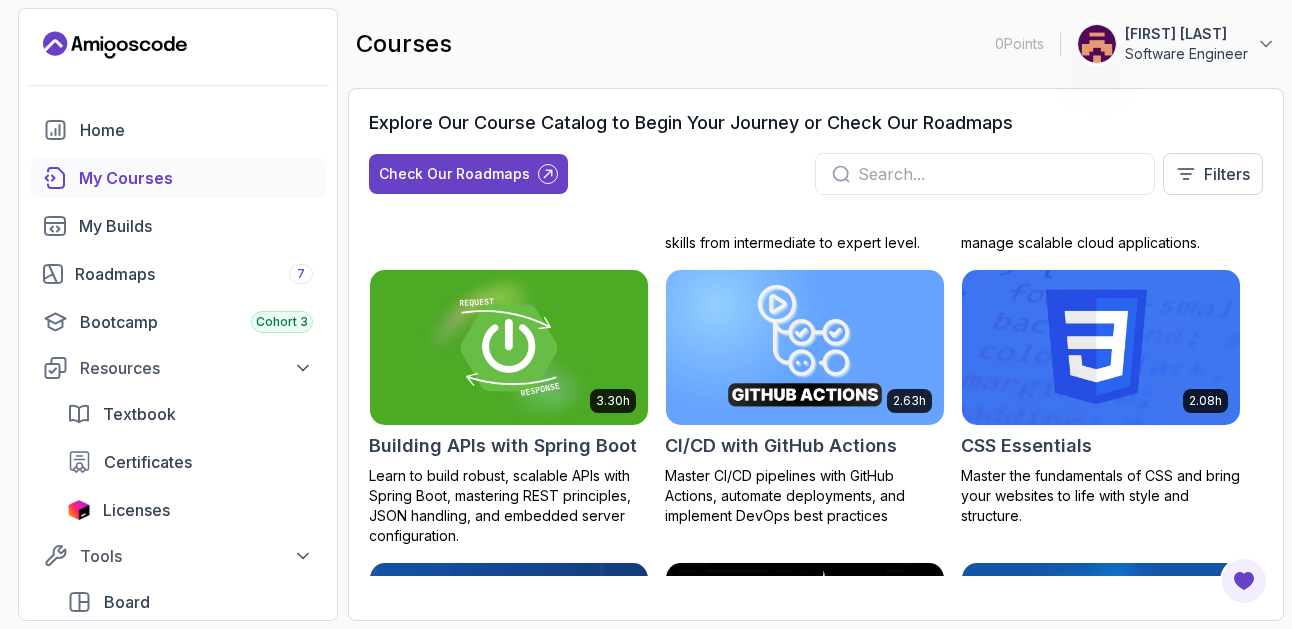 click on "Building APIs with Spring Boot" at bounding box center (503, 446) 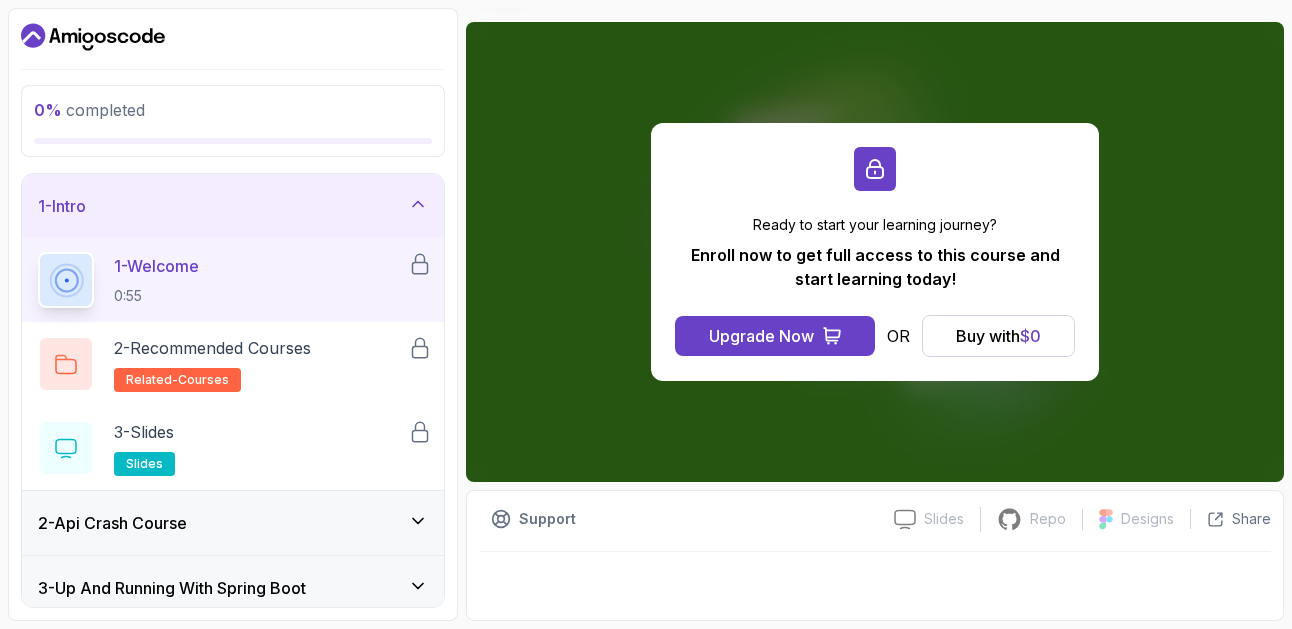 scroll, scrollTop: 0, scrollLeft: 0, axis: both 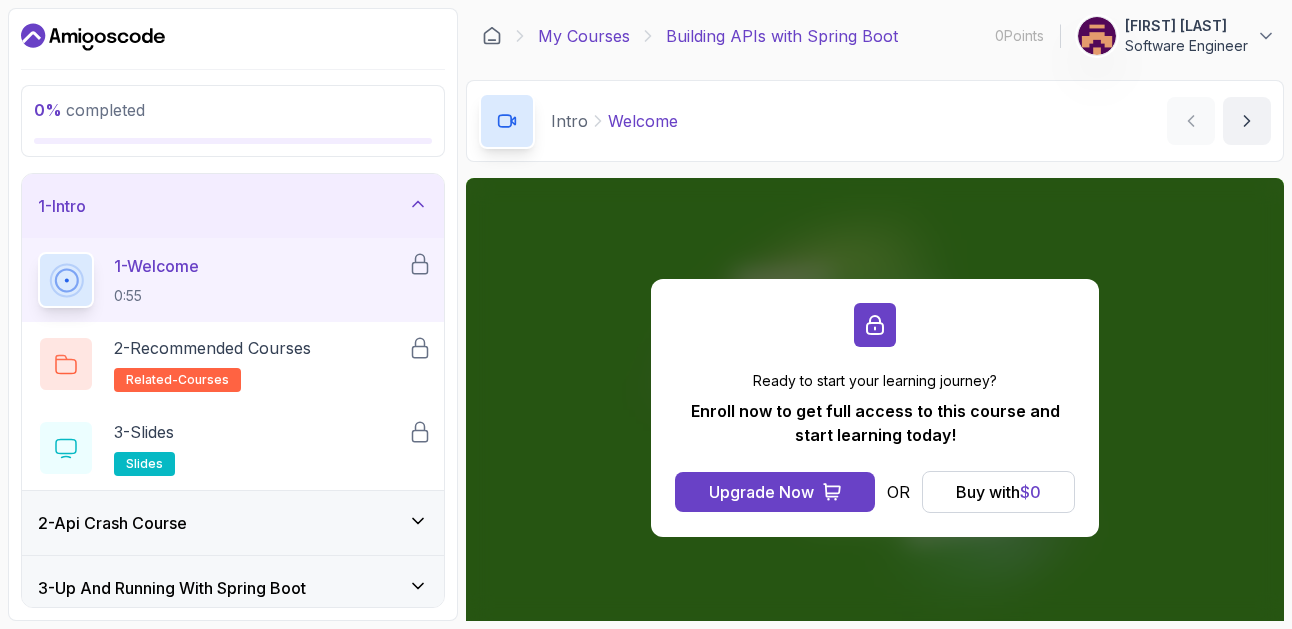 click on "My Courses" at bounding box center [584, 36] 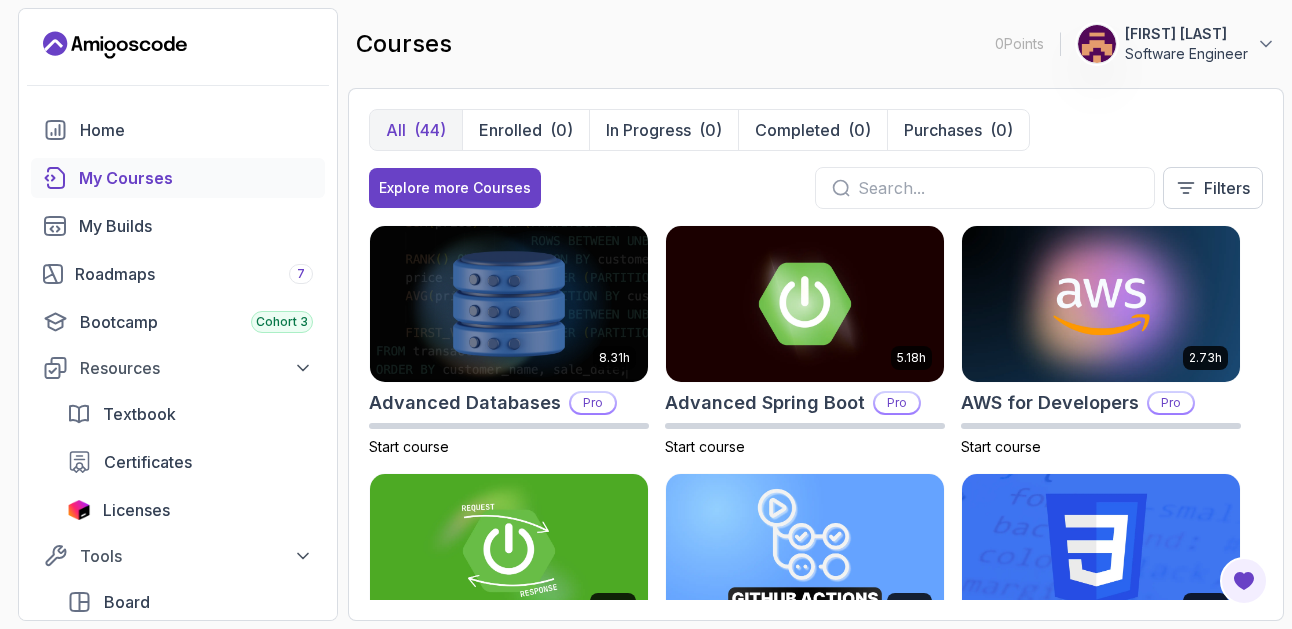 click on "All (44) Enrolled (0) In Progress (0) Completed (0) Purchases (0) Explore more Courses Filters 8.31h Advanced Databases Pro Start course 5.18h Advanced Spring Boot Pro Start course 2.73h AWS for Developers Pro Start course 3.30h Building APIs with Spring Boot Pro Start course 2.63h CI/CD with GitHub Actions Pro Start course 2.08h CSS Essentials Start course 1.70h Database Design & Implementation Pro Start course 1.45h Docker for Java Developers Pro Start course 4.64h Docker For Professionals Pro Start course 10.13h Git for Professionals Pro Start course 2.55h Git & GitHub Fundamentals Start course 2.10h GitHub Toolkit Pro Start course 1.84h HTML Essentials Start course 5.57h IntelliJ IDEA Developer Guide Pro Start course 1.72h Java Data Structures Pro Start course 2.41h Java for Beginners Start course 9.18h Java for Developers Pro Start course 1.13h Java Generics Pro Start course 1.67h Java Integration Testing Pro Start course 2.82h Java Object Oriented Programming Pro Start course 26m Java Streams Essentials" at bounding box center [816, 354] 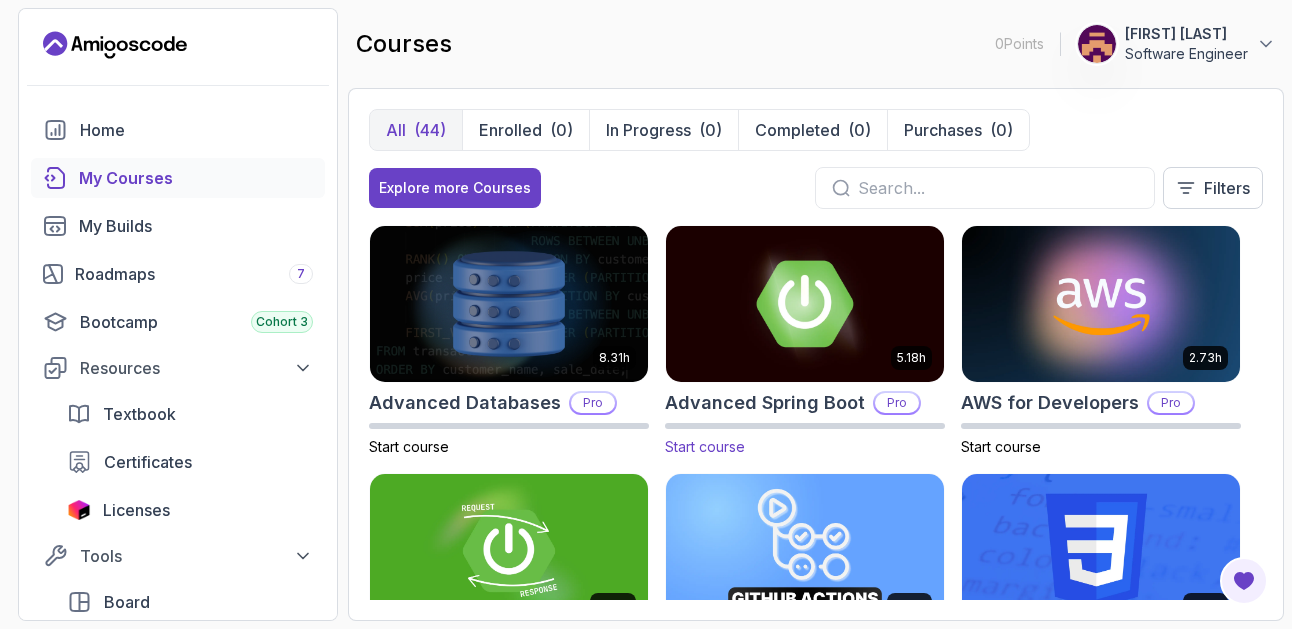 click on "Start course" at bounding box center [805, 440] 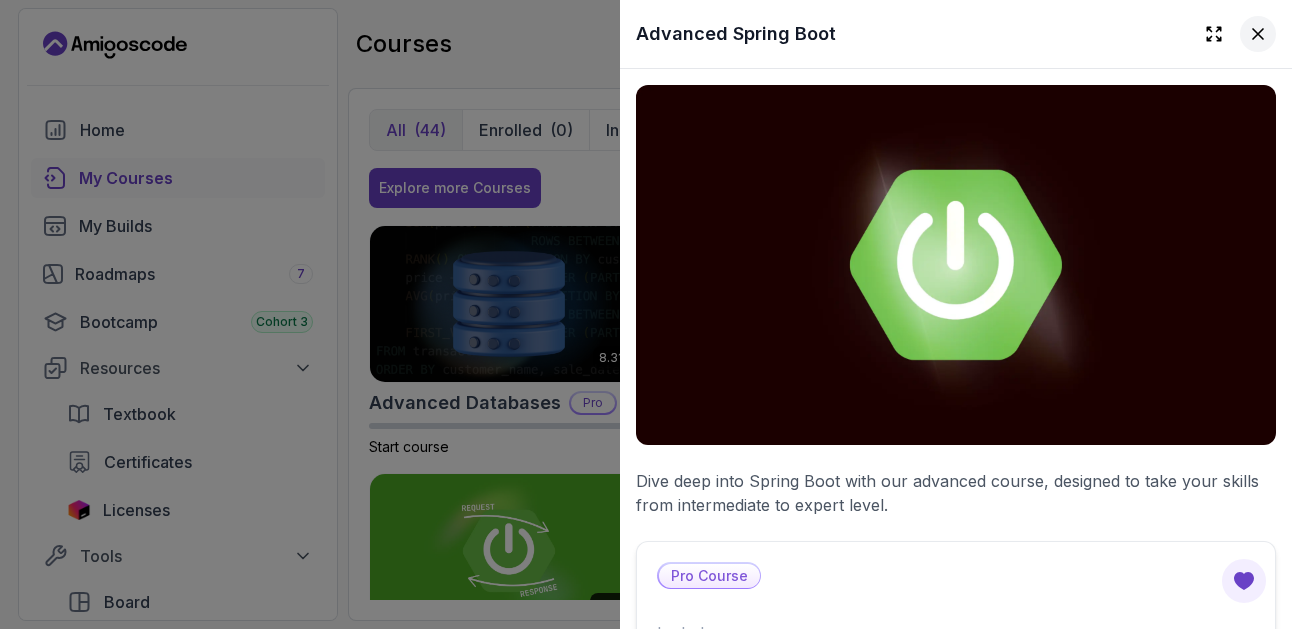 click 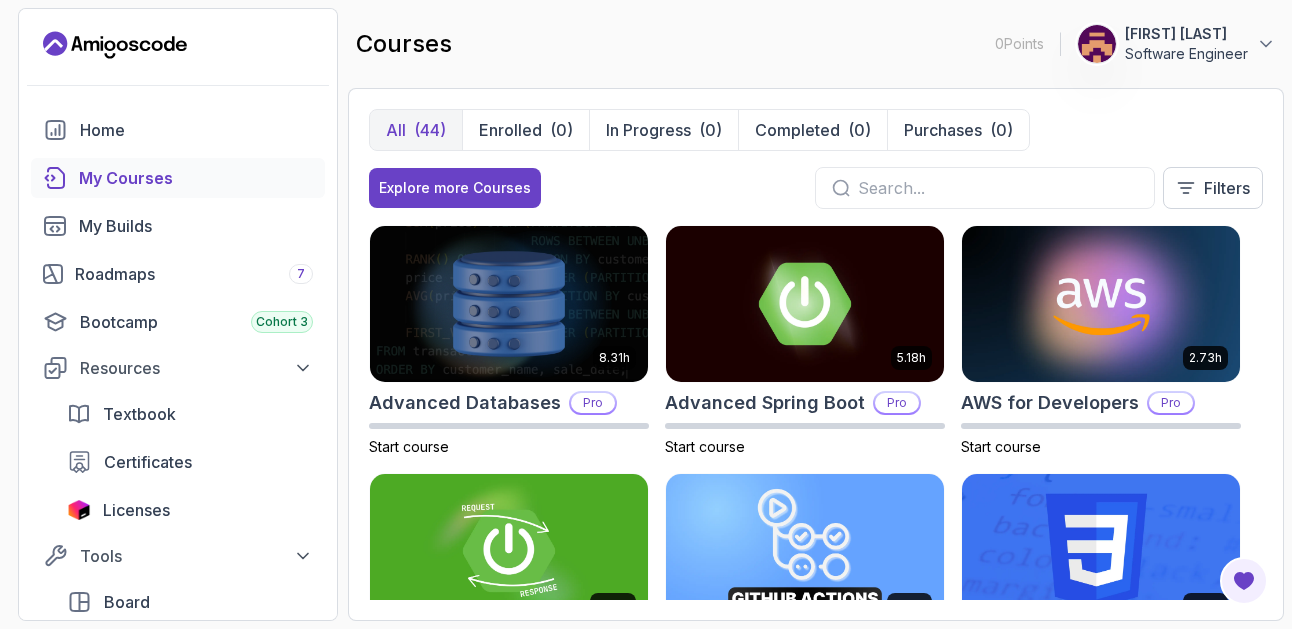 click on "All (44) Enrolled (0) In Progress (0) Completed (0) Purchases (0) Explore more Courses Filters 8.31h Advanced Databases Pro Start course 5.18h Advanced Spring Boot Pro Start course 2.73h AWS for Developers Pro Start course 3.30h Building APIs with Spring Boot Pro Start course 2.63h CI/CD with GitHub Actions Pro Start course 2.08h CSS Essentials Start course 1.70h Database Design & Implementation Pro Start course 1.45h Docker for Java Developers Pro Start course 4.64h Docker For Professionals Pro Start course 10.13h Git for Professionals Pro Start course 2.55h Git & GitHub Fundamentals Start course 2.10h GitHub Toolkit Pro Start course 1.84h HTML Essentials Start course 5.57h IntelliJ IDEA Developer Guide Pro Start course 1.72h Java Data Structures Pro Start course 2.41h Java for Beginners Start course 9.18h Java for Developers Pro Start course 1.13h Java Generics Pro Start course 1.67h Java Integration Testing Pro Start course 2.82h Java Object Oriented Programming Pro Start course 26m Java Streams Essentials" at bounding box center (816, 354) 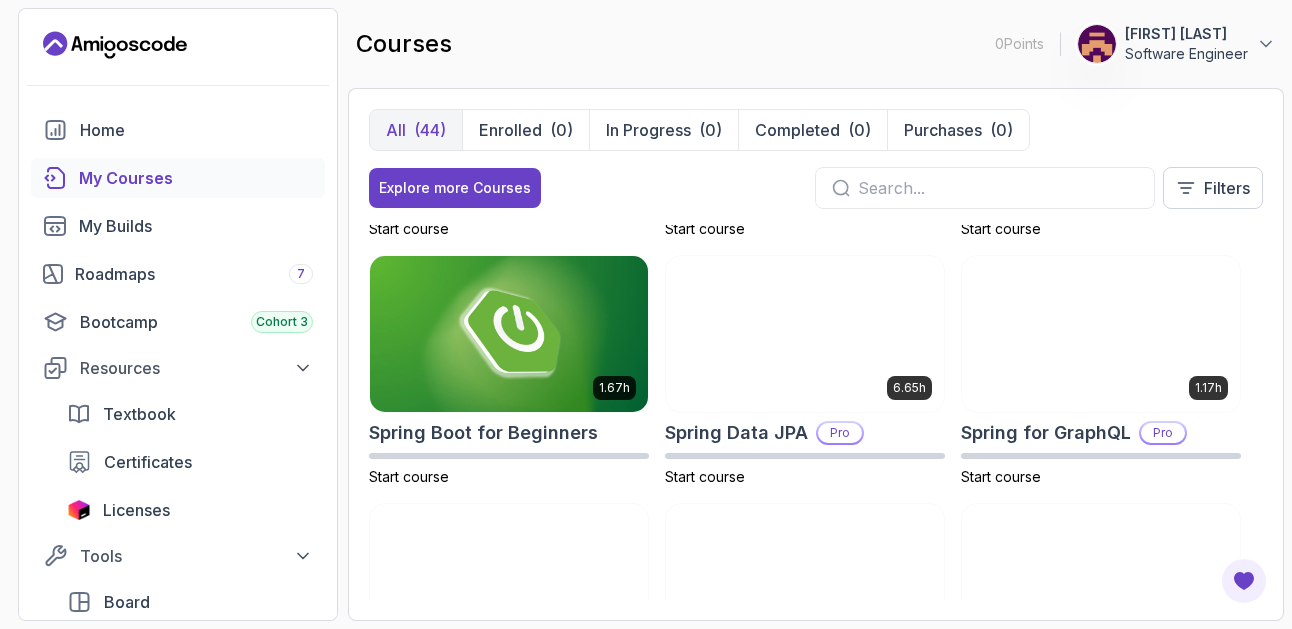 scroll, scrollTop: 3000, scrollLeft: 0, axis: vertical 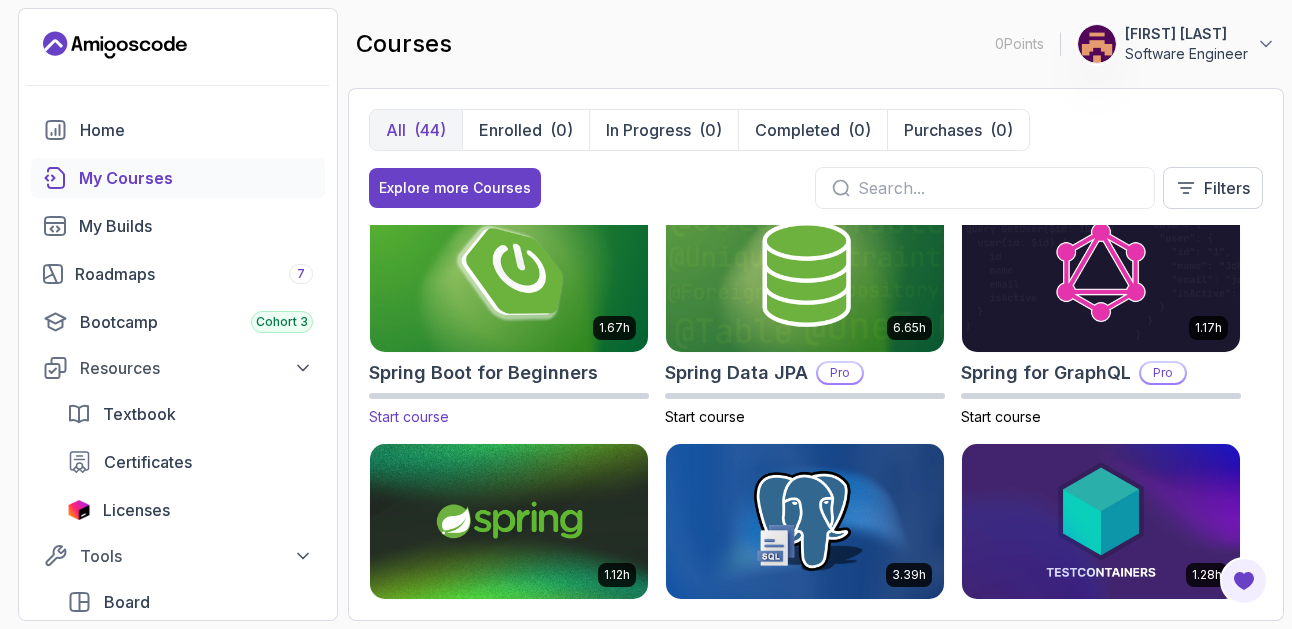click on "Spring Boot for Beginners" at bounding box center (483, 373) 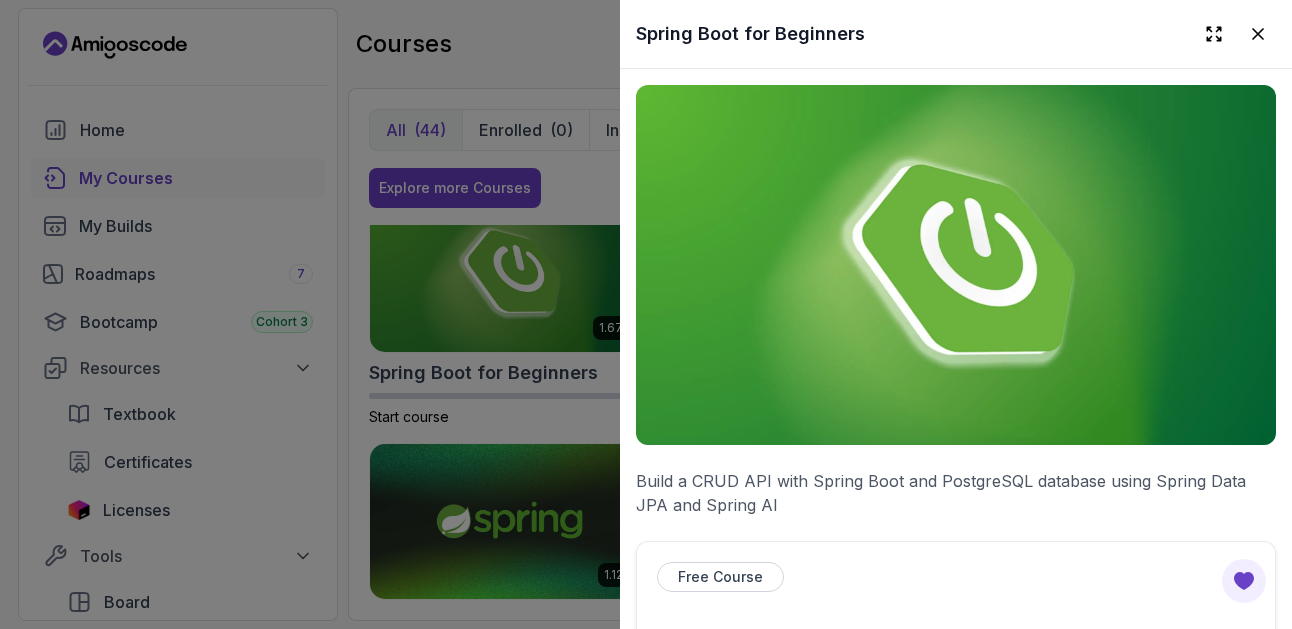 click at bounding box center [956, 265] 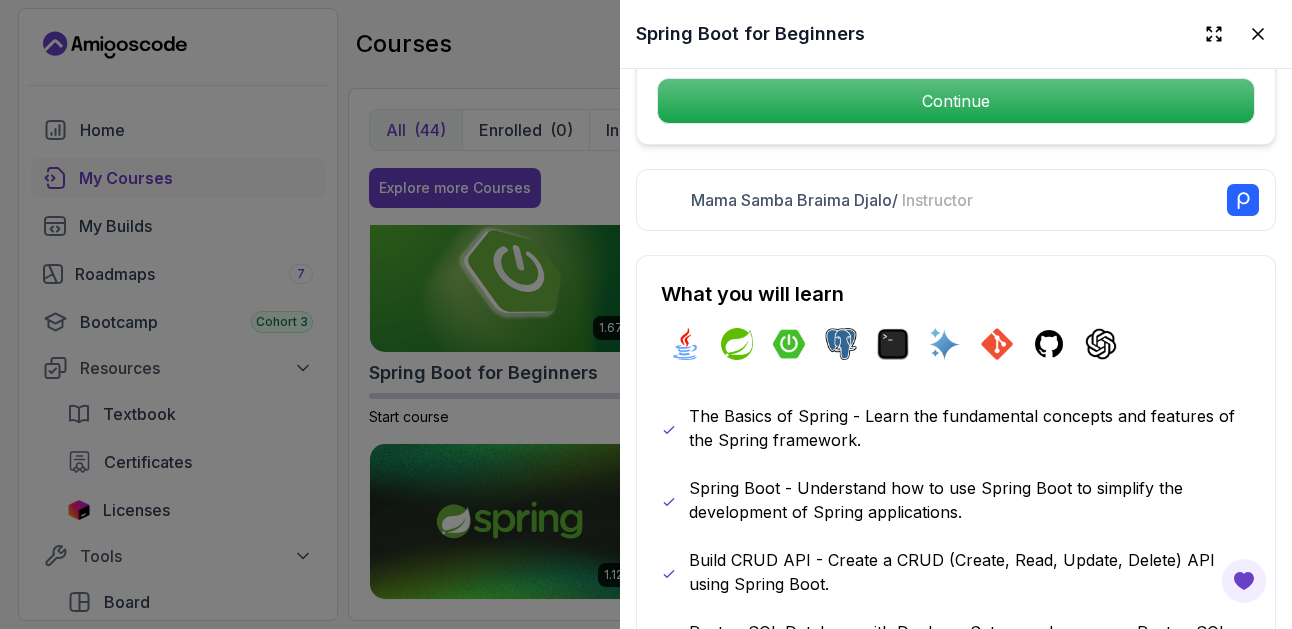 scroll, scrollTop: 840, scrollLeft: 0, axis: vertical 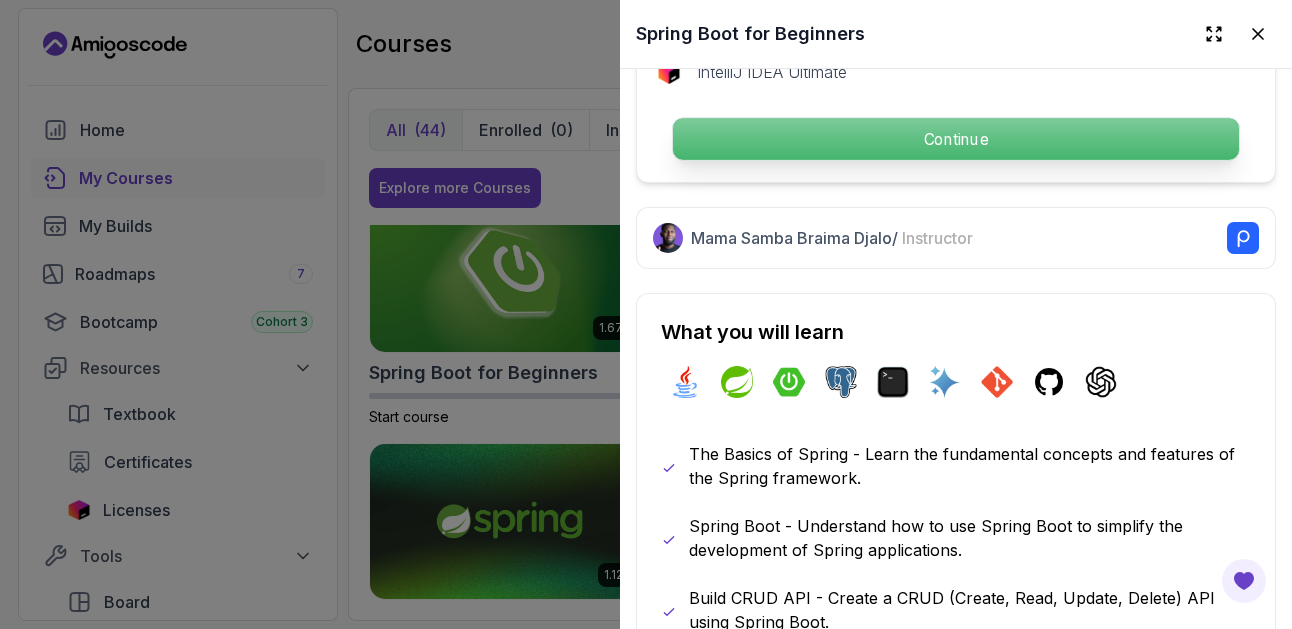click on "Continue" at bounding box center (956, 139) 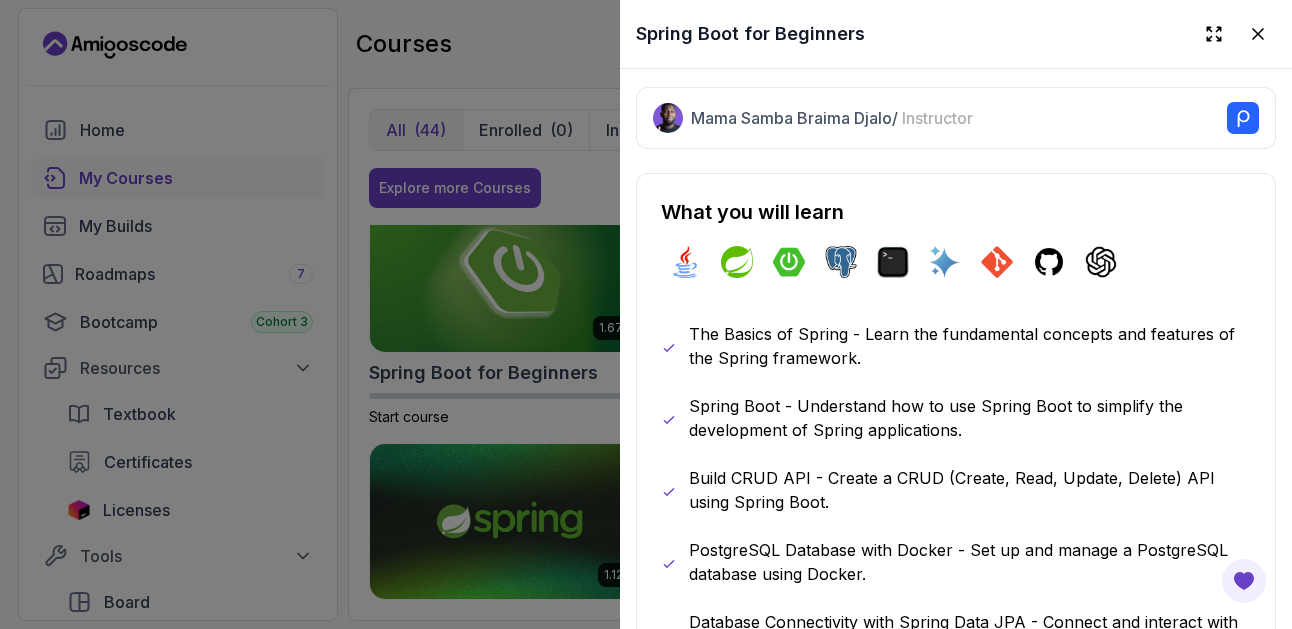 scroll, scrollTop: 1320, scrollLeft: 0, axis: vertical 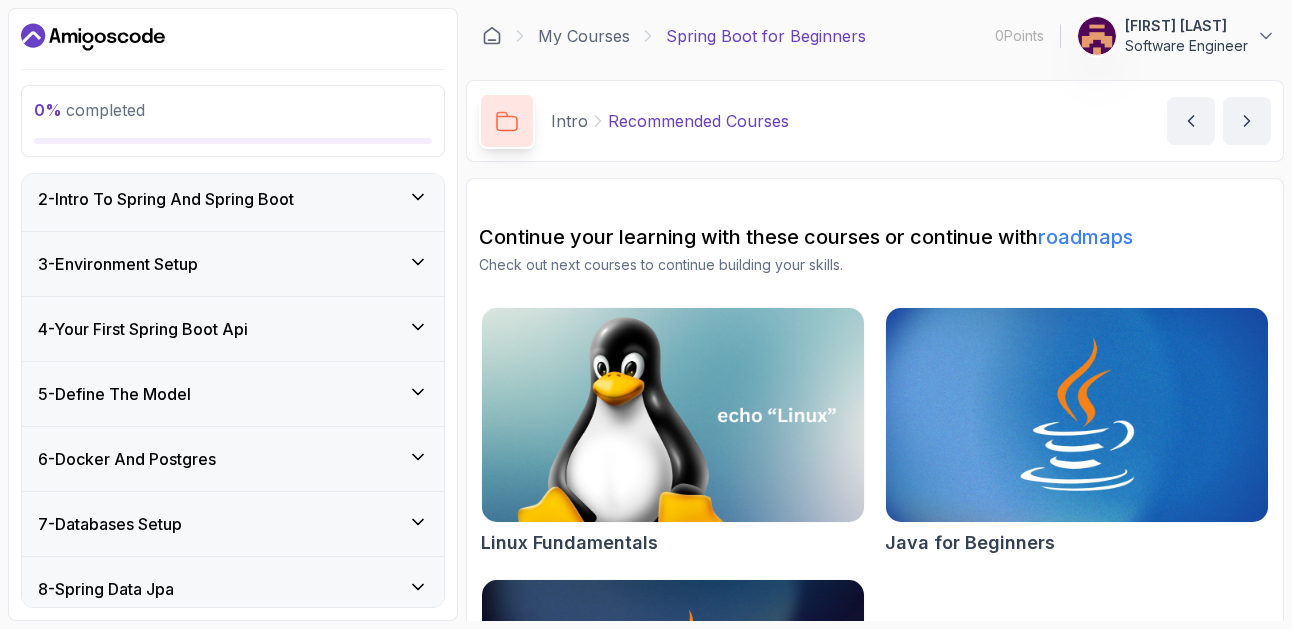 click on "4  -  Your First Spring Boot Api" at bounding box center [233, 329] 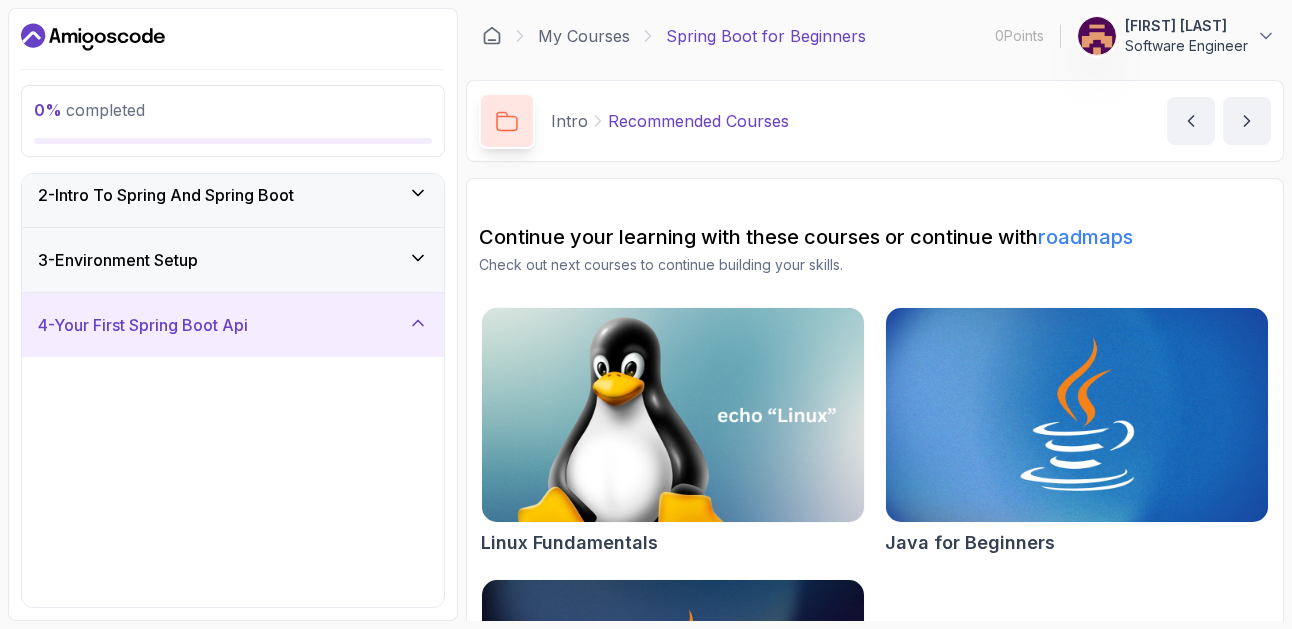 scroll, scrollTop: 72, scrollLeft: 0, axis: vertical 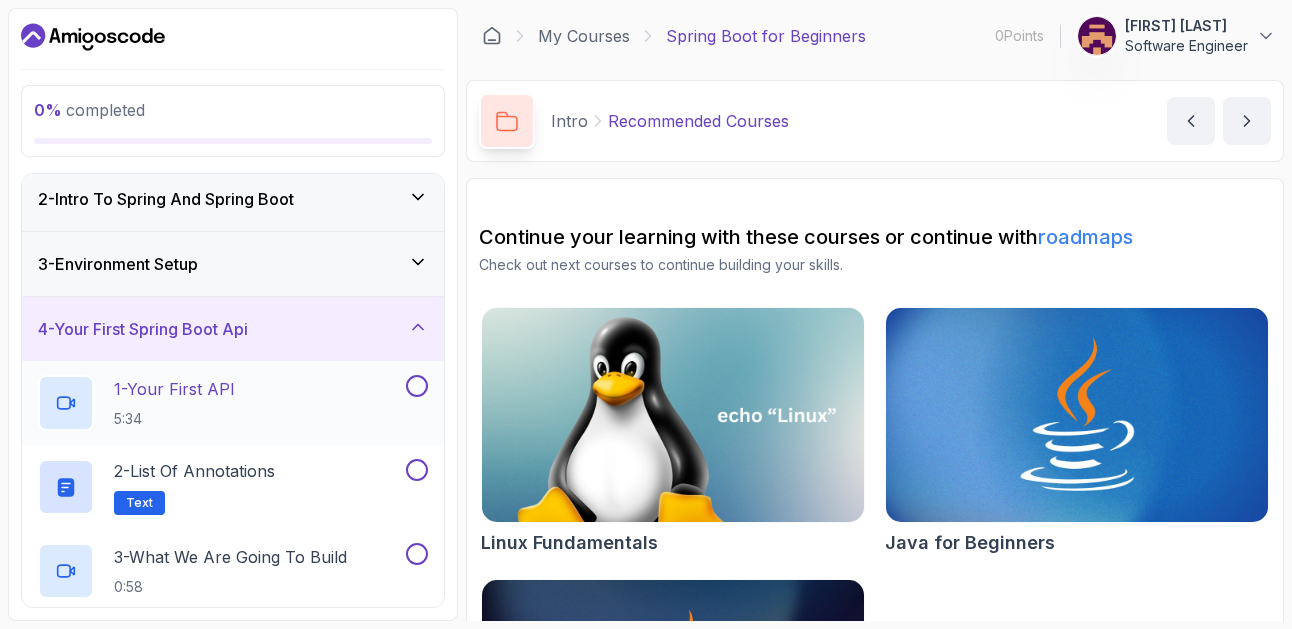 click on "1  -  Your First API 5:34" at bounding box center (220, 403) 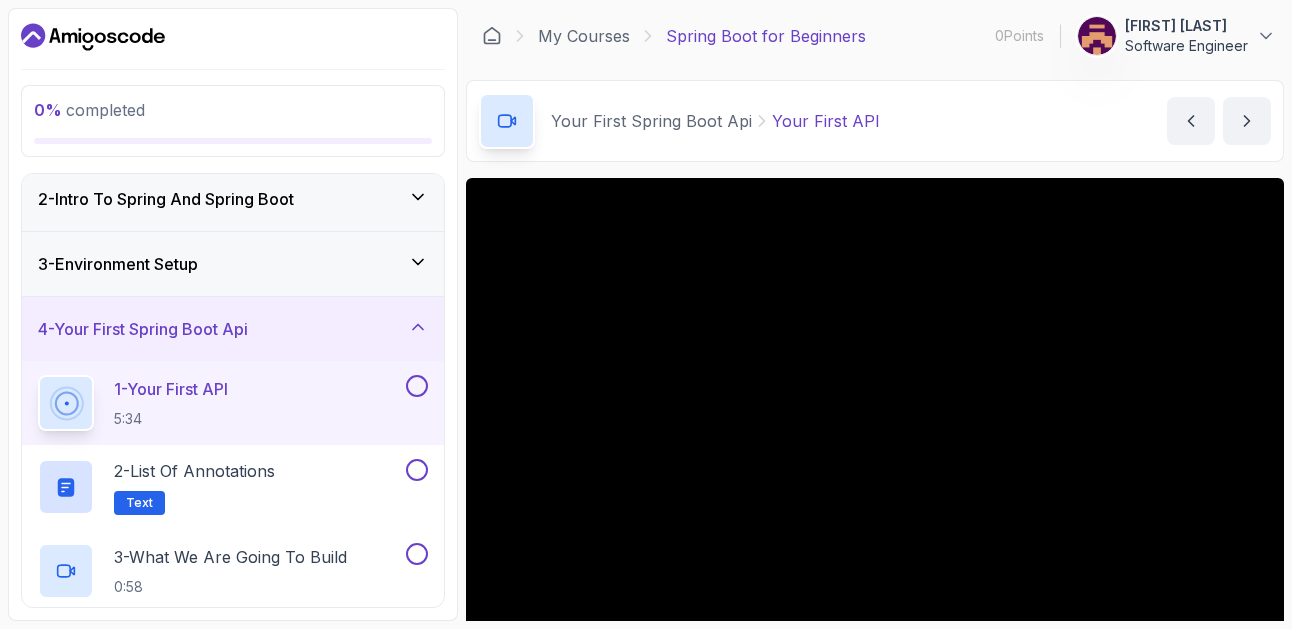 click 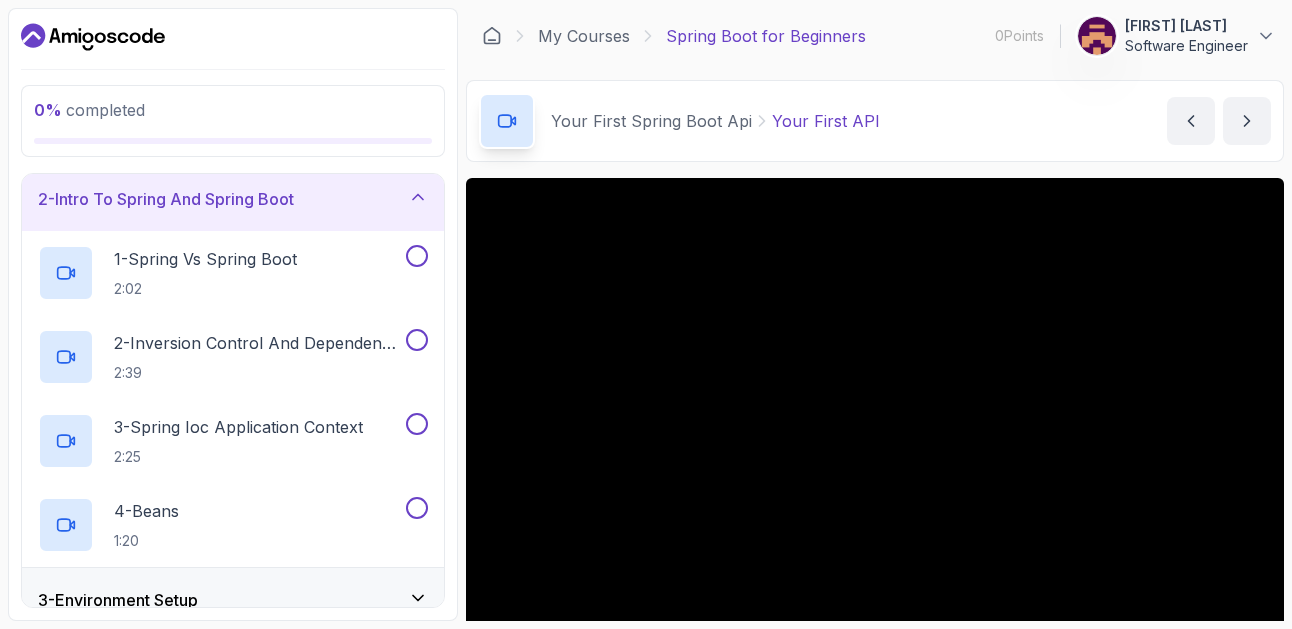 click 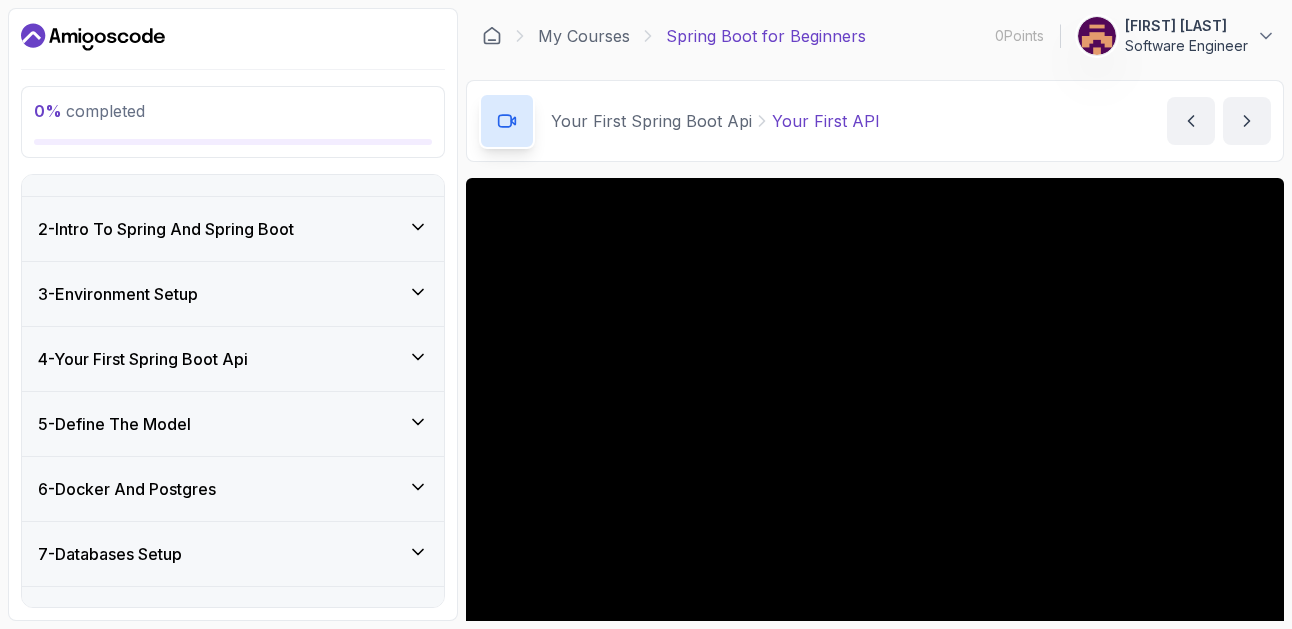 scroll, scrollTop: 0, scrollLeft: 0, axis: both 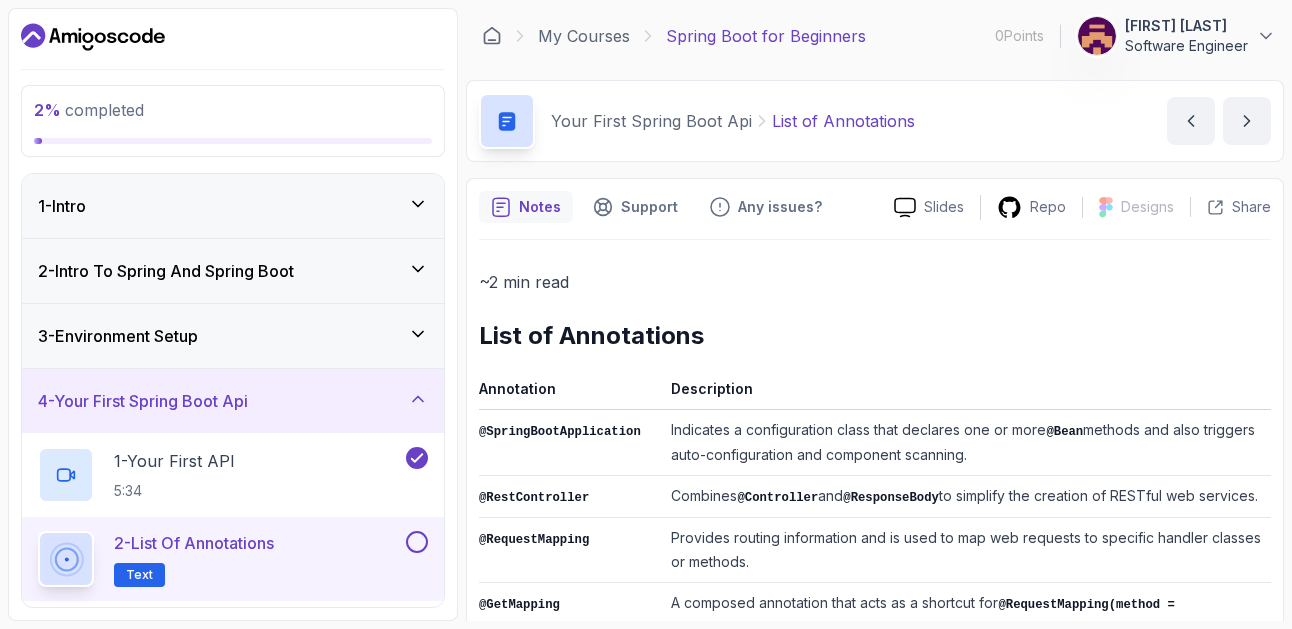 click 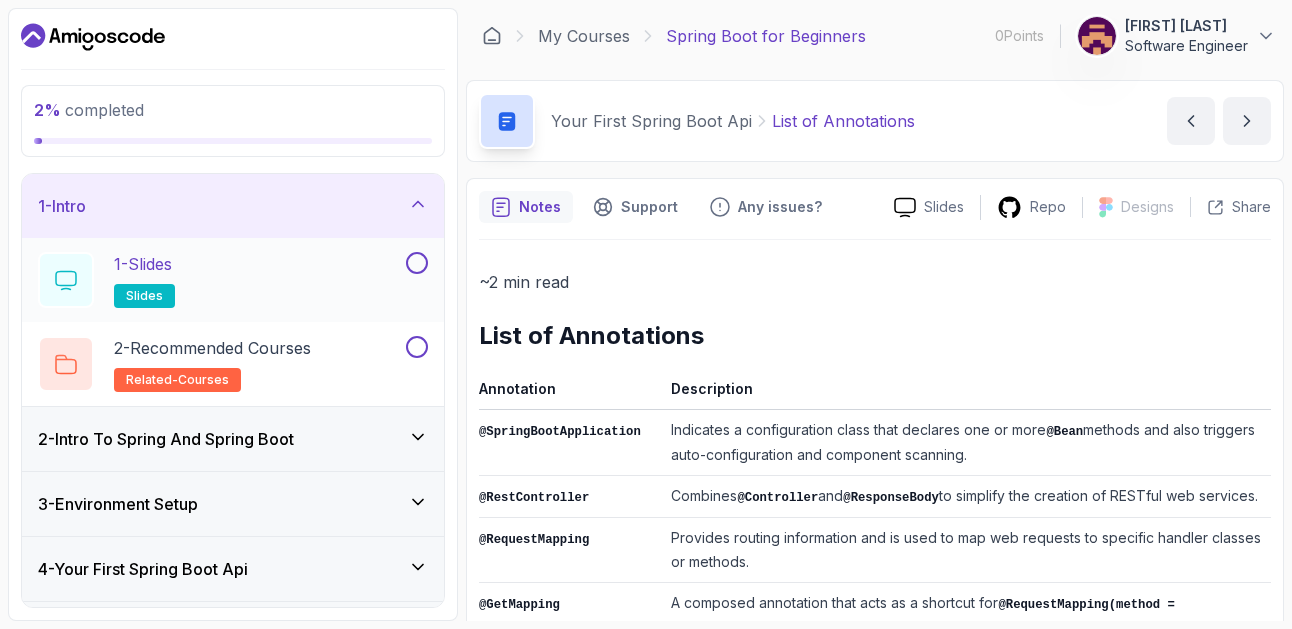 click on "1  -  Slides slides" at bounding box center [220, 280] 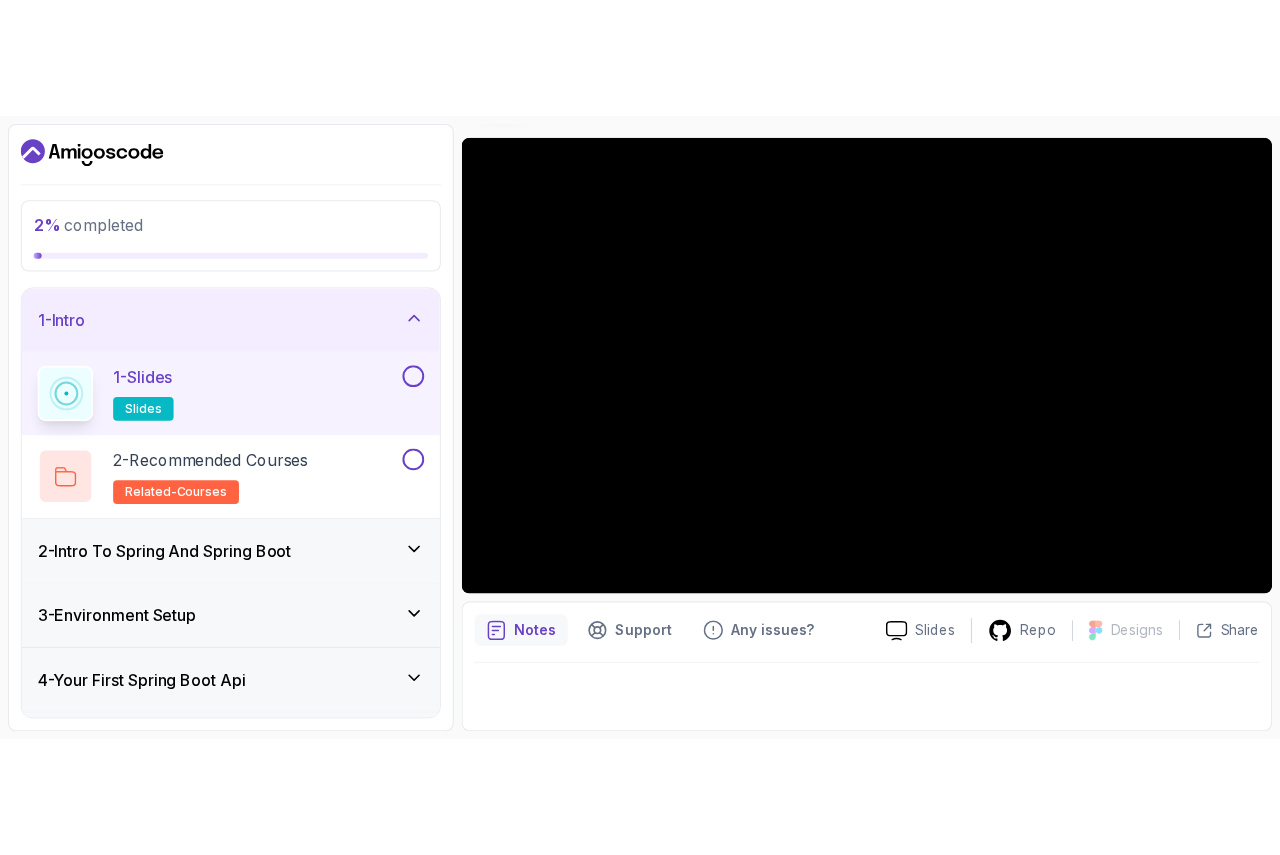 scroll, scrollTop: 36, scrollLeft: 0, axis: vertical 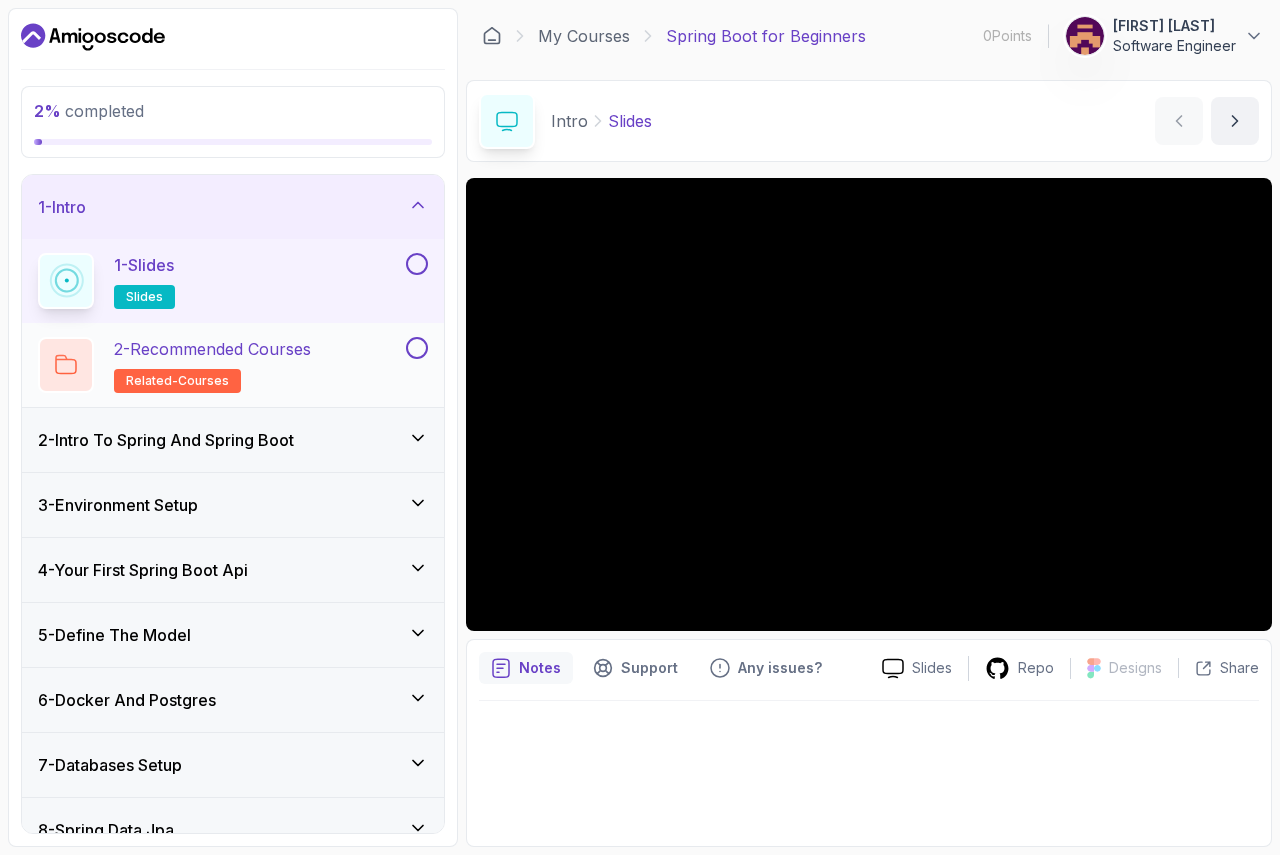 click on "2  -  Recommended Courses related-courses" at bounding box center [220, 365] 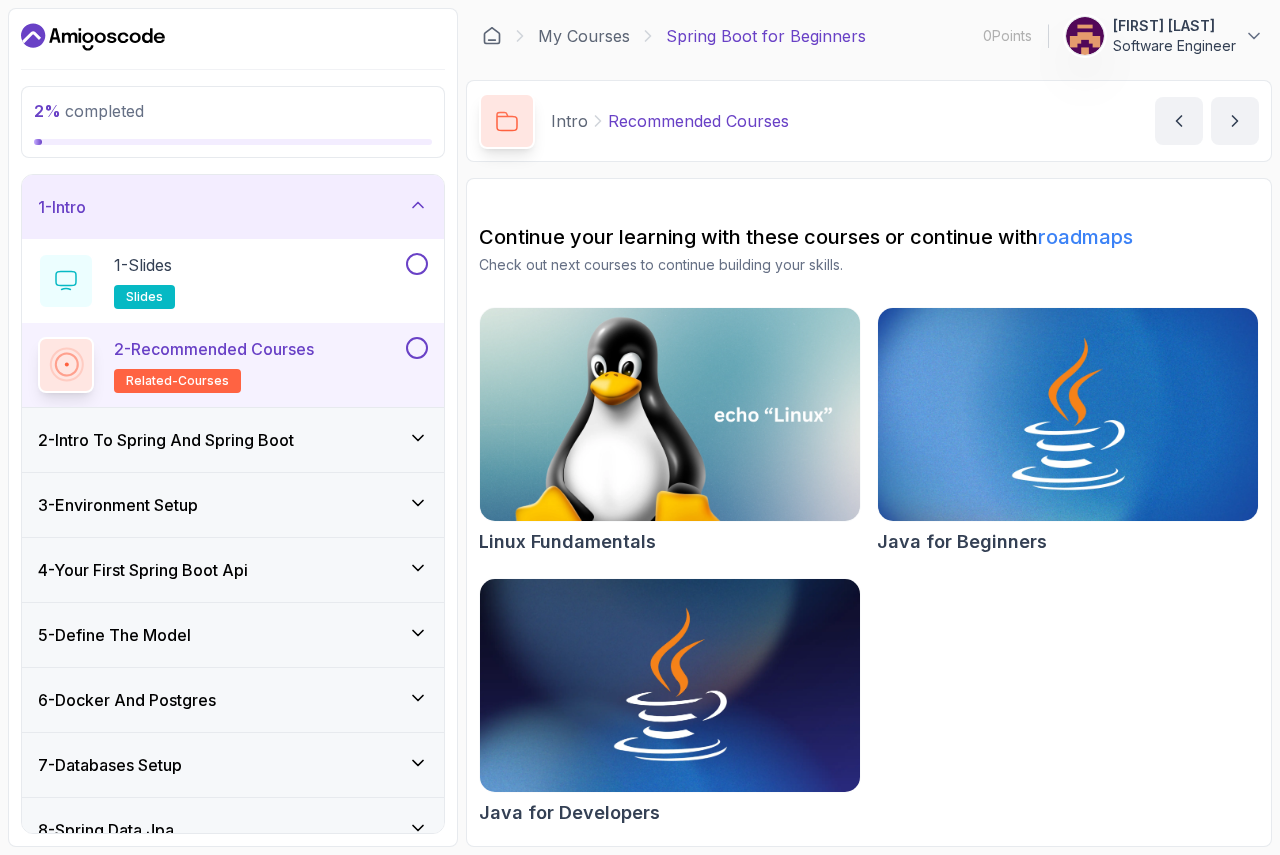 click on "2  -  Intro To Spring And Spring Boot" at bounding box center (233, 440) 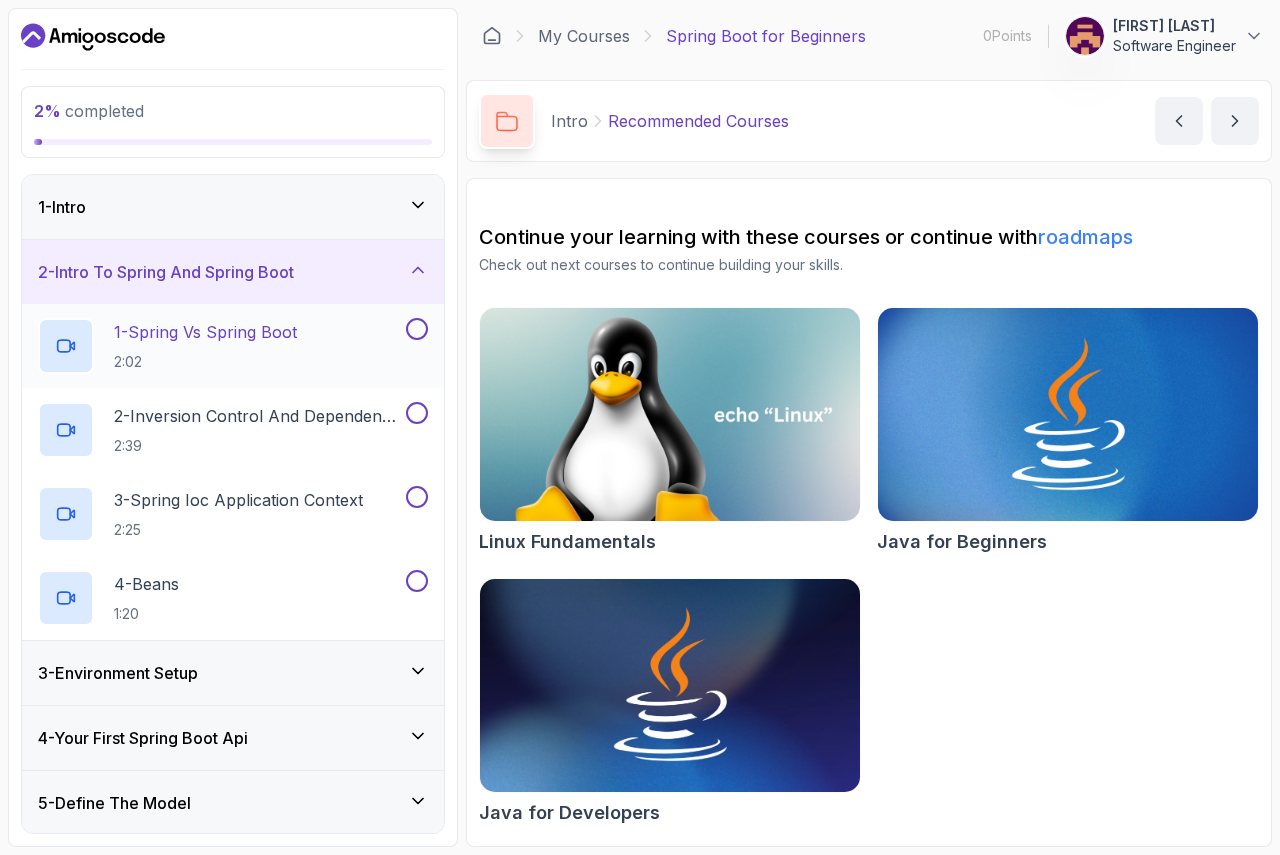 click on "1  -  Spring Vs Spring Boot 2:02" at bounding box center (220, 346) 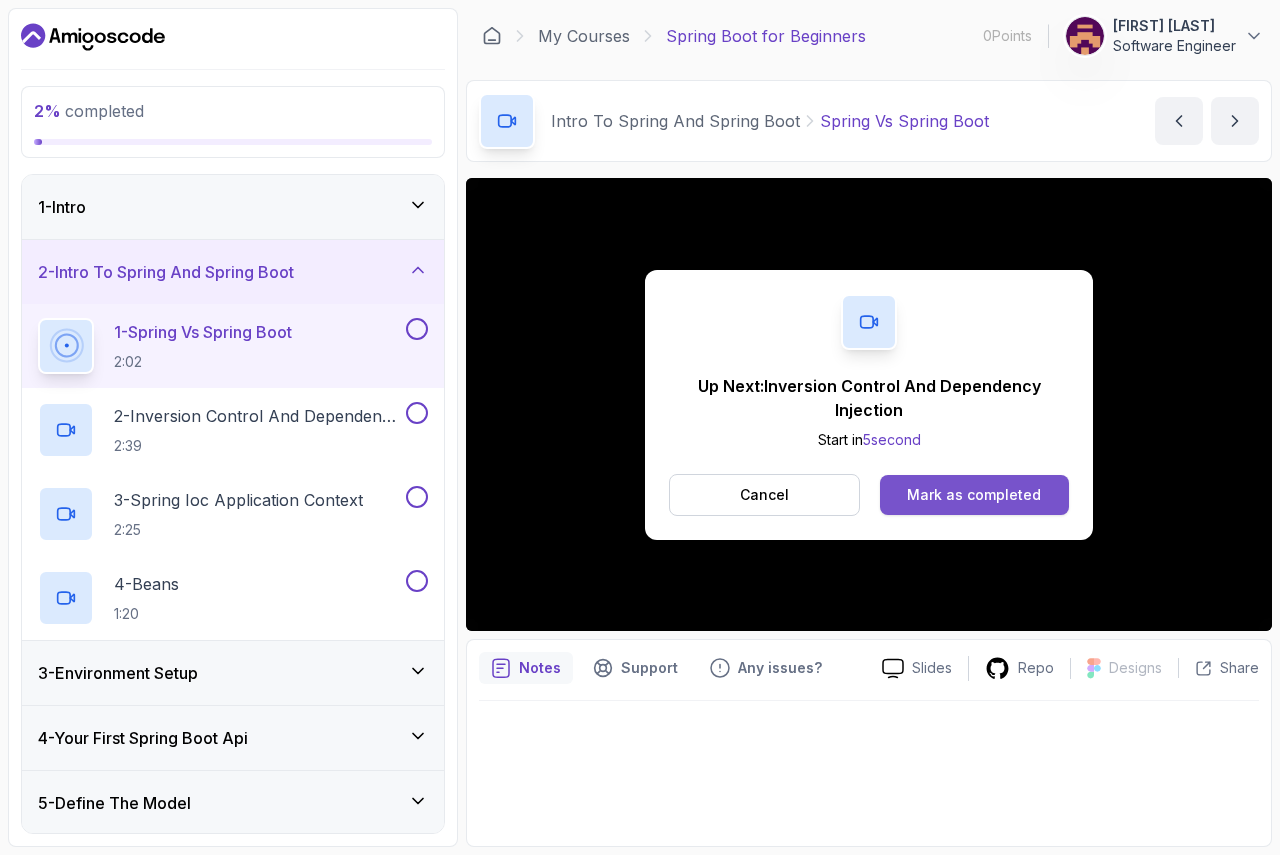 click on "Mark as completed" at bounding box center (974, 495) 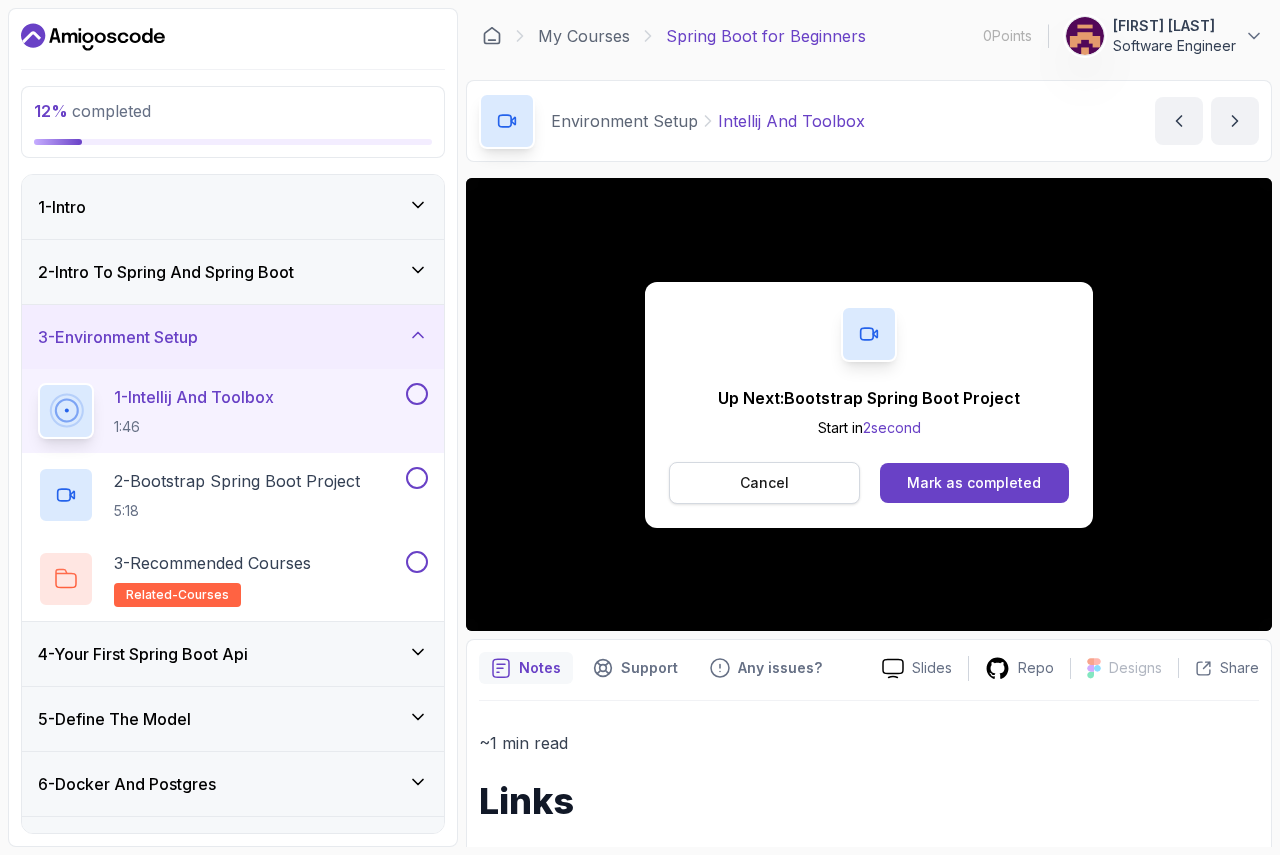 click on "Cancel" at bounding box center [764, 483] 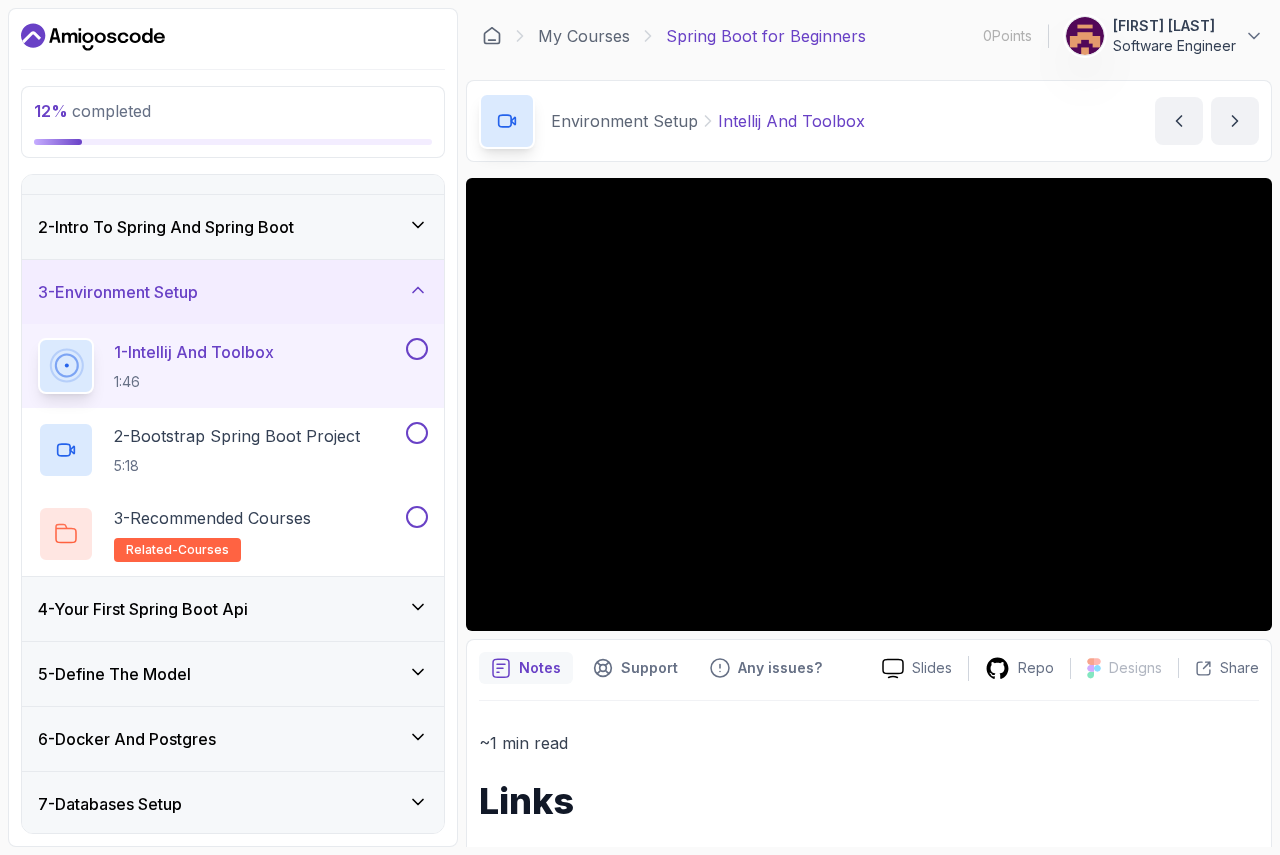 scroll, scrollTop: 0, scrollLeft: 0, axis: both 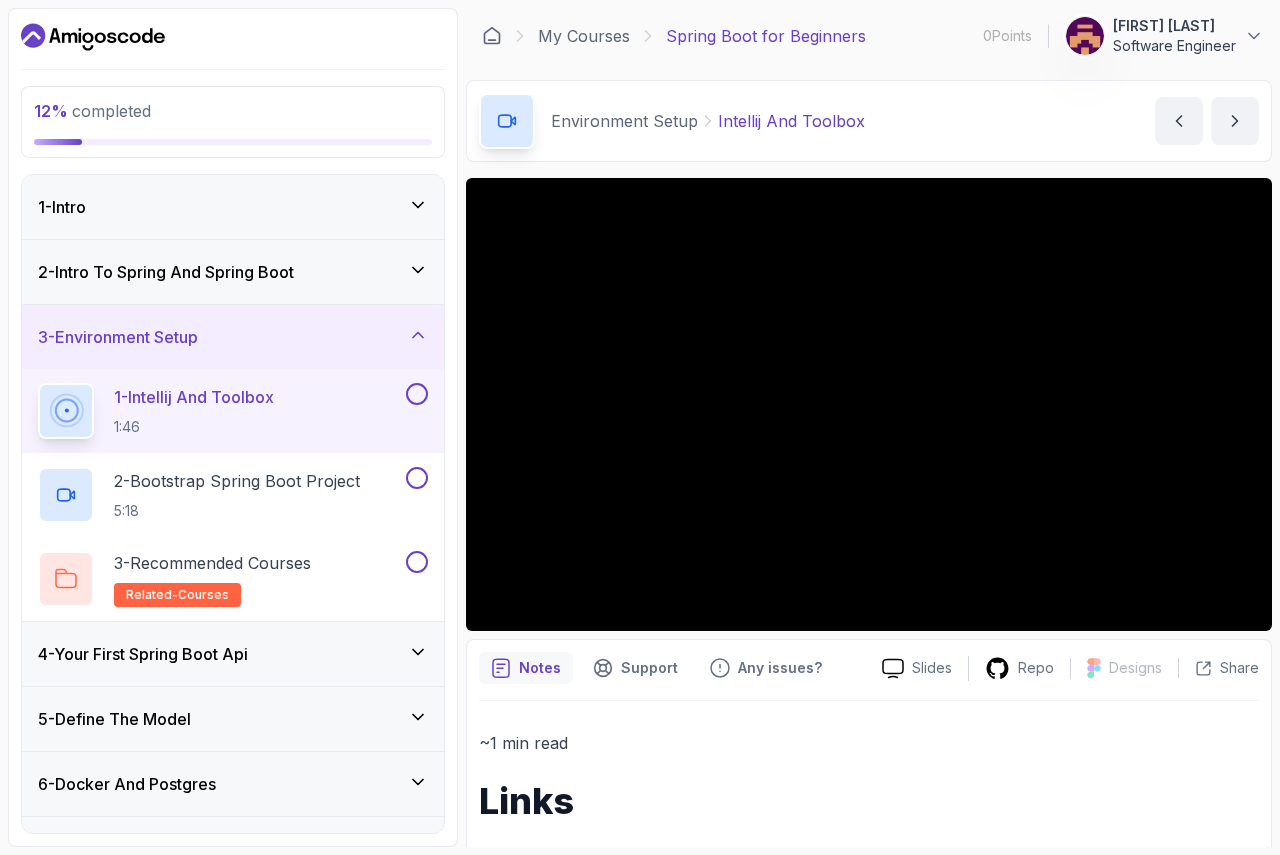 click 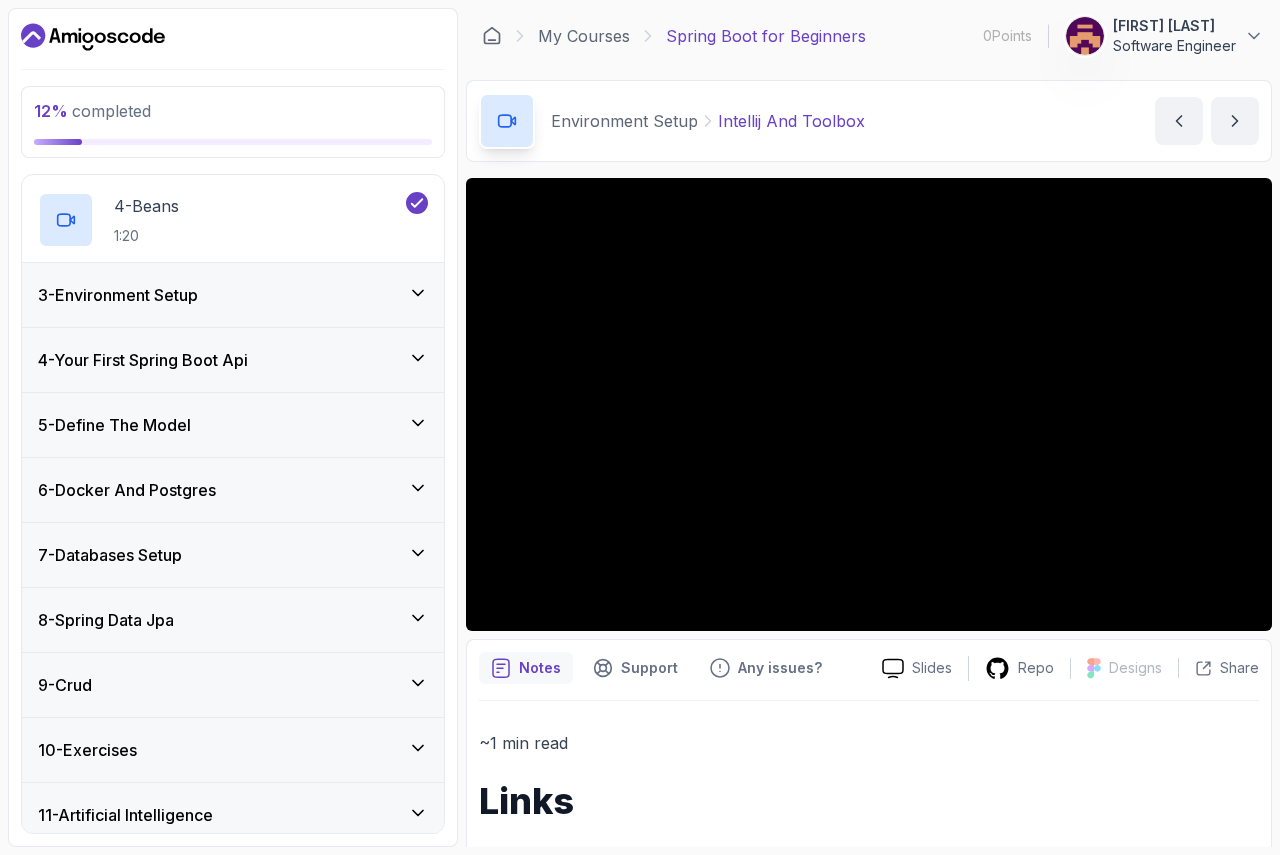 scroll, scrollTop: 337, scrollLeft: 0, axis: vertical 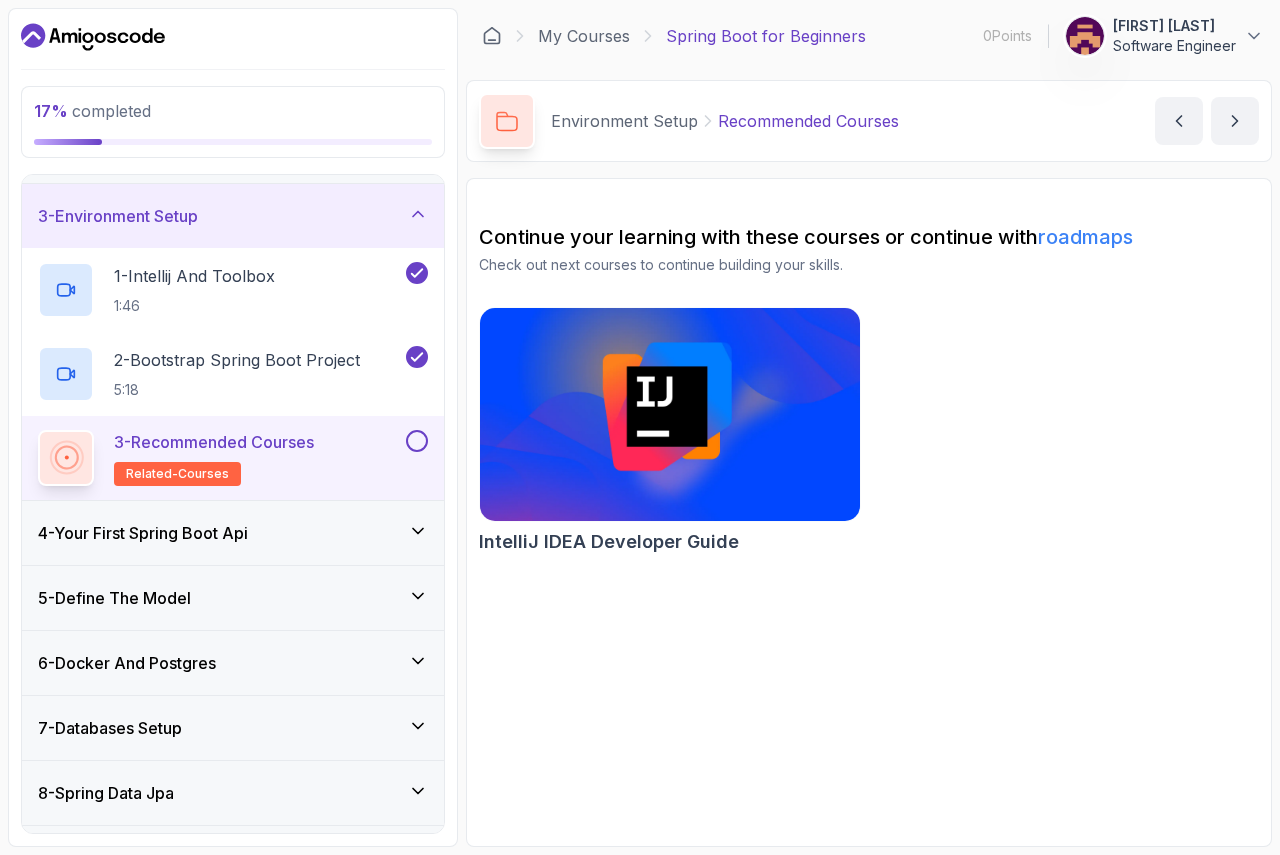 click on "4  -  Your First Spring Boot Api" at bounding box center [233, 533] 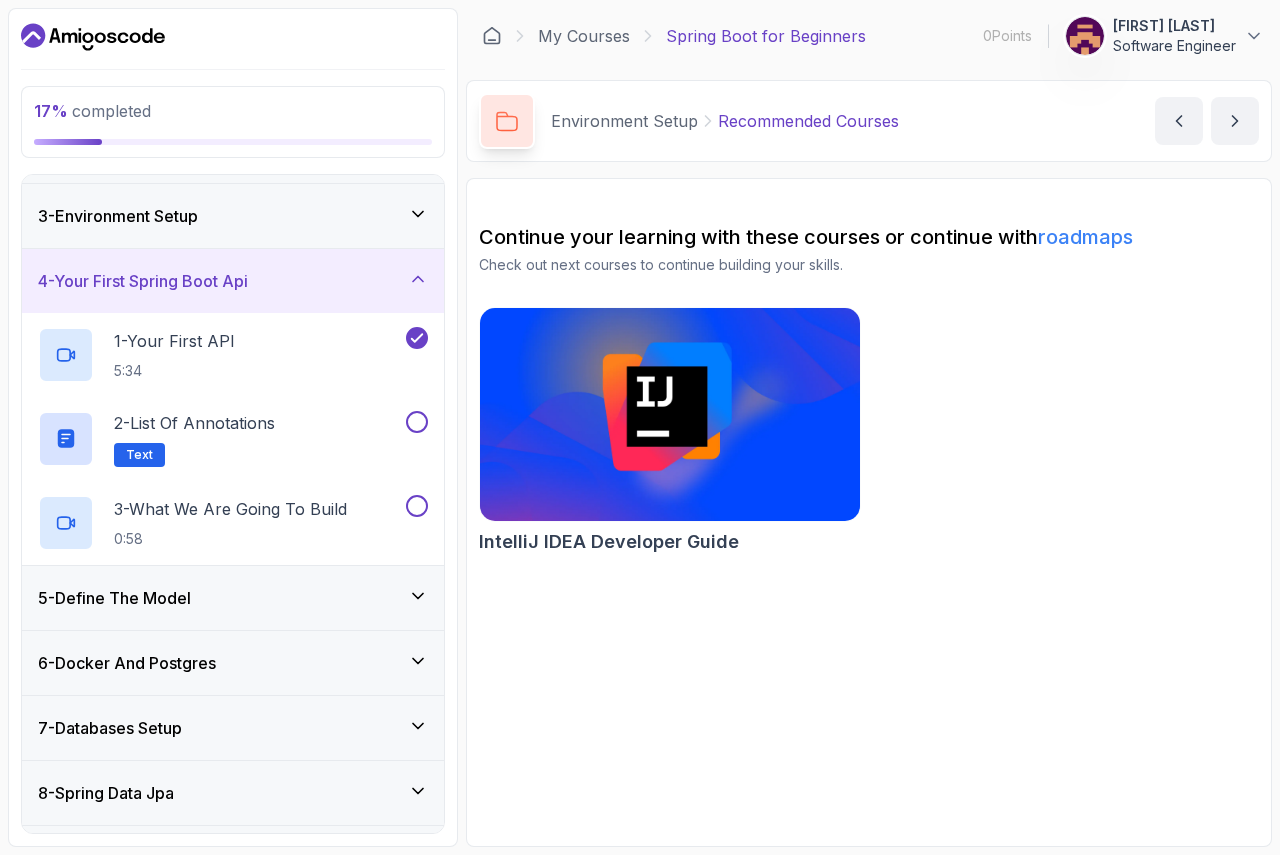 click 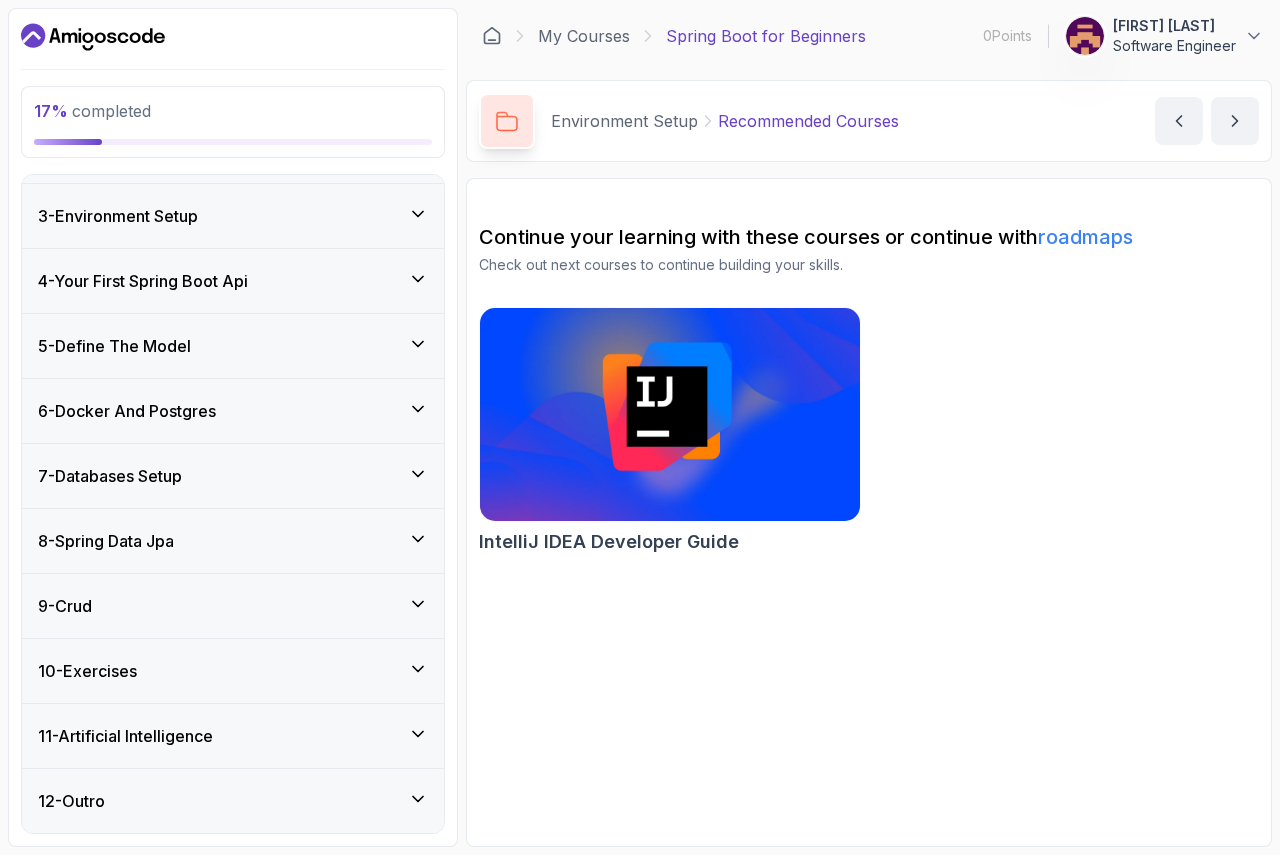 scroll, scrollTop: 1, scrollLeft: 0, axis: vertical 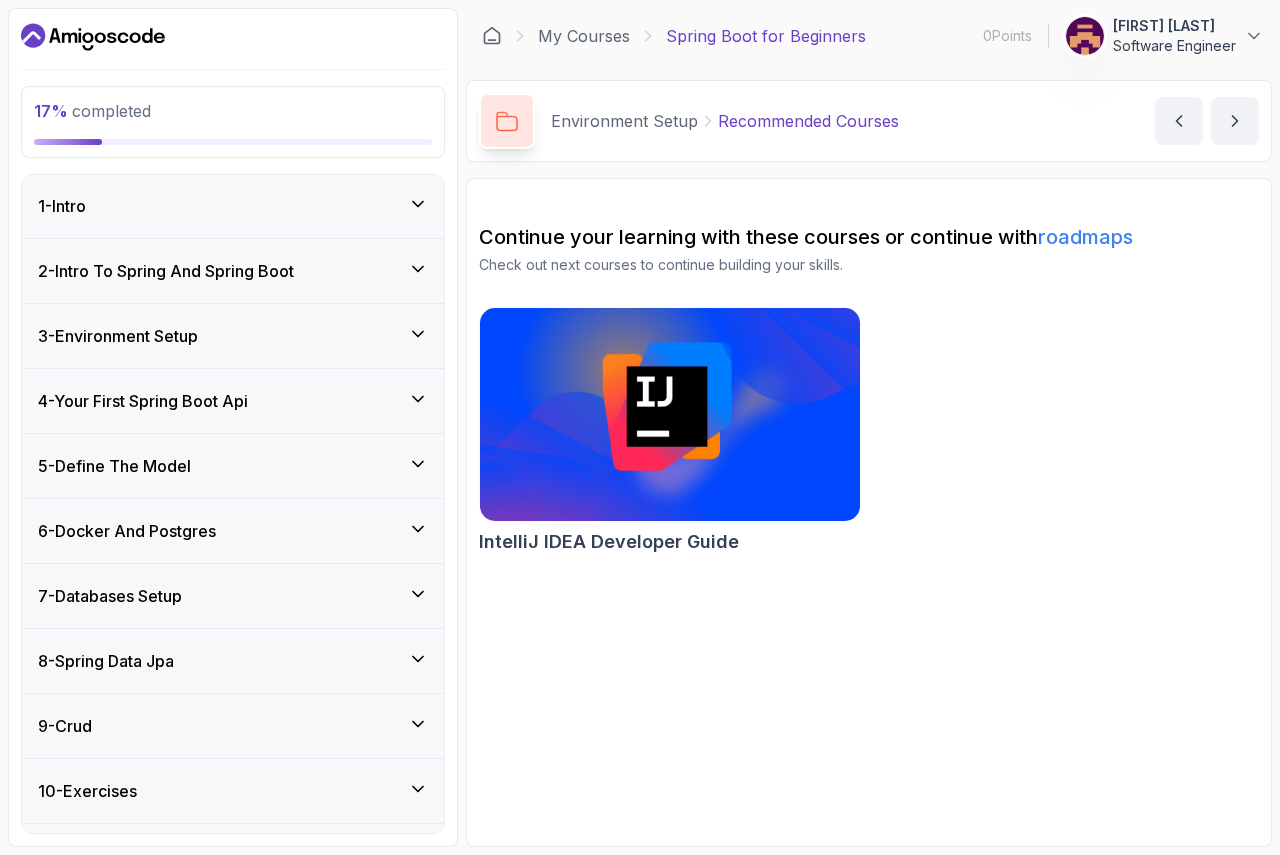 click 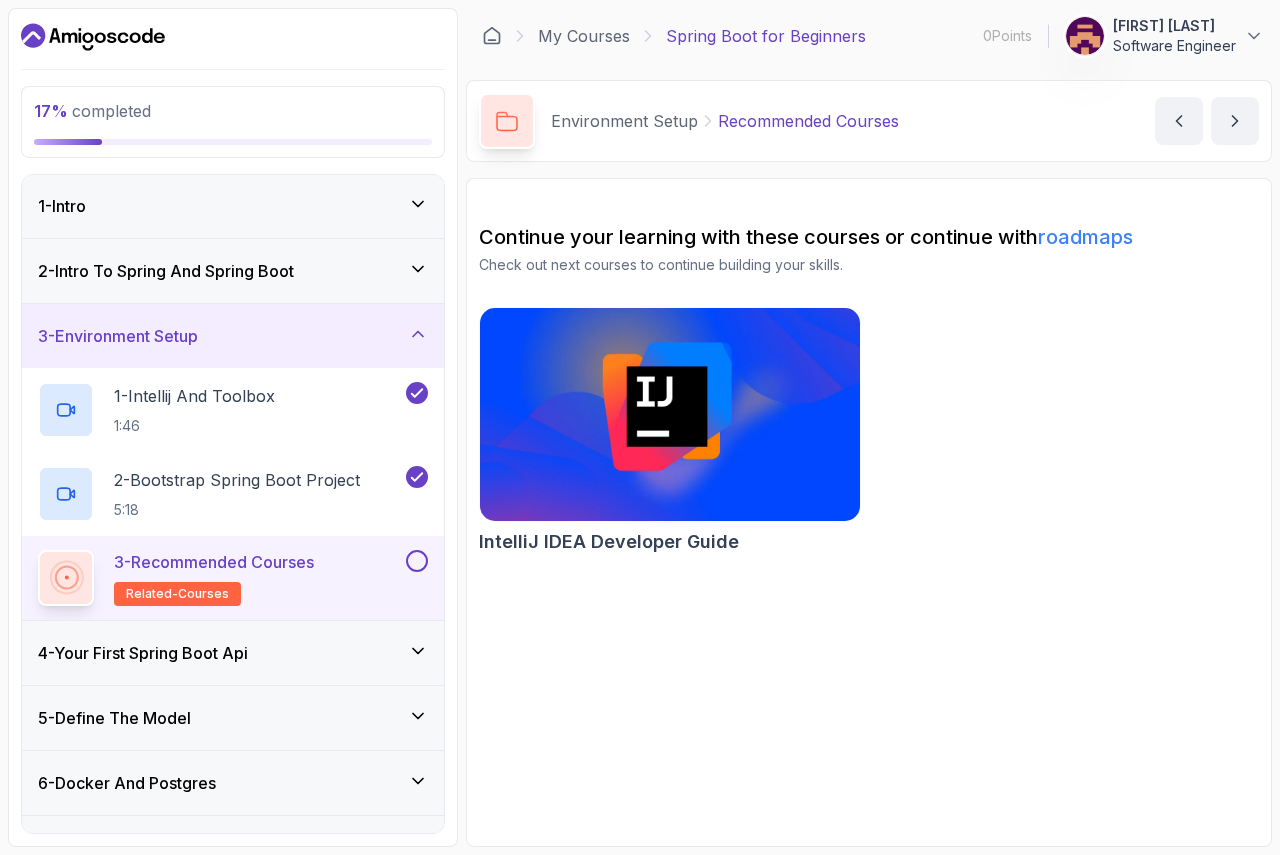 click on "3  -  Recommended Courses related-courses" at bounding box center [220, 578] 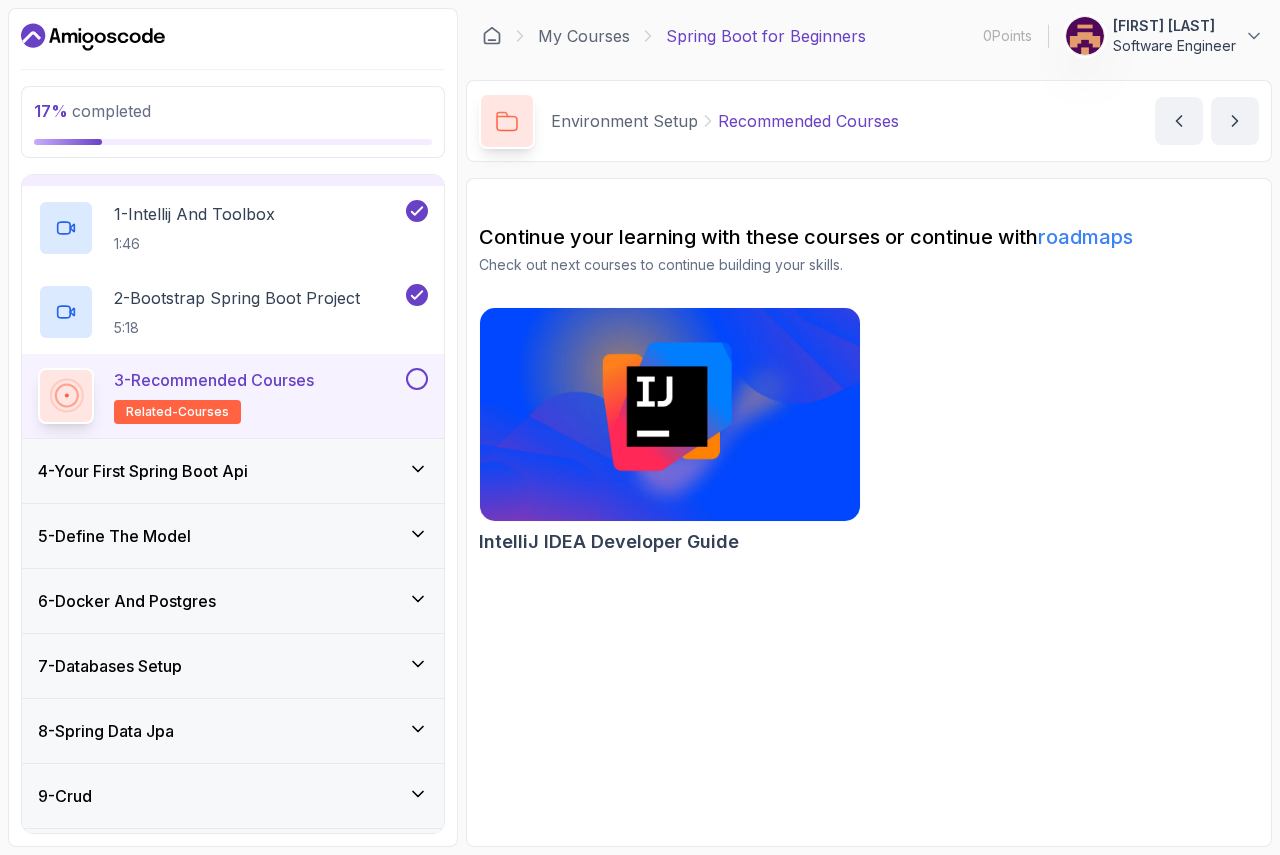 scroll, scrollTop: 241, scrollLeft: 0, axis: vertical 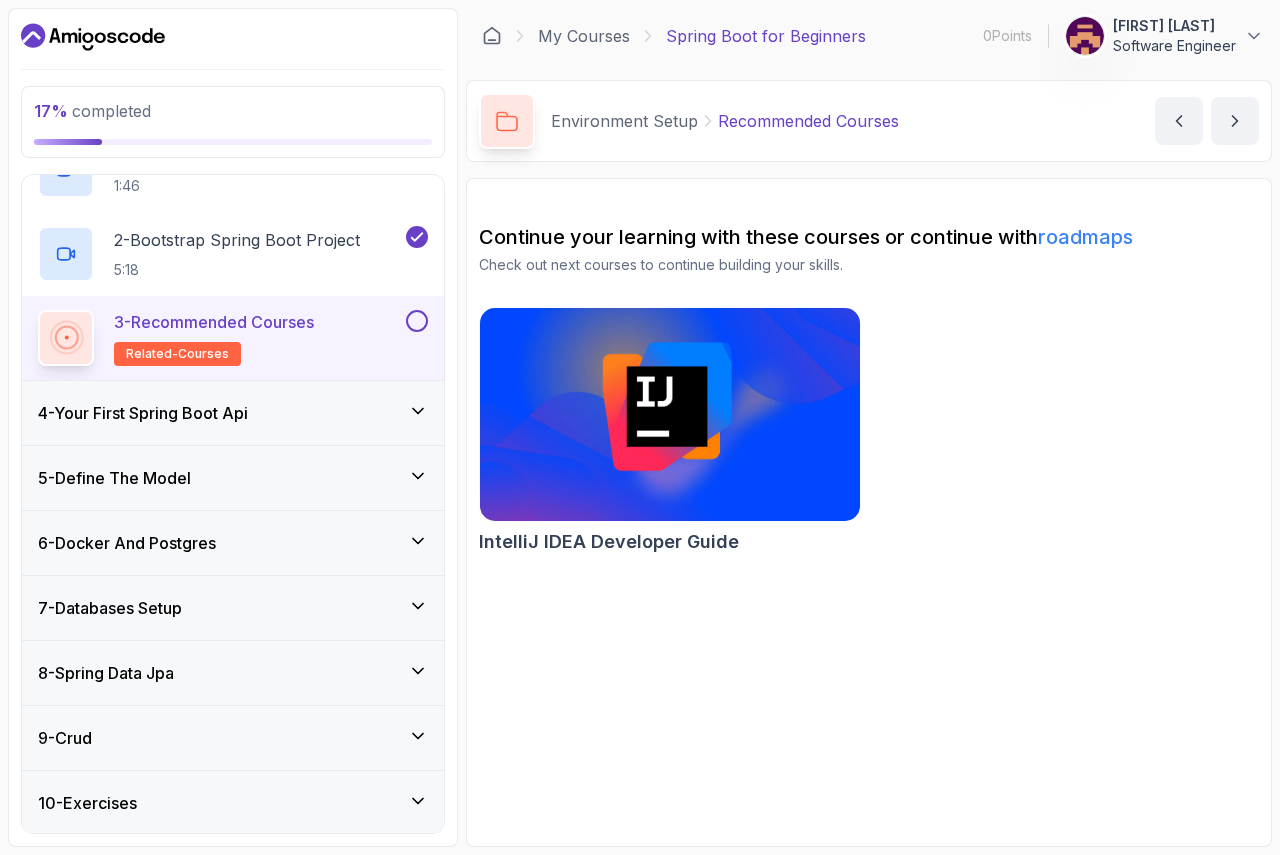 click on "4  -  Your First Spring Boot Api" at bounding box center [233, 413] 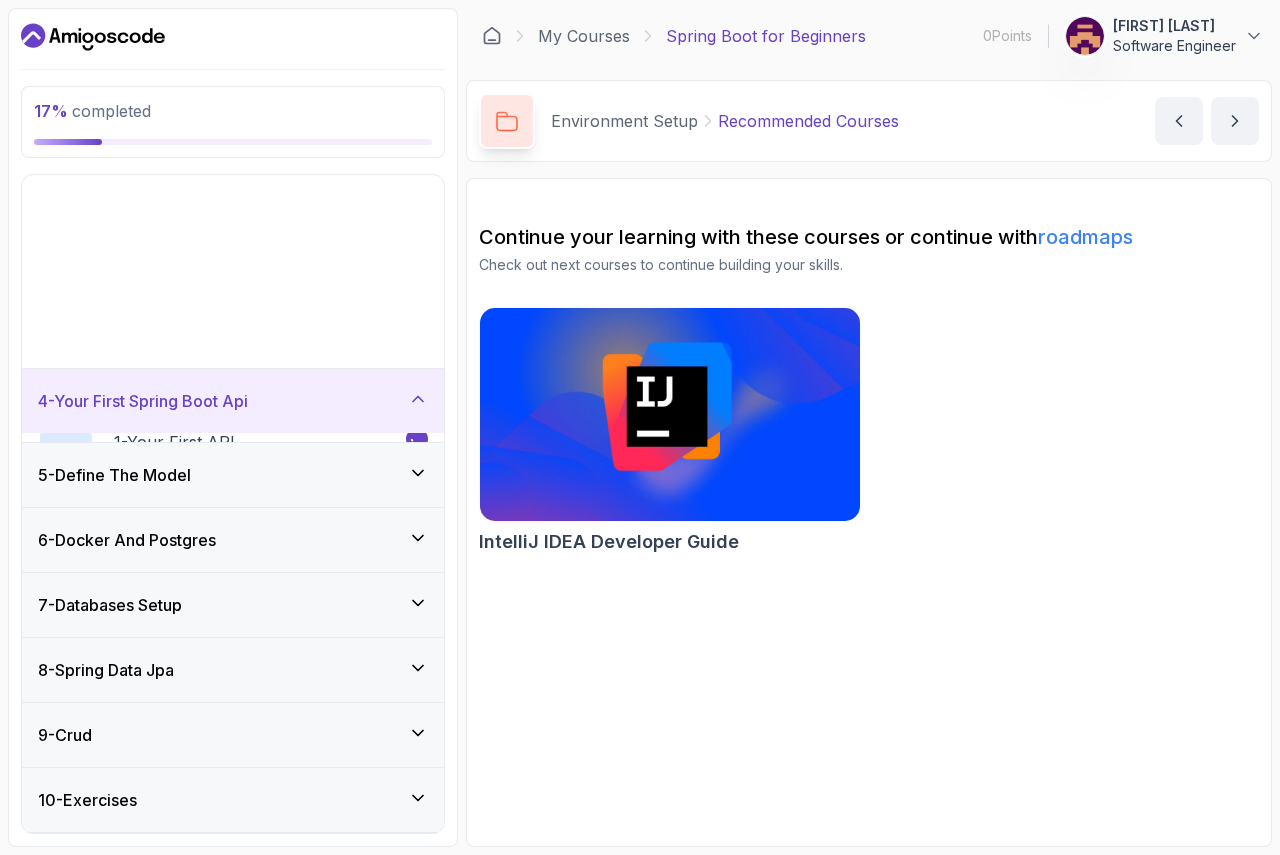 scroll, scrollTop: 121, scrollLeft: 0, axis: vertical 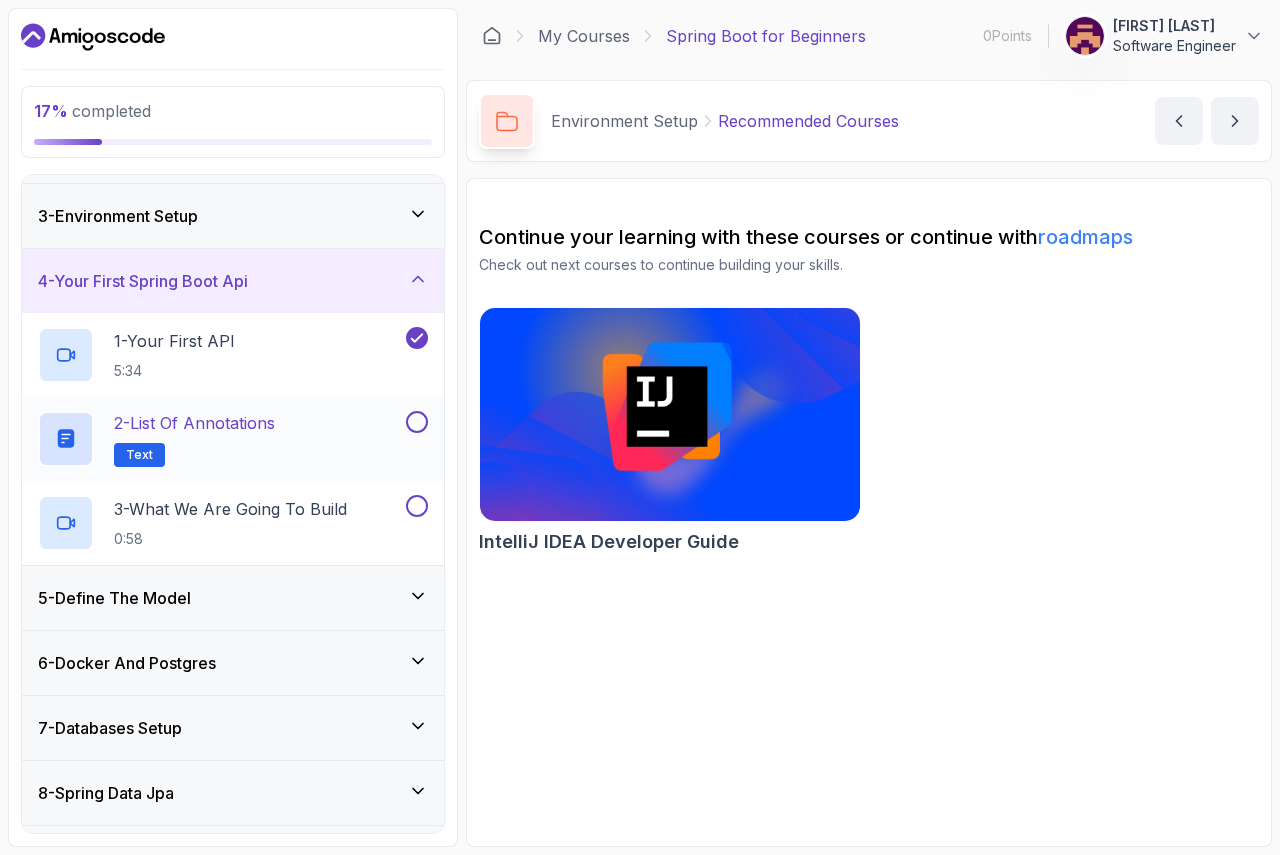 click on "2  -  List of Annotations Text" at bounding box center [220, 439] 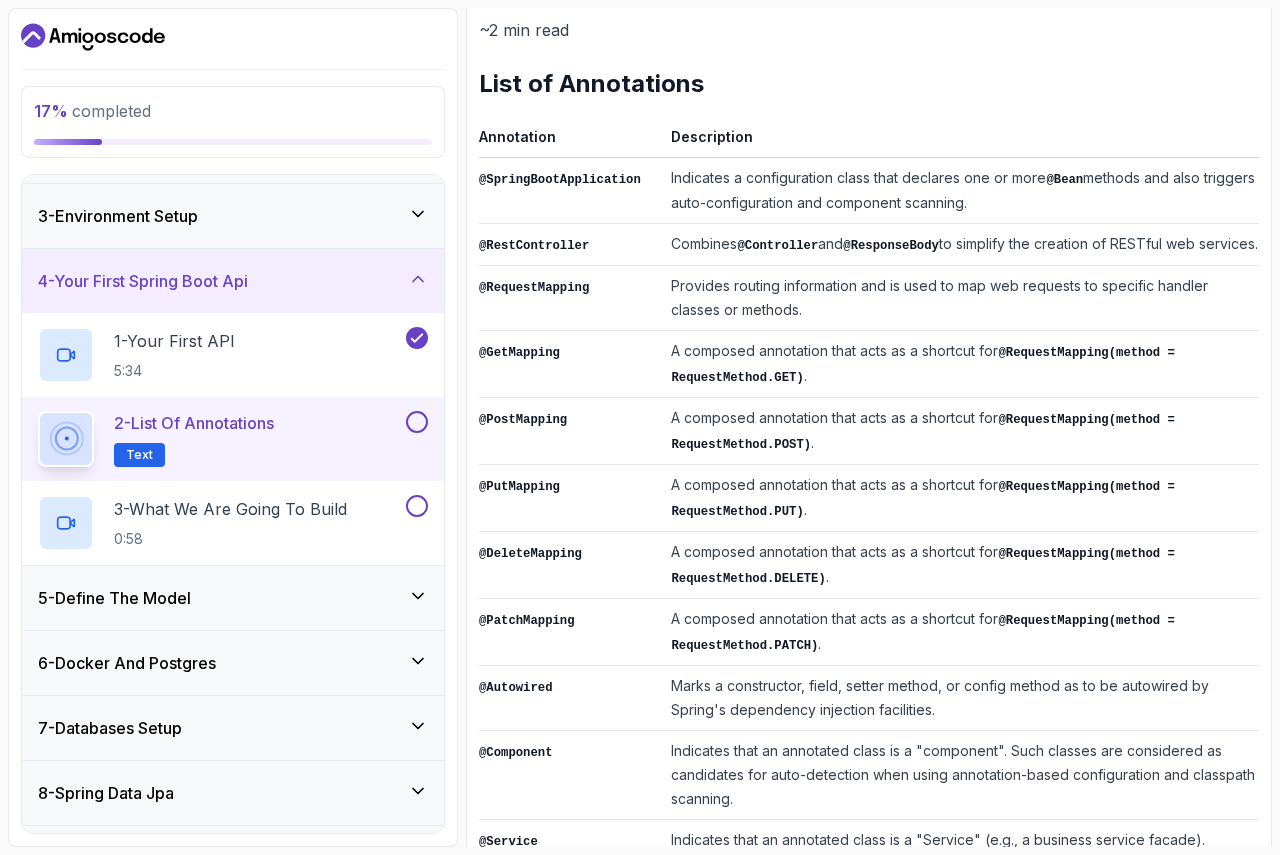 scroll, scrollTop: 12, scrollLeft: 0, axis: vertical 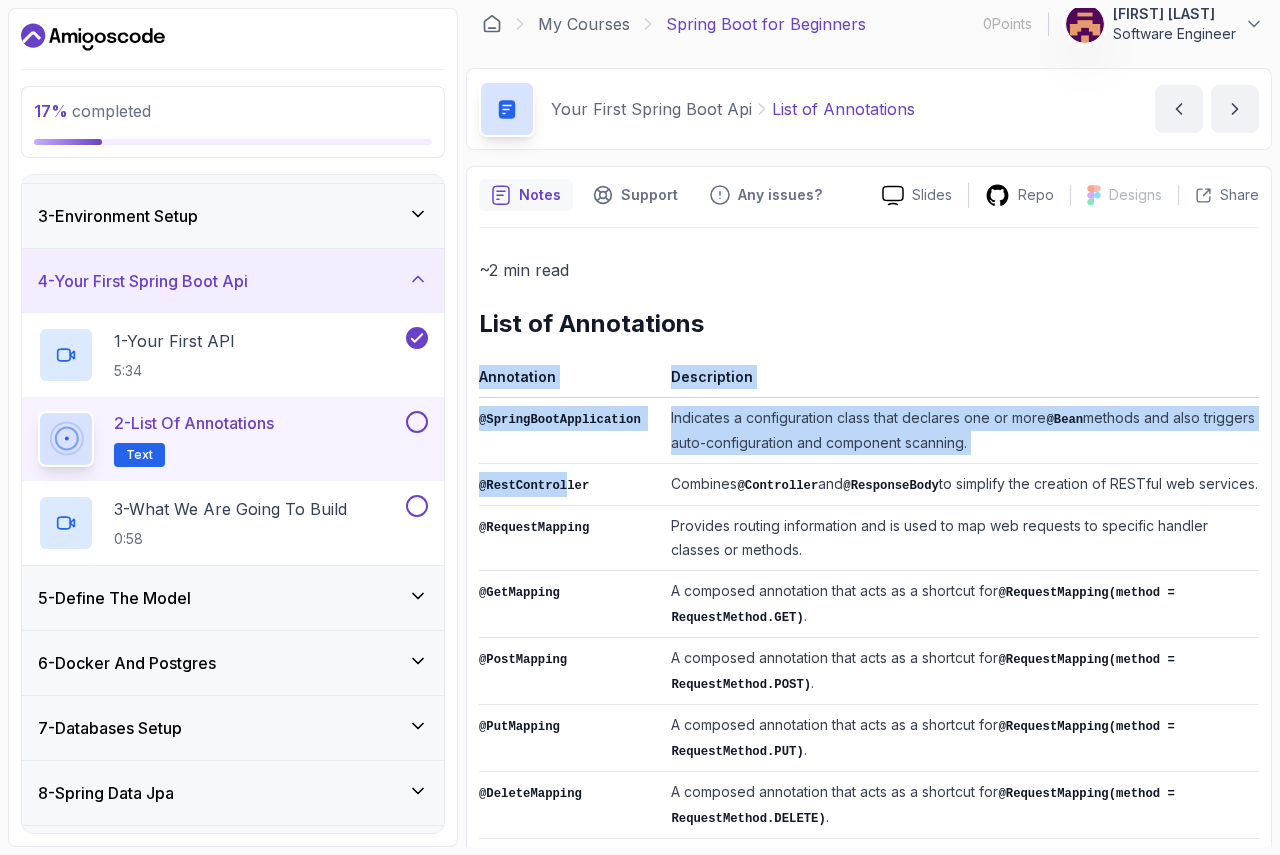 drag, startPoint x: 480, startPoint y: 376, endPoint x: 558, endPoint y: 501, distance: 147.33974 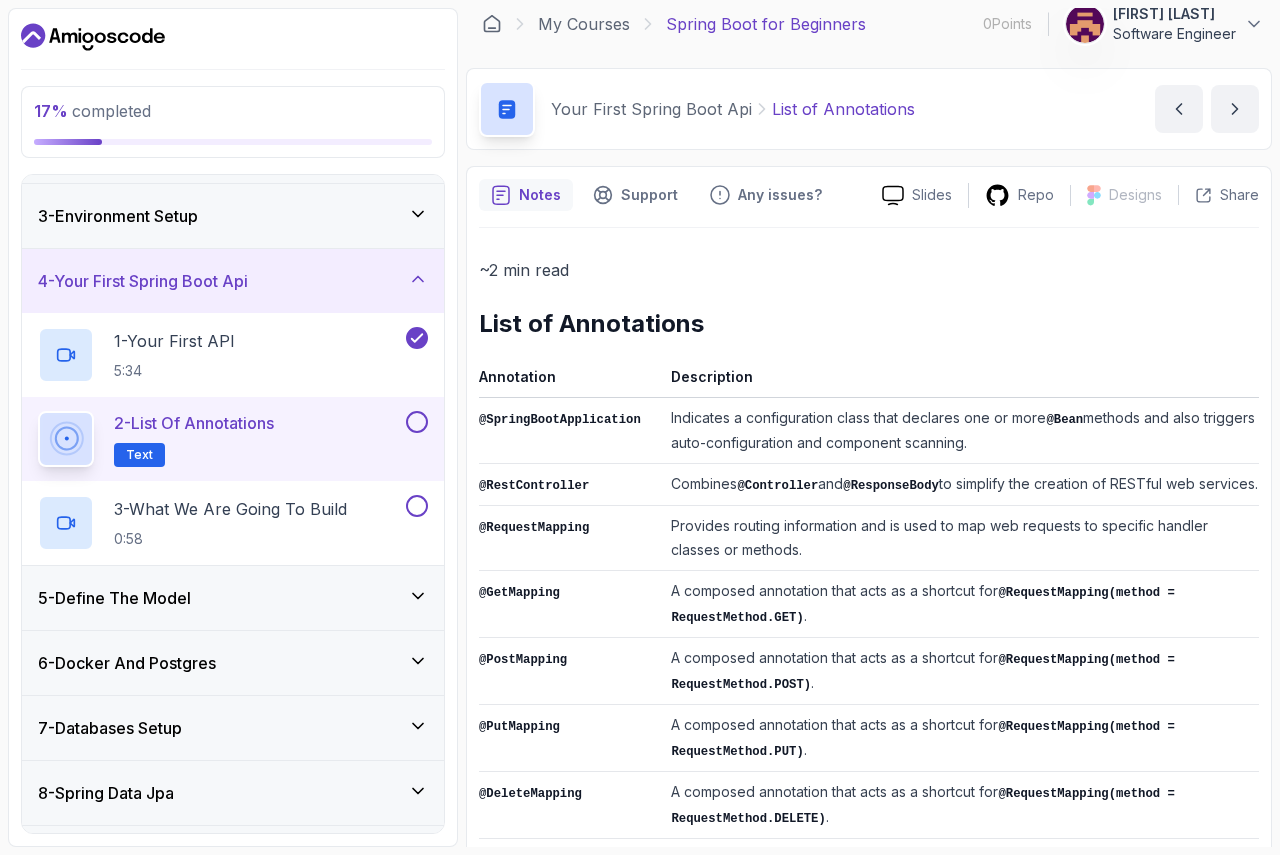 click on "~2 min read List of Annotations
Annotation Description @SpringBootApplication Indicates a configuration class that declares one or more  @Bean  methods and also triggers auto-configuration and component scanning. @RestController Combines  @Controller  and  @ResponseBody  to simplify the creation of RESTful web services. @RequestMapping Provides routing information and is used to map web requests to specific handler classes or methods. @GetMapping A composed annotation that acts as a shortcut for  @RequestMapping(method = RequestMethod.GET) . @PostMapping A composed annotation that acts as a shortcut for  @RequestMapping(method = RequestMethod.POST) . @PutMapping A composed annotation that acts as a shortcut for  @RequestMapping(method = RequestMethod.PUT) . @DeleteMapping A composed annotation that acts as a shortcut for  @RequestMapping(method = RequestMethod.DELETE) . @PatchMapping A composed annotation that acts as a shortcut for  @RequestMapping(method = RequestMethod.PATCH) . @Autowired @Component ." at bounding box center (869, 841) 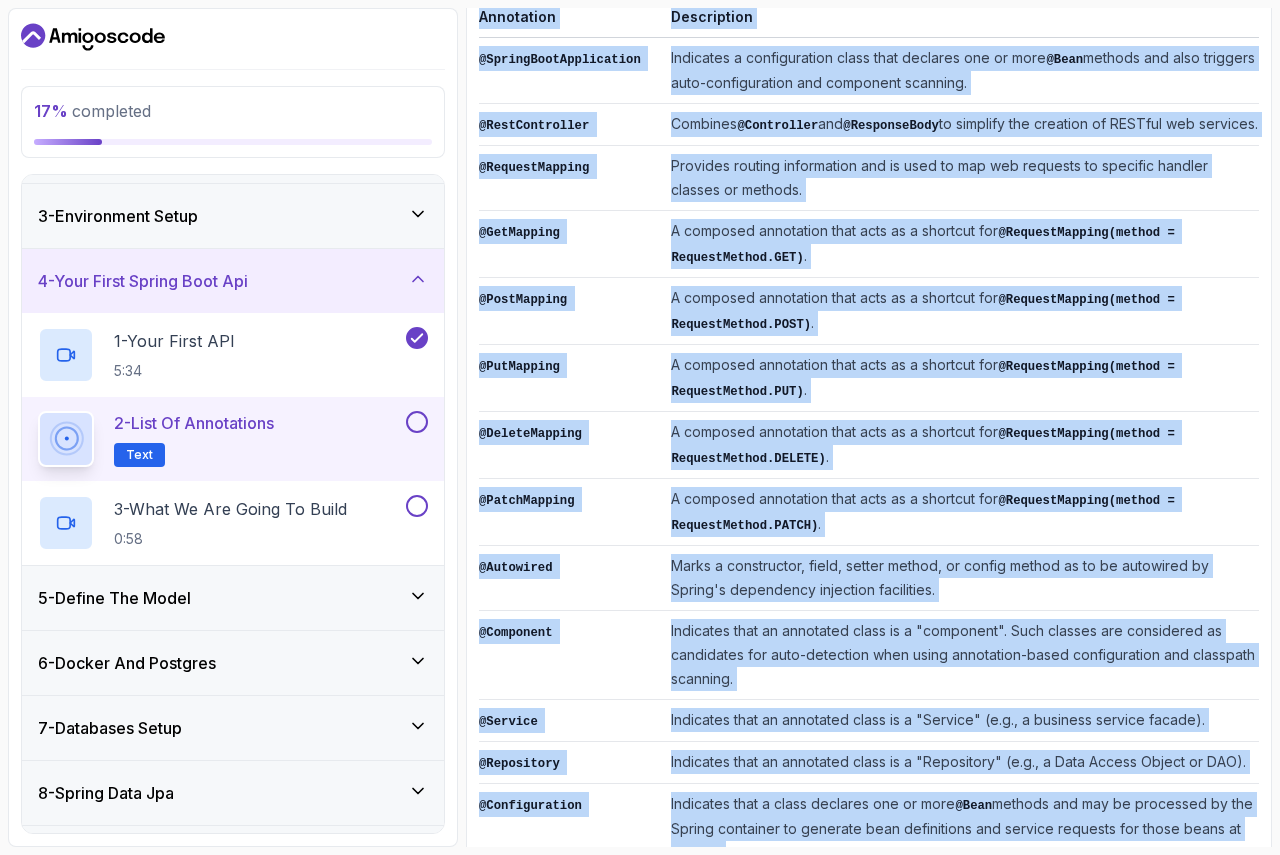 scroll, scrollTop: 612, scrollLeft: 0, axis: vertical 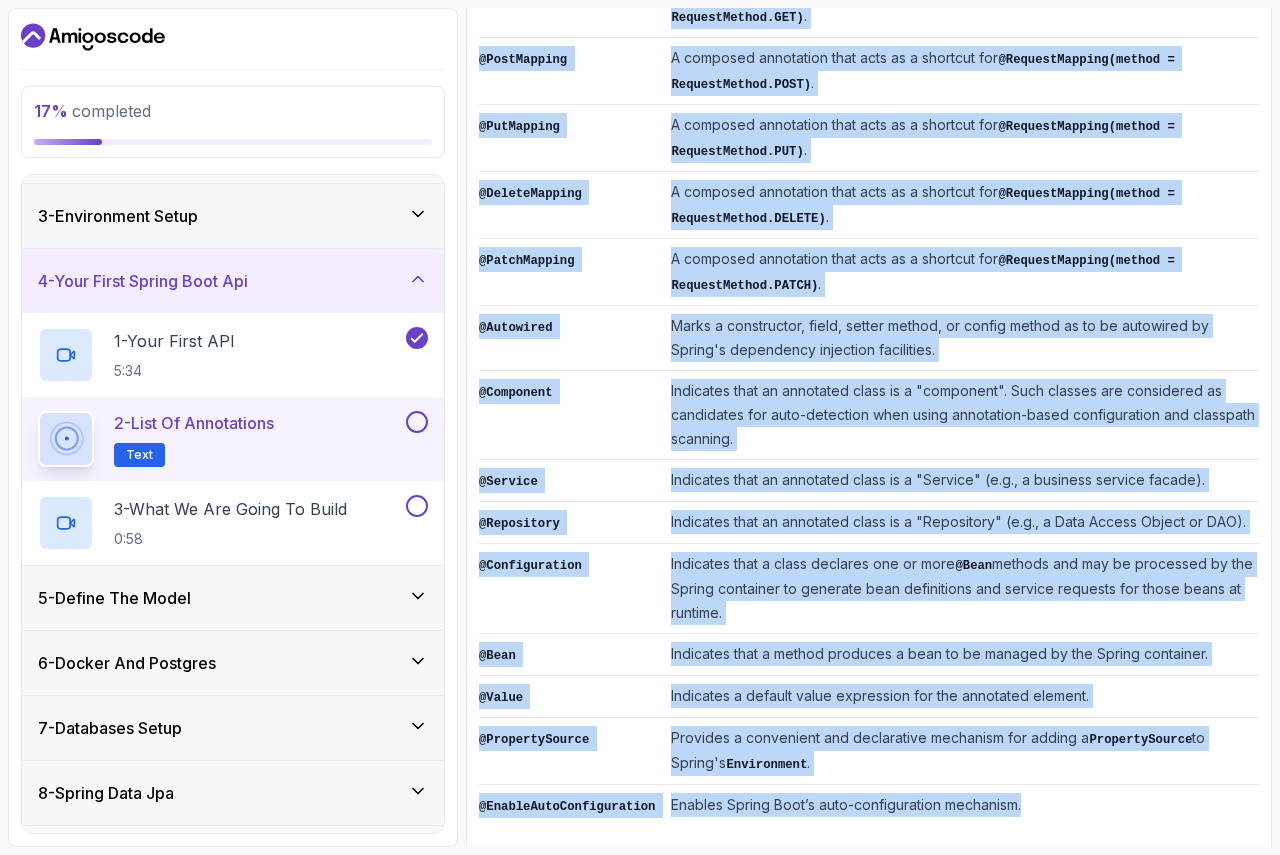 drag, startPoint x: 482, startPoint y: 324, endPoint x: 1019, endPoint y: 769, distance: 697.41956 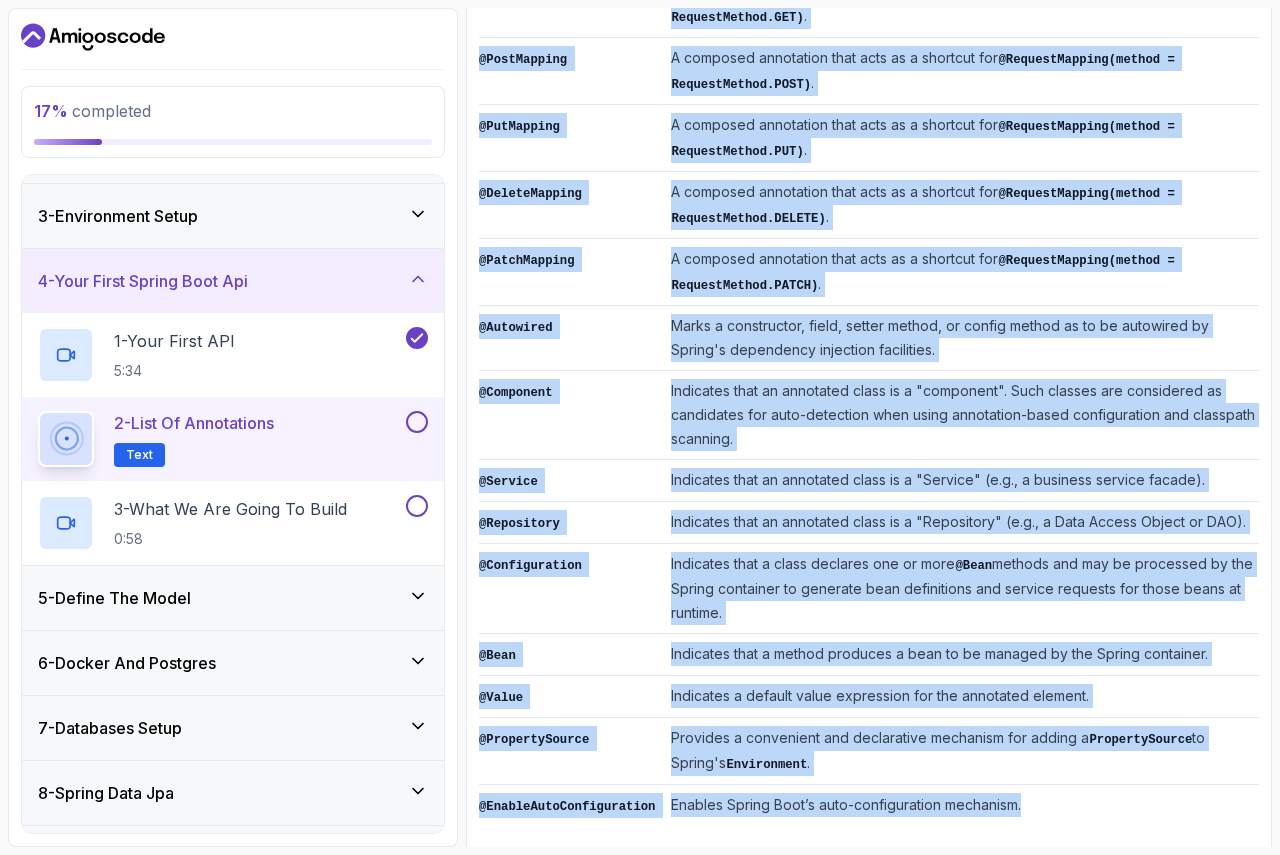 click on "~2 min read List of Annotations
Annotation Description @SpringBootApplication Indicates a configuration class that declares one or more  @Bean  methods and also triggers auto-configuration and component scanning. @RestController Combines  @Controller  and  @ResponseBody  to simplify the creation of RESTful web services. @RequestMapping Provides routing information and is used to map web requests to specific handler classes or methods. @GetMapping A composed annotation that acts as a shortcut for  @RequestMapping(method = RequestMethod.GET) . @PostMapping A composed annotation that acts as a shortcut for  @RequestMapping(method = RequestMethod.POST) . @PutMapping A composed annotation that acts as a shortcut for  @RequestMapping(method = RequestMethod.PUT) . @DeleteMapping A composed annotation that acts as a shortcut for  @RequestMapping(method = RequestMethod.DELETE) . @PatchMapping A composed annotation that acts as a shortcut for  @RequestMapping(method = RequestMethod.PATCH) . @Autowired @Component ." at bounding box center [869, 241] 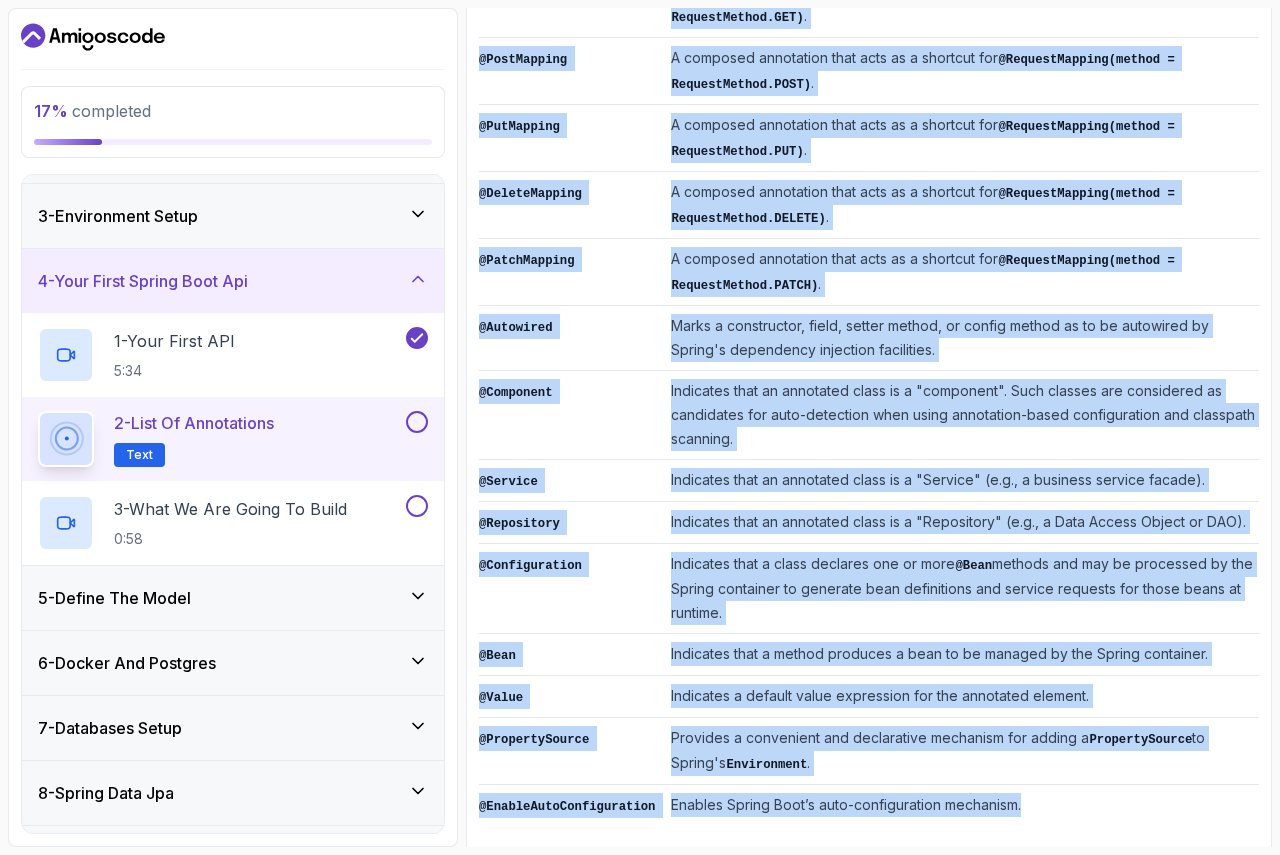 copy on "List of Annotations
Annotation Description @SpringBootApplication Indicates a configuration class that declares one or more  @Bean  methods and also triggers auto-configuration and component scanning. @RestController Combines  @Controller  and  @ResponseBody  to simplify the creation of RESTful web services. @RequestMapping Provides routing information and is used to map web requests to specific handler classes or methods. @GetMapping A composed annotation that acts as a shortcut for  @RequestMapping(method = RequestMethod.GET) . @PostMapping A composed annotation that acts as a shortcut for  @RequestMapping(method = RequestMethod.POST) . @PutMapping A composed annotation that acts as a shortcut for  @RequestMapping(method = RequestMethod.PUT) . @DeleteMapping A composed annotation that acts as a shortcut for  @RequestMapping(method = RequestMethod.DELETE) . @PatchMapping A composed annotation that acts as a shortcut for  @RequestMapping(method = RequestMethod.PATCH) . @Autowired Marks a constructor, fie..." 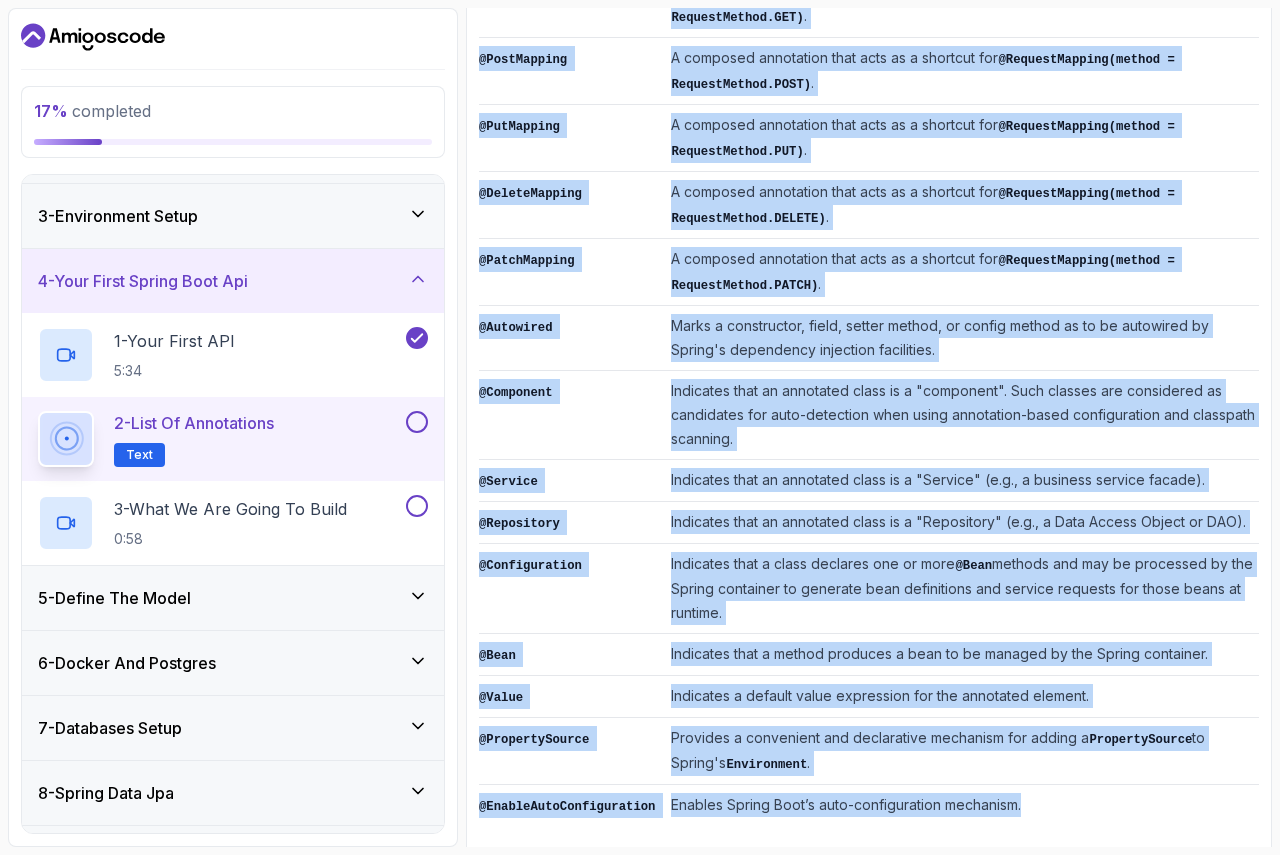 click on "Indicates that an annotated class is a "component". Such classes are considered as candidates for auto-detection when using annotation-based configuration and classpath scanning." at bounding box center (961, 415) 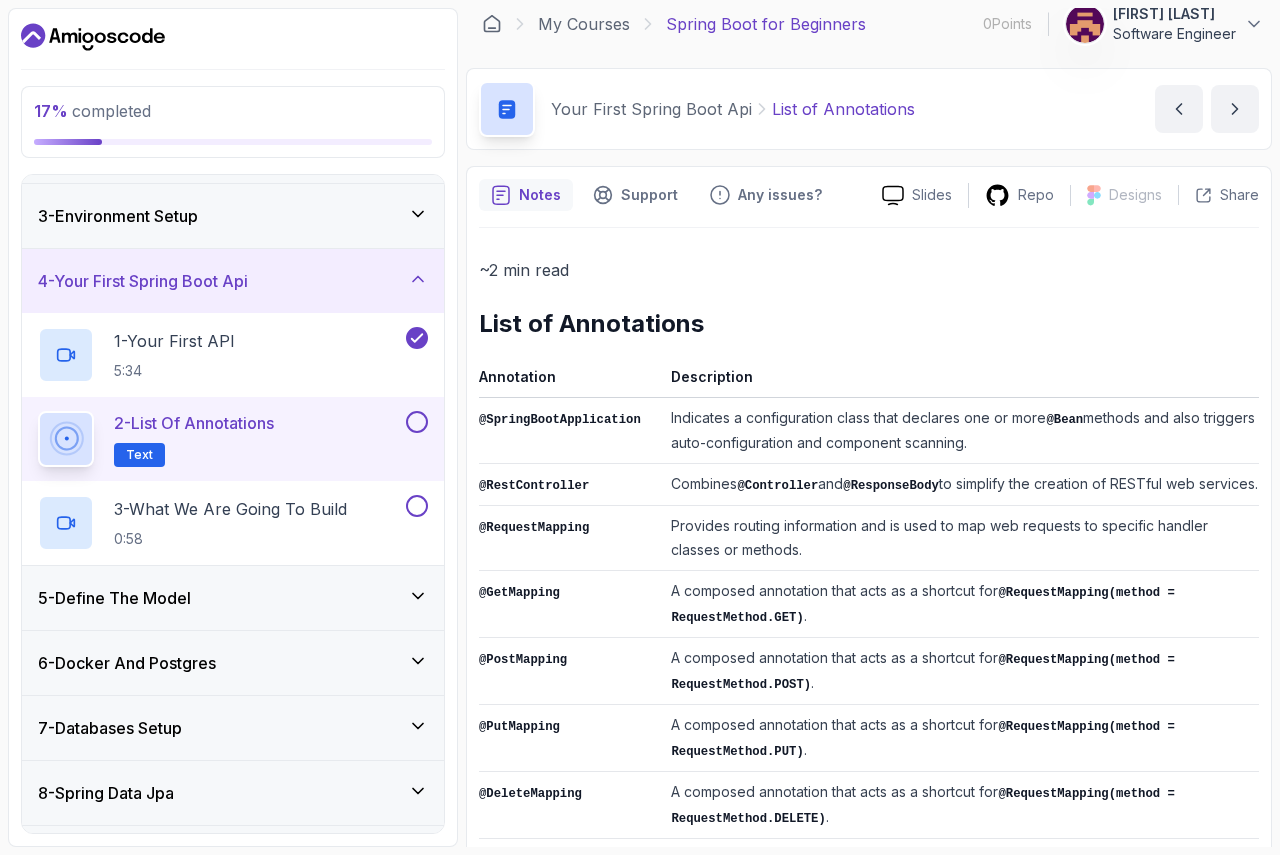 scroll, scrollTop: 0, scrollLeft: 0, axis: both 